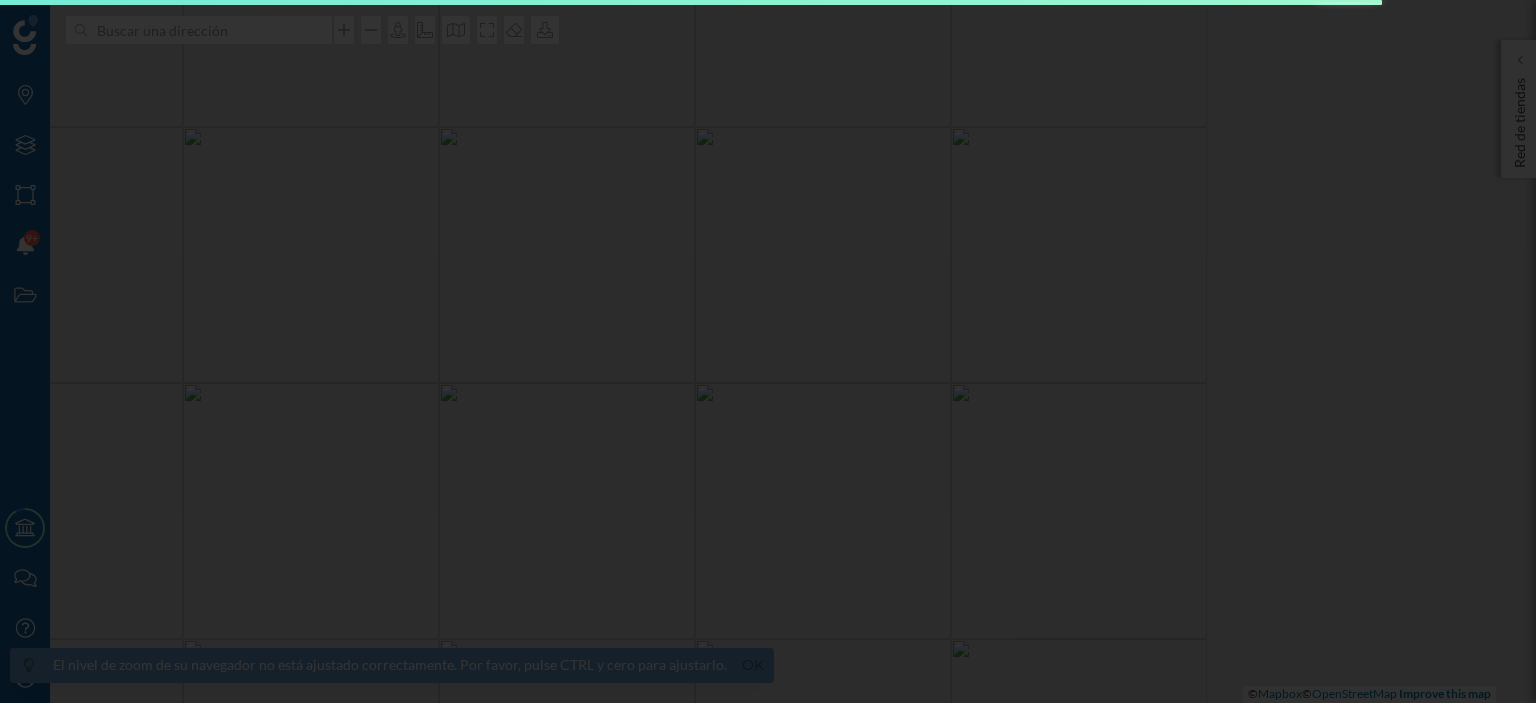 scroll, scrollTop: 0, scrollLeft: 0, axis: both 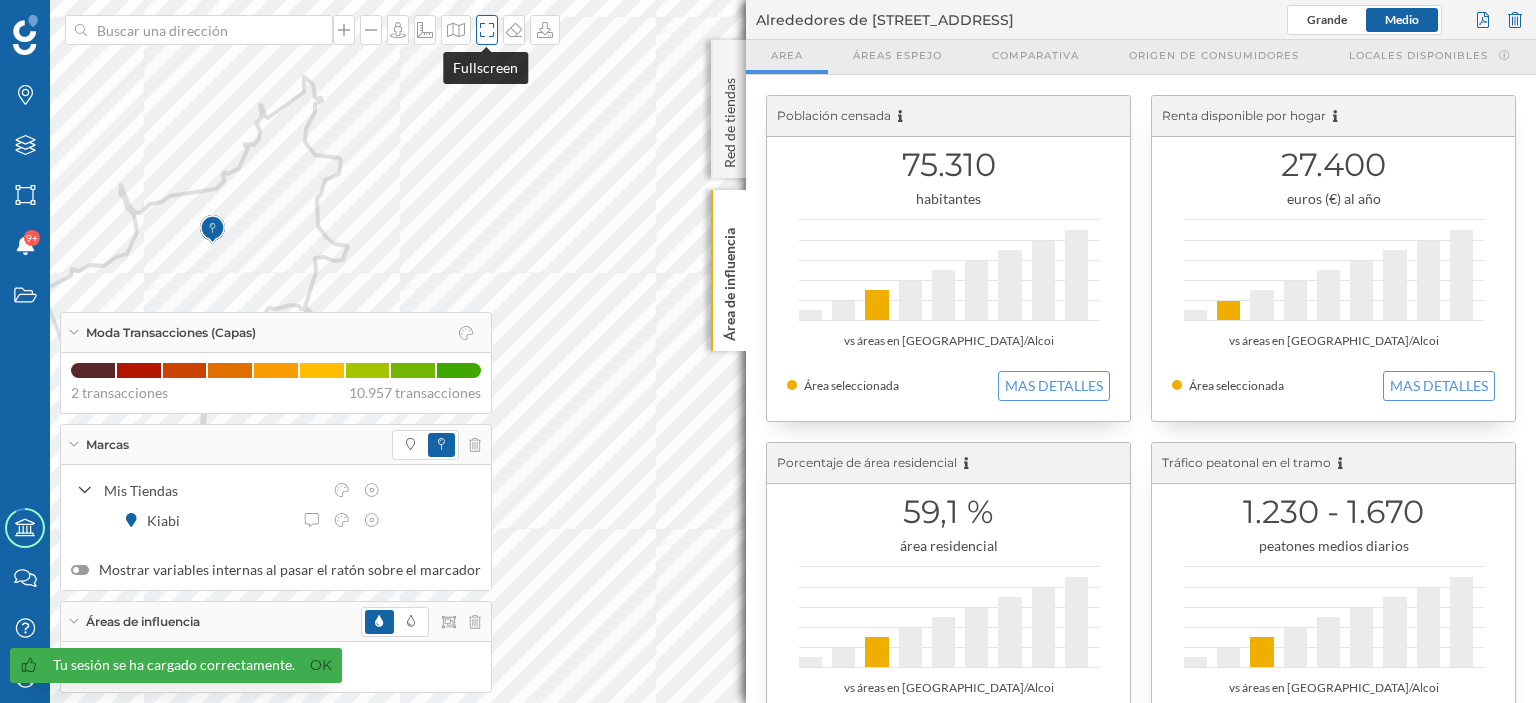 click 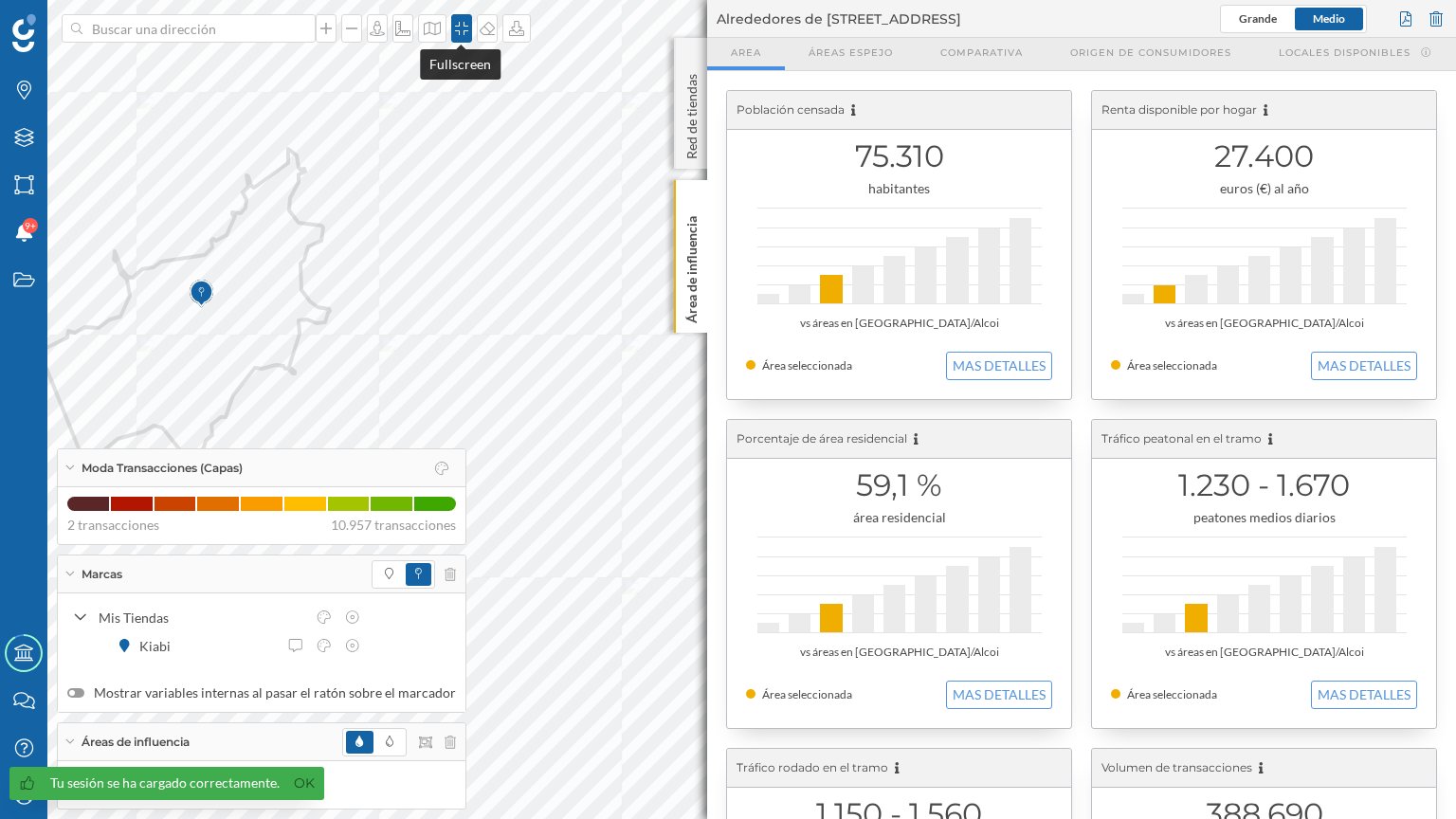 click 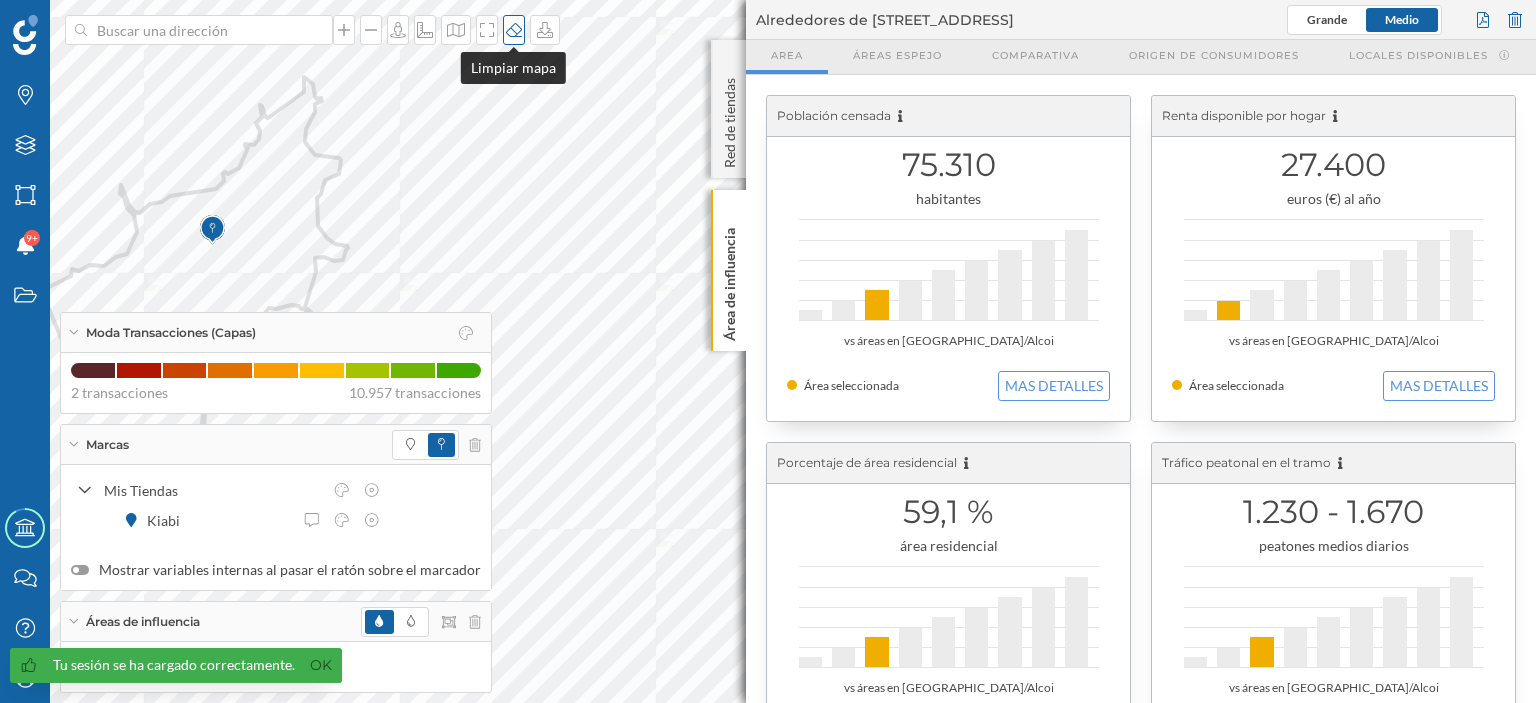 click at bounding box center [514, 30] 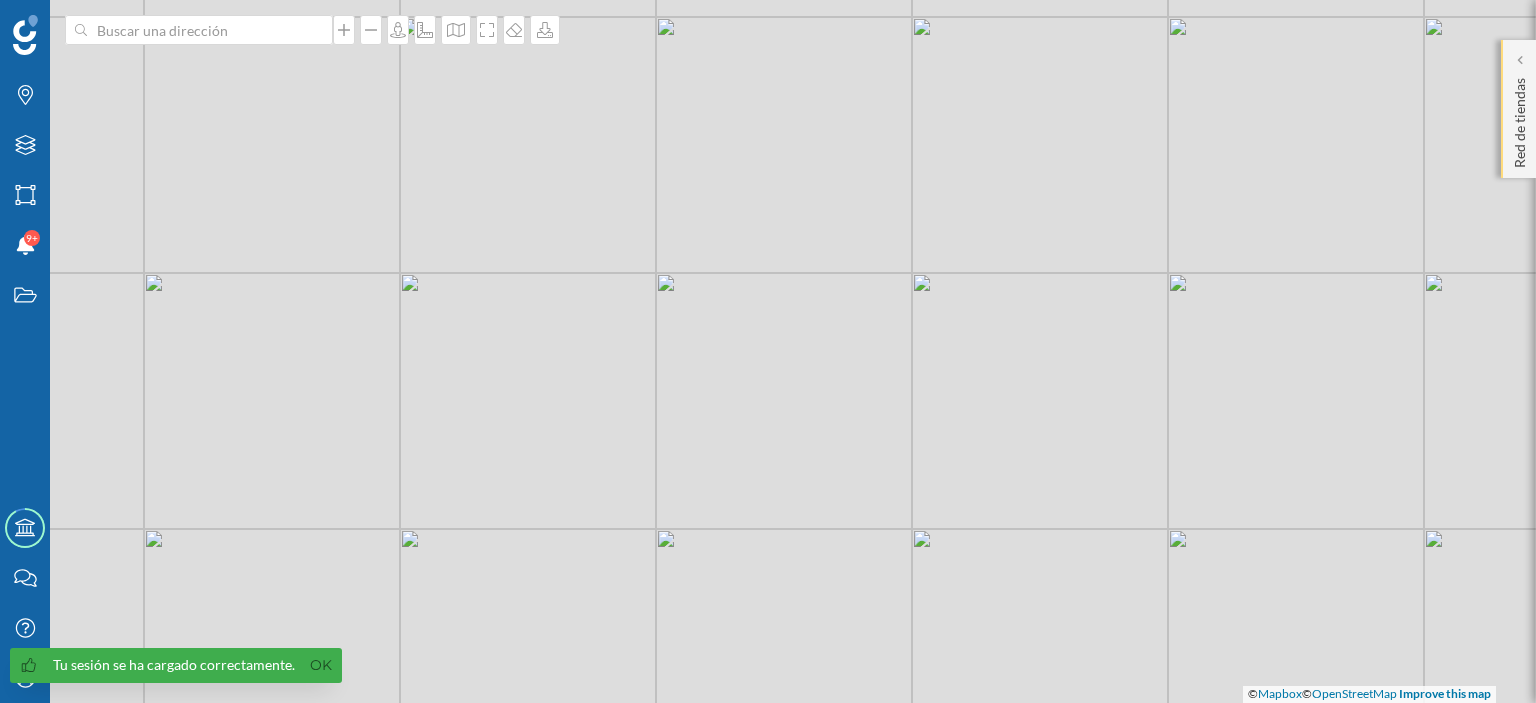 click on "Red de tiendas" 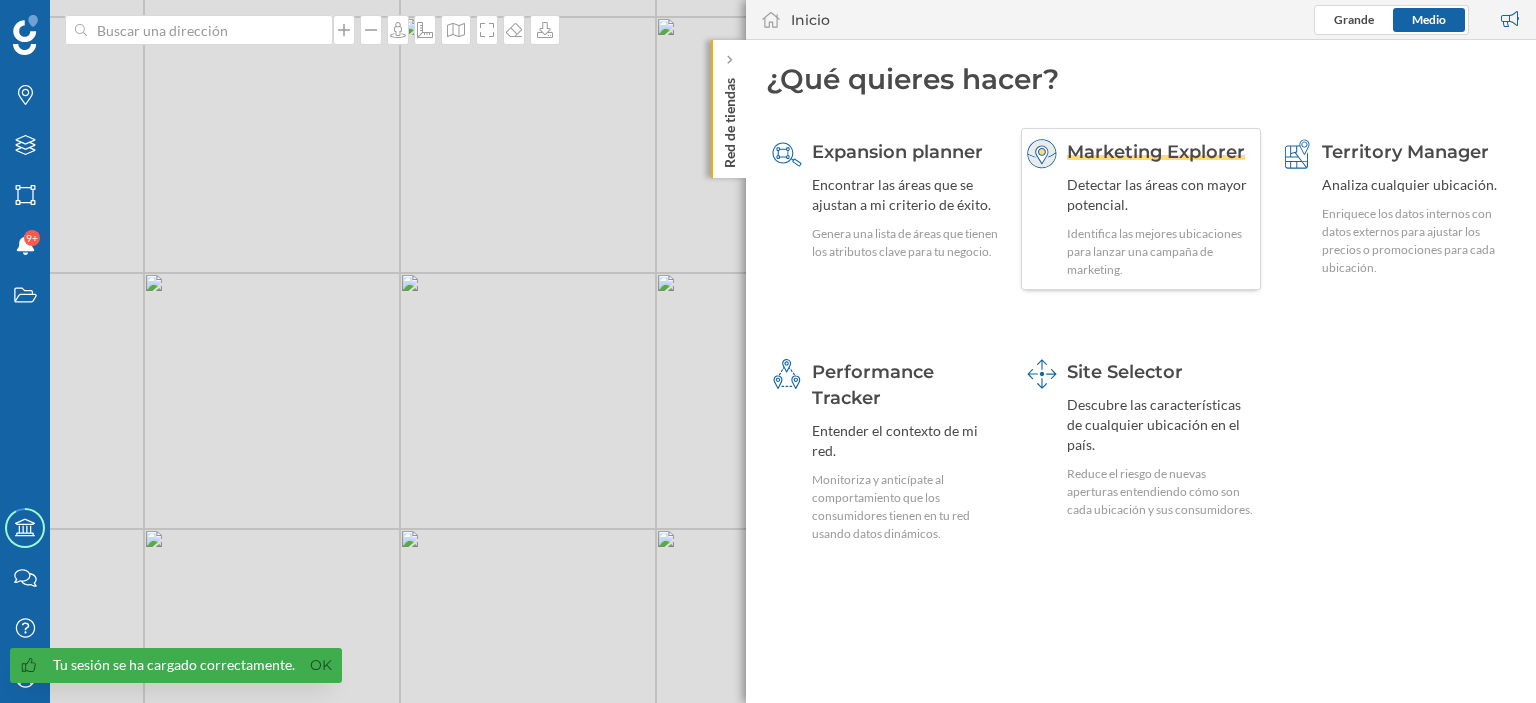 click on "Detectar las áreas con mayor potencial." at bounding box center [1161, 195] 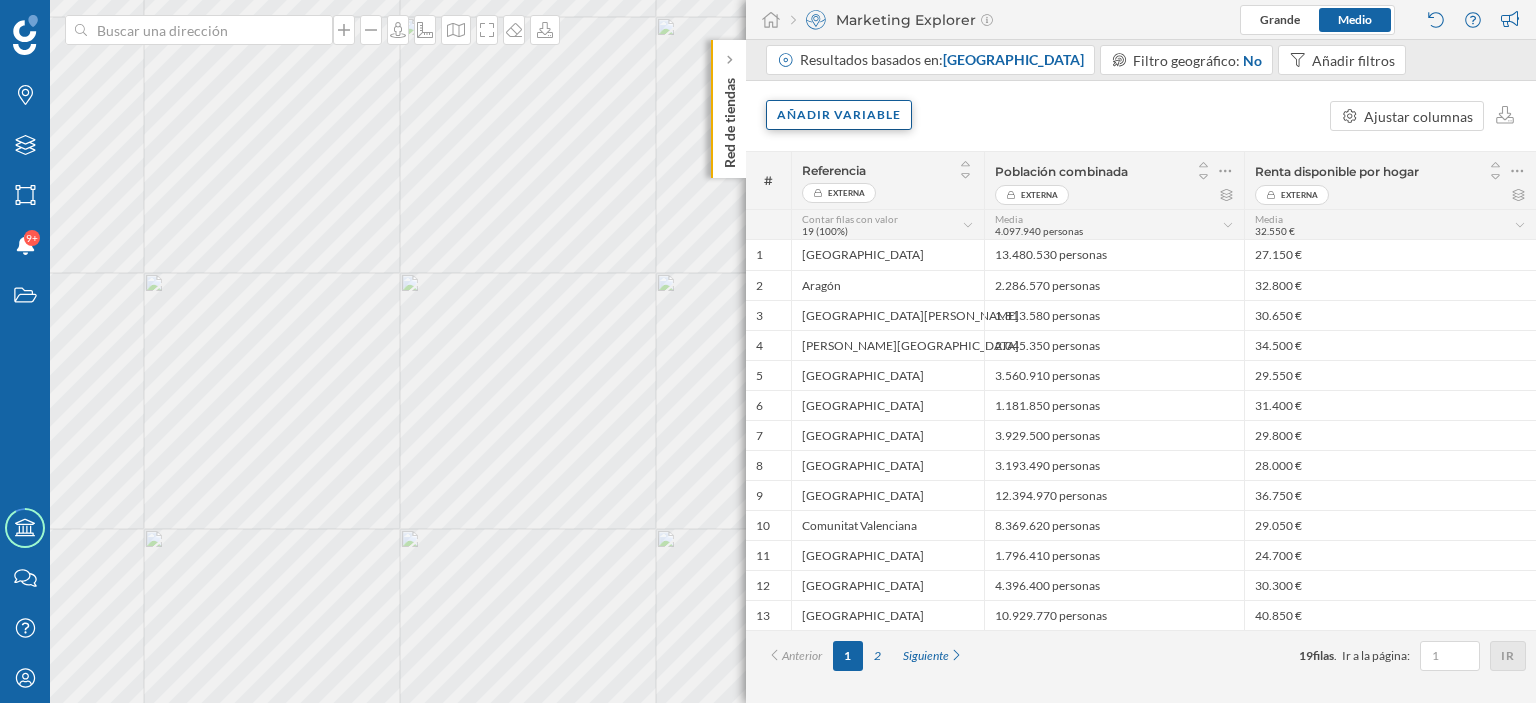 click on "Añadir variable" at bounding box center (839, 115) 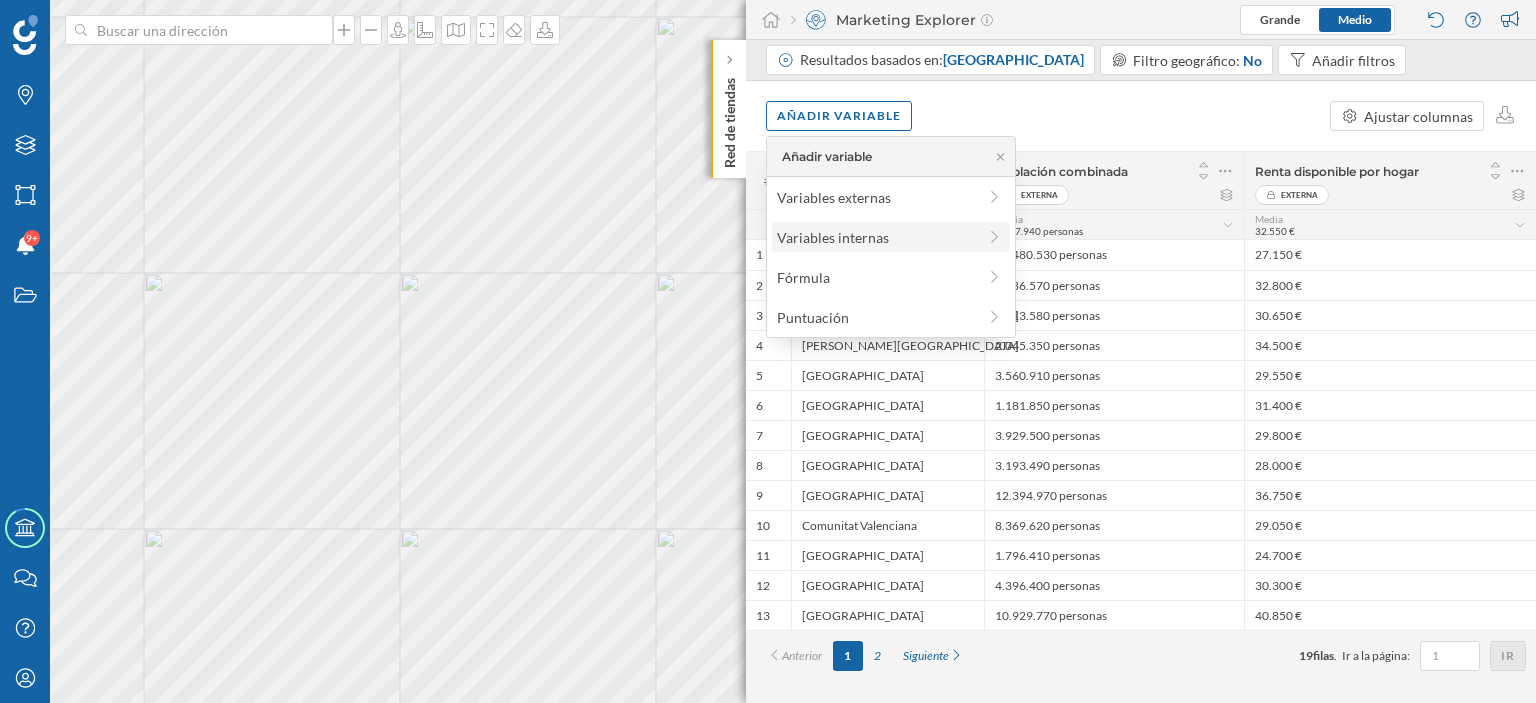 click on "Variables internas" at bounding box center (876, 237) 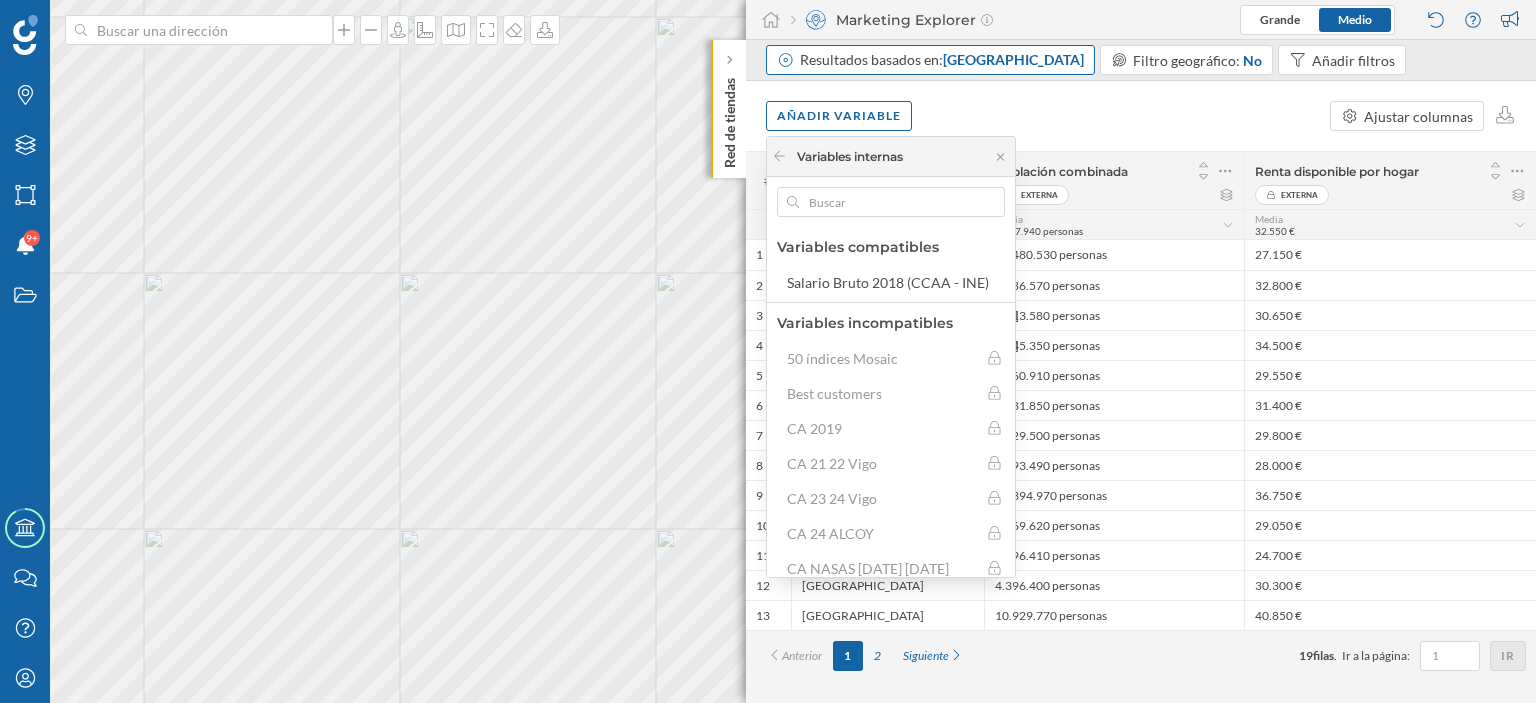 click on "Resultados basados en:
Comunidad autónoma" at bounding box center (942, 60) 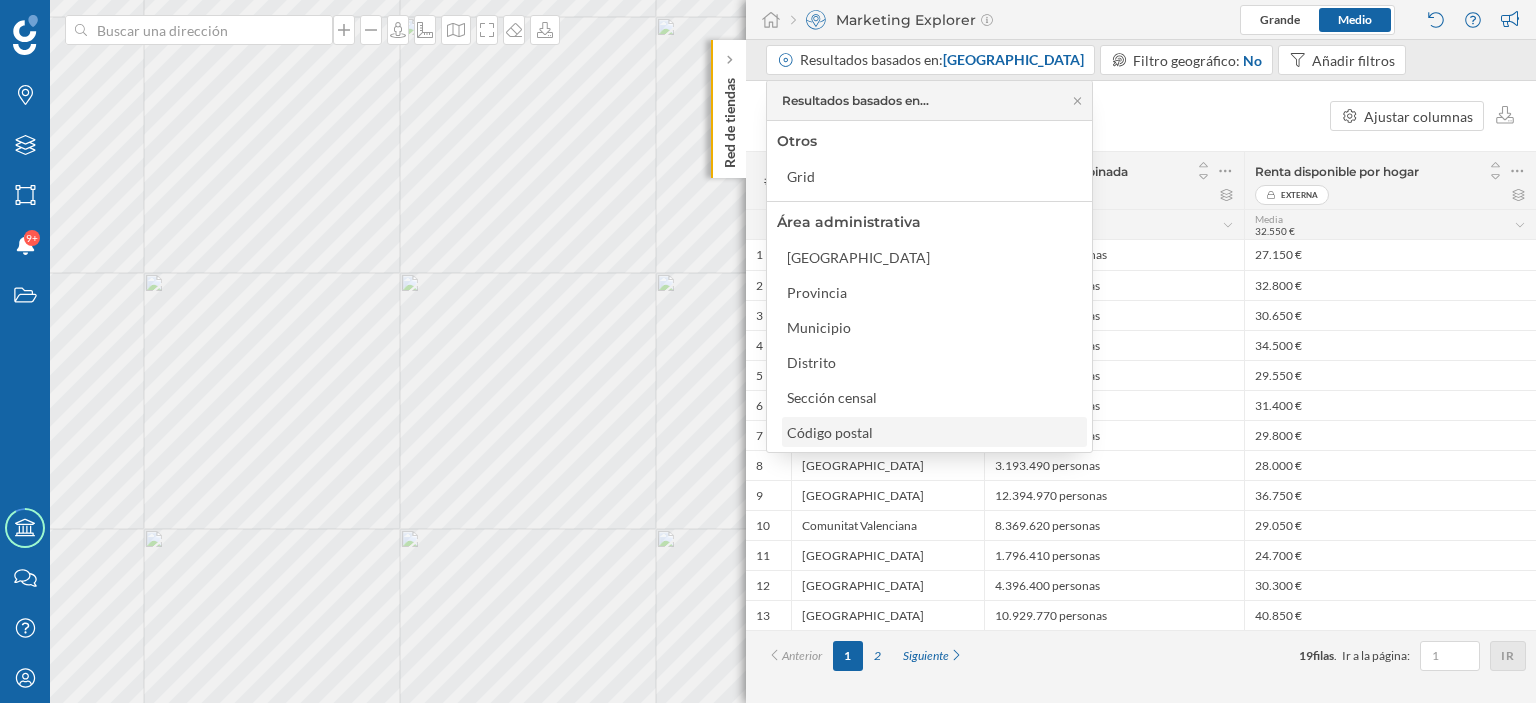 click on "Código postal" at bounding box center (830, 432) 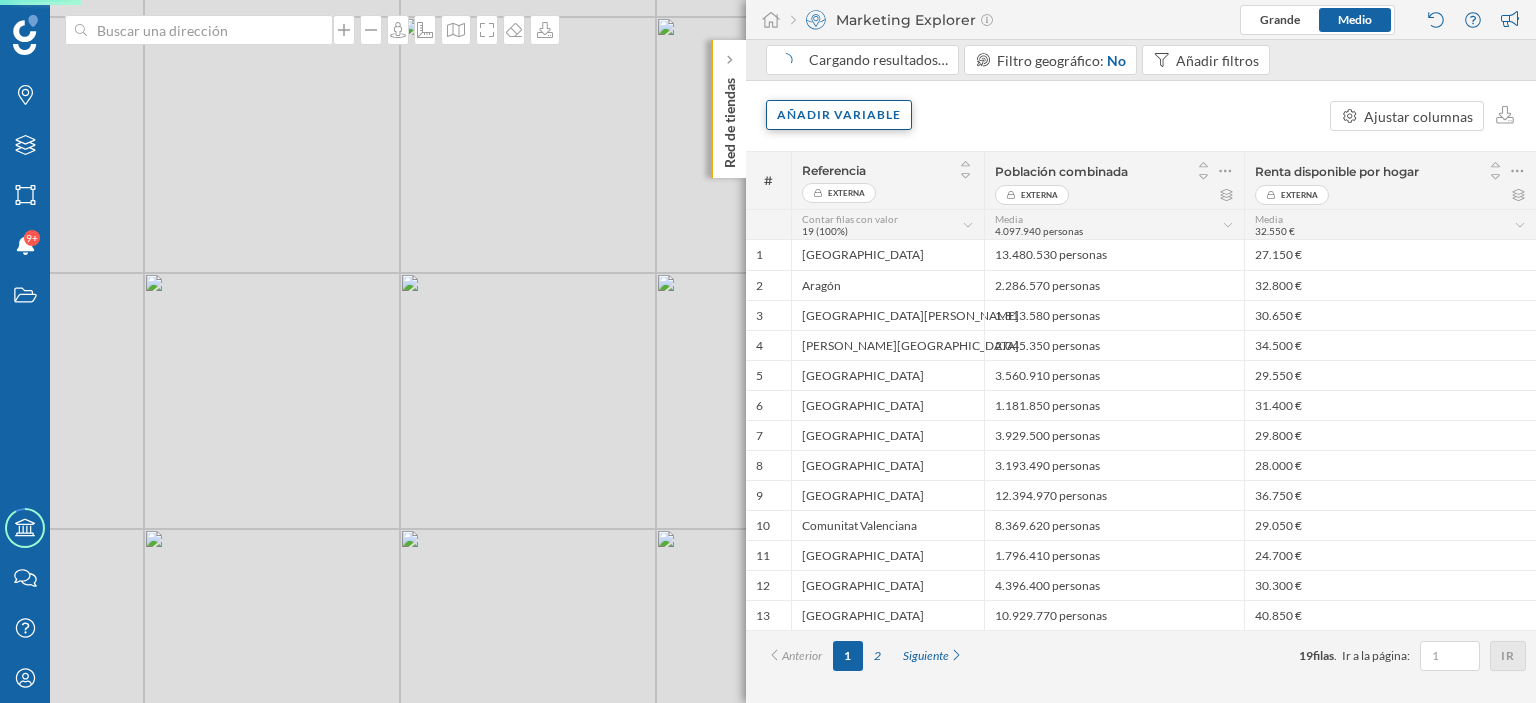 click on "Añadir variable" at bounding box center (839, 115) 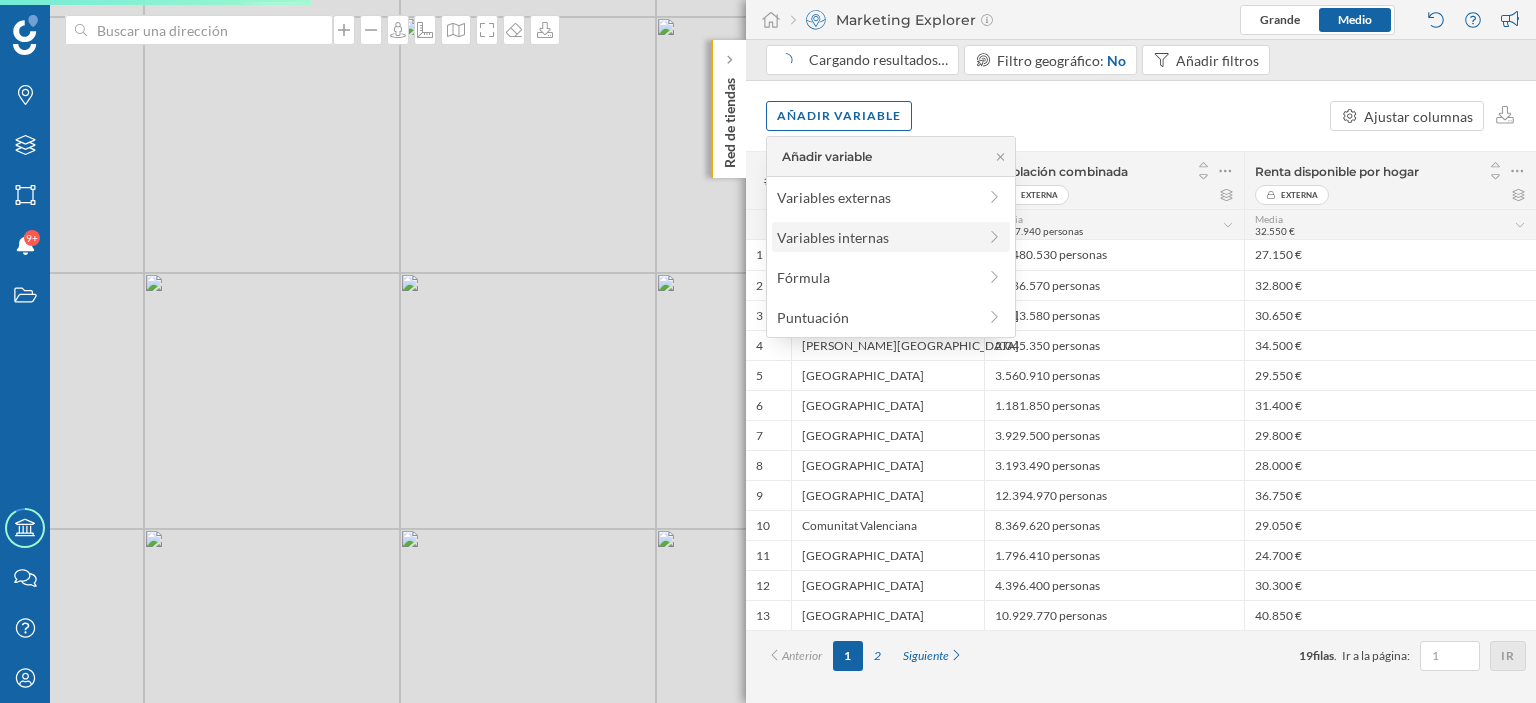 click on "Variables internas" at bounding box center [876, 237] 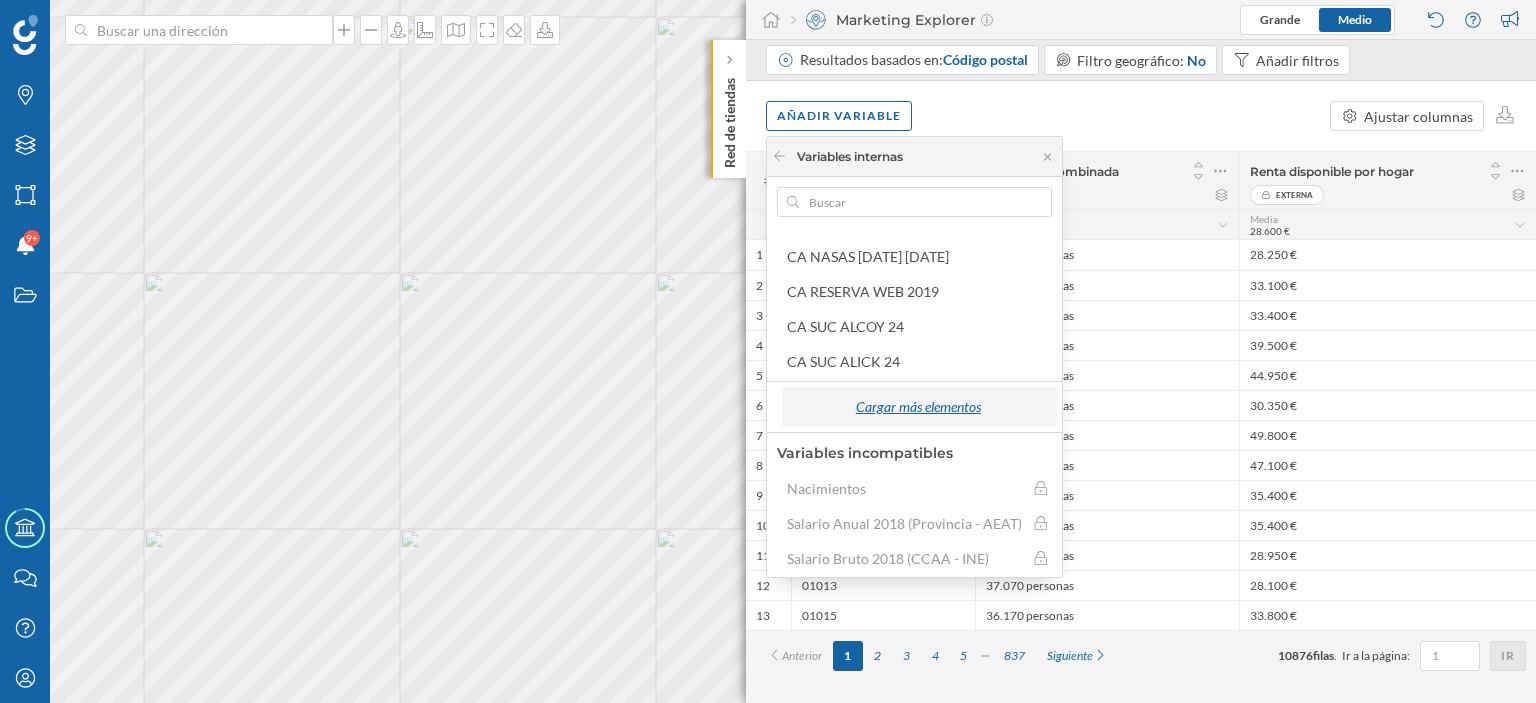 click on "Cargar más elementos" at bounding box center (918, 407) 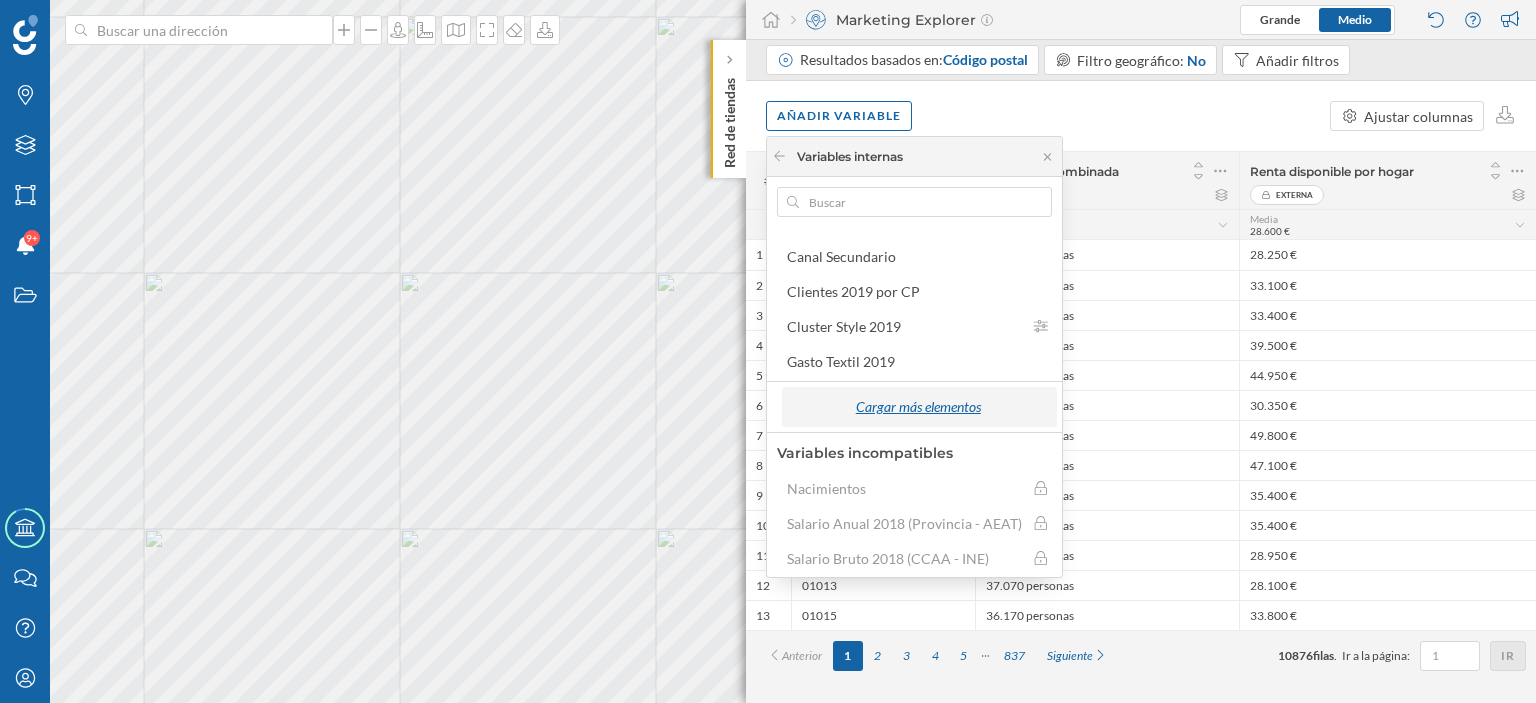 click on "Cargar más elementos" at bounding box center [918, 407] 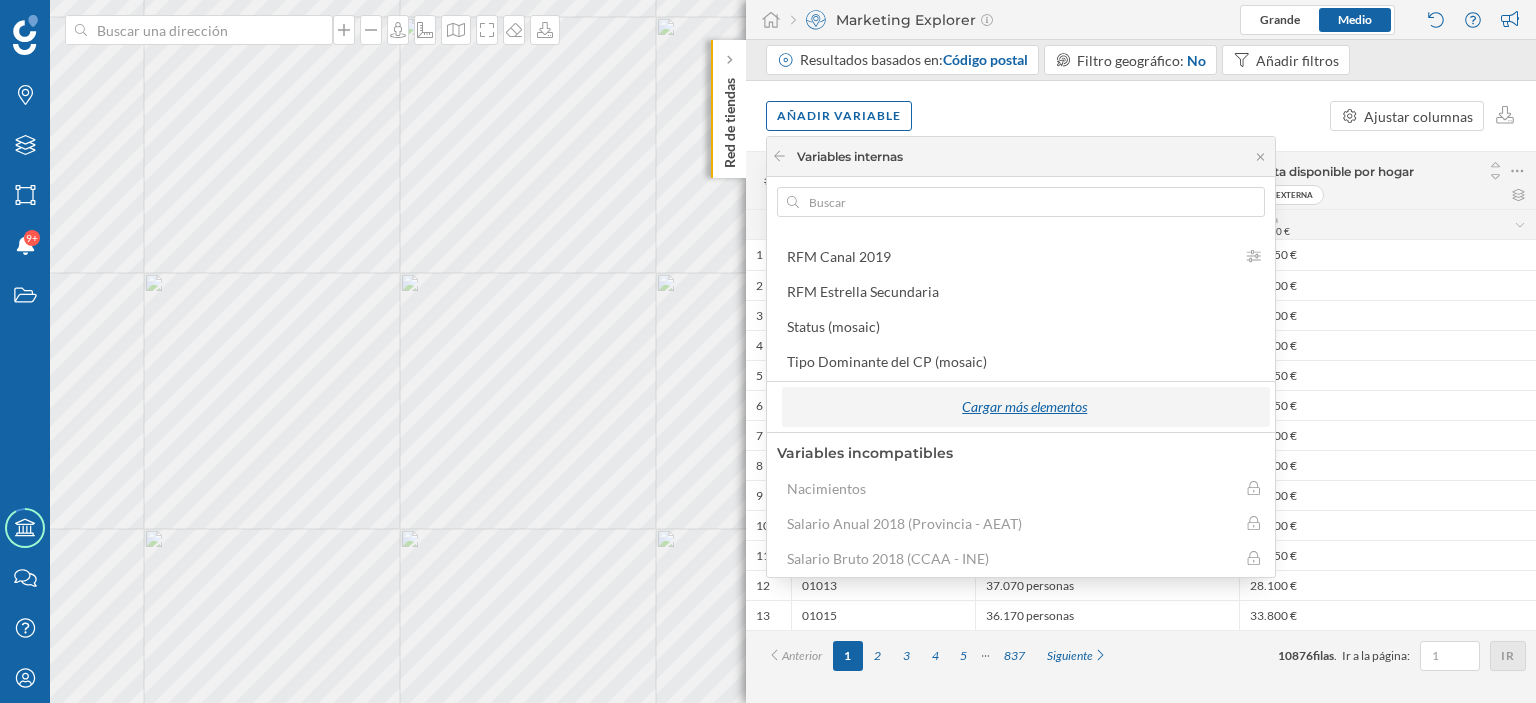 click on "Cargar más elementos" at bounding box center (1025, 407) 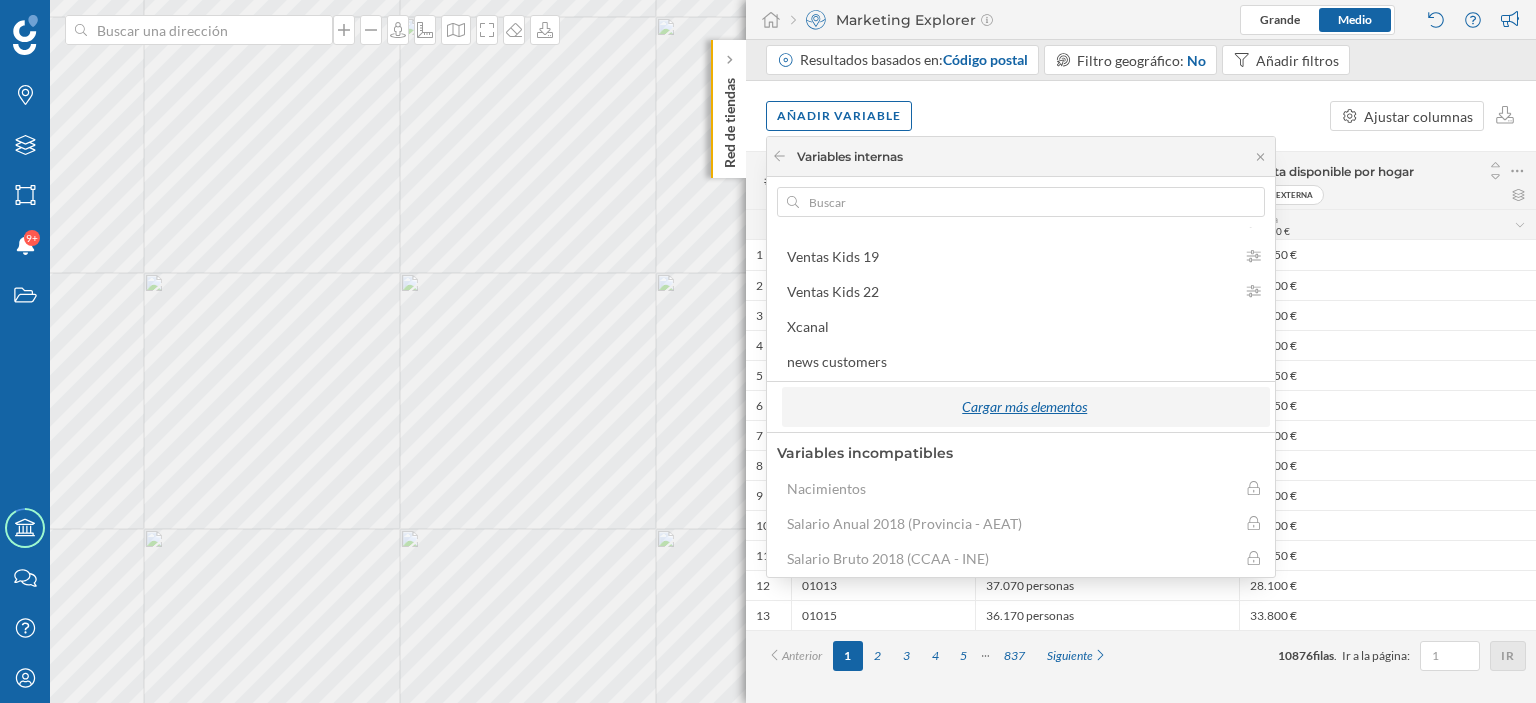 click on "Cargar más elementos" at bounding box center (1025, 407) 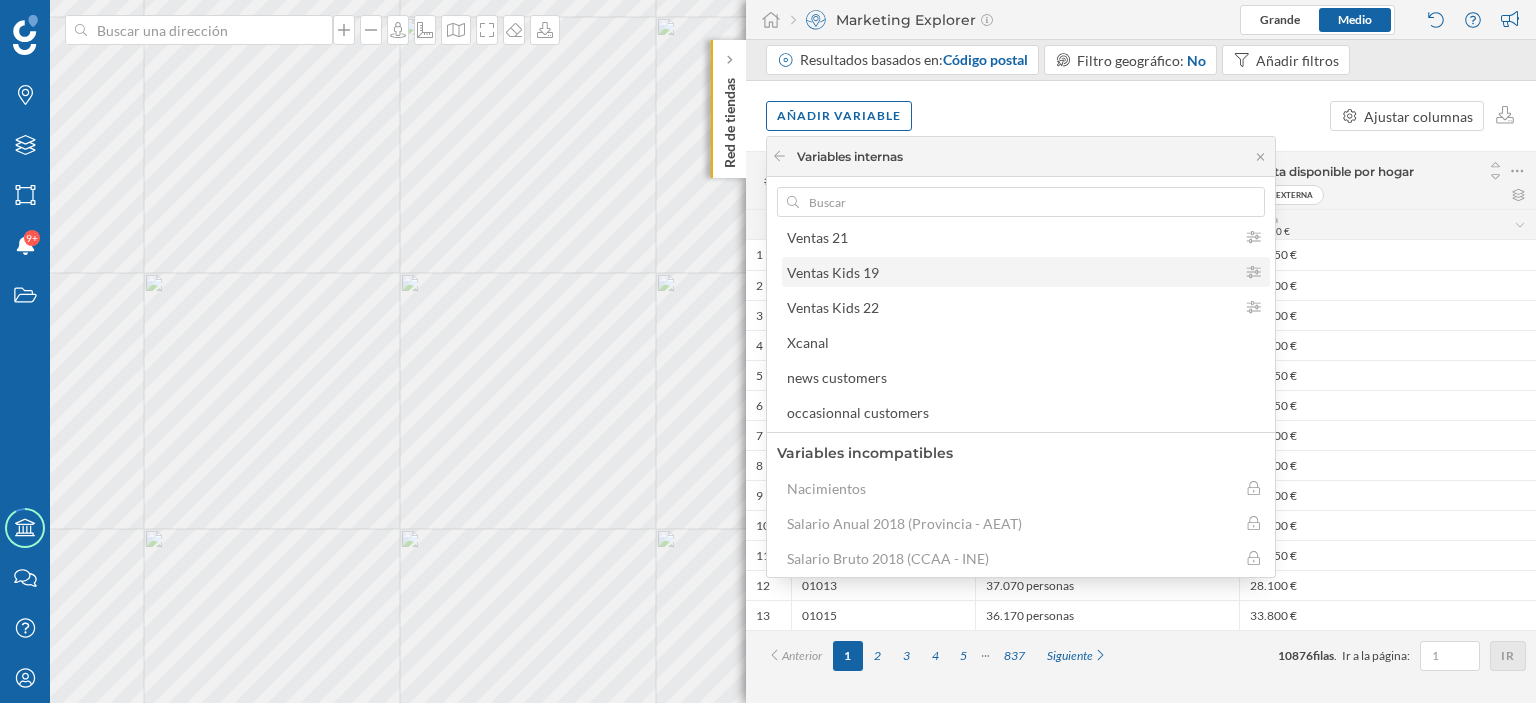 scroll, scrollTop: 1070, scrollLeft: 0, axis: vertical 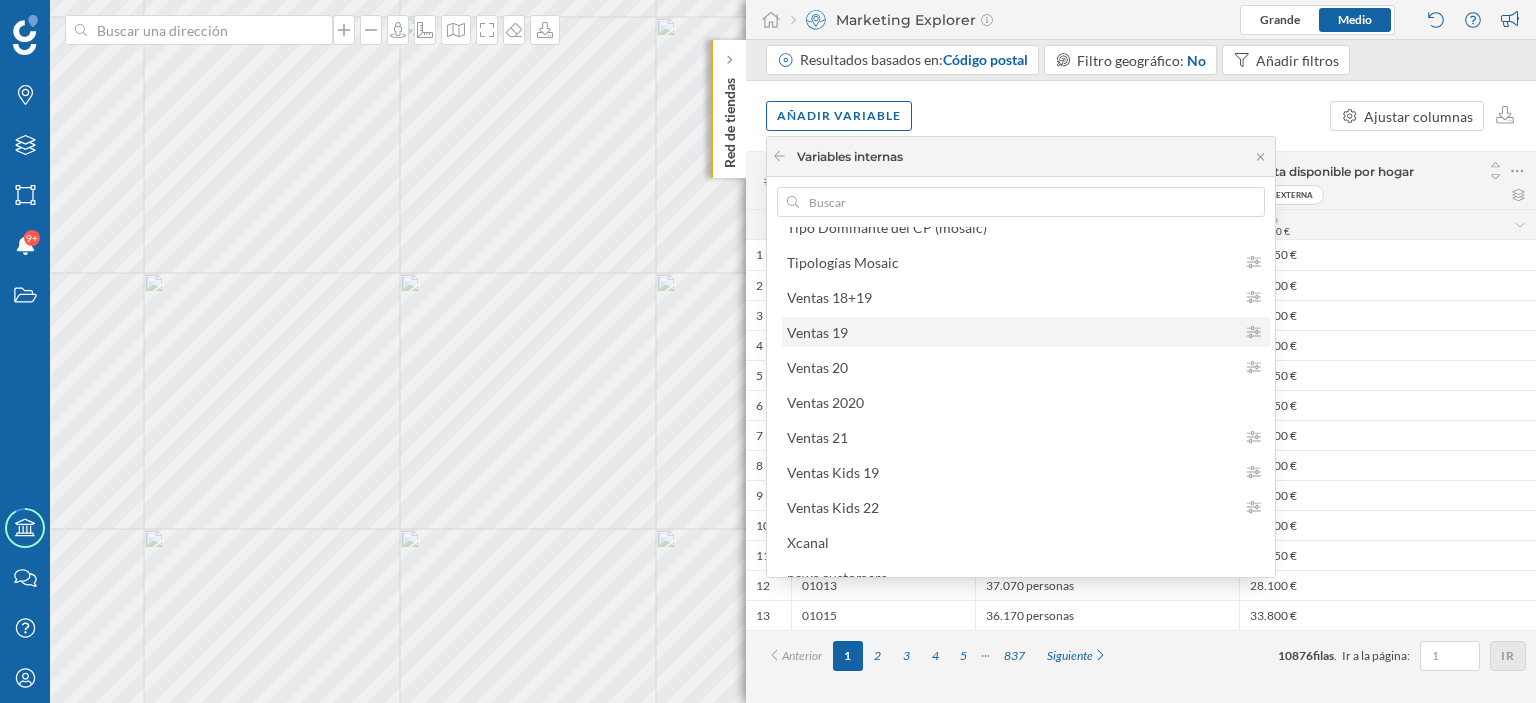click on "Ventas 19" at bounding box center (1011, 332) 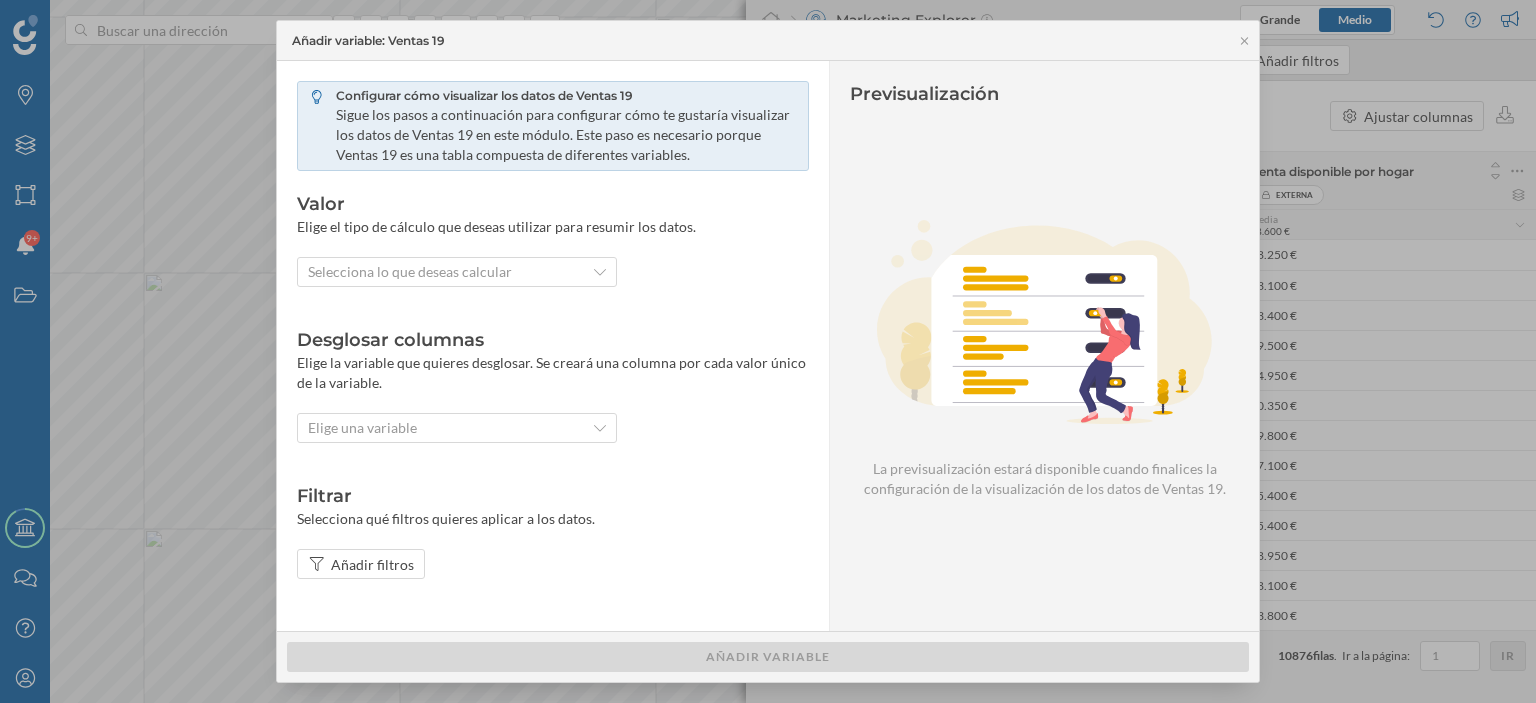 click on "Valor
Elige el tipo de cálculo que deseas utilizar para resumir los datos.
Selecciona lo que deseas calcular" at bounding box center (553, 239) 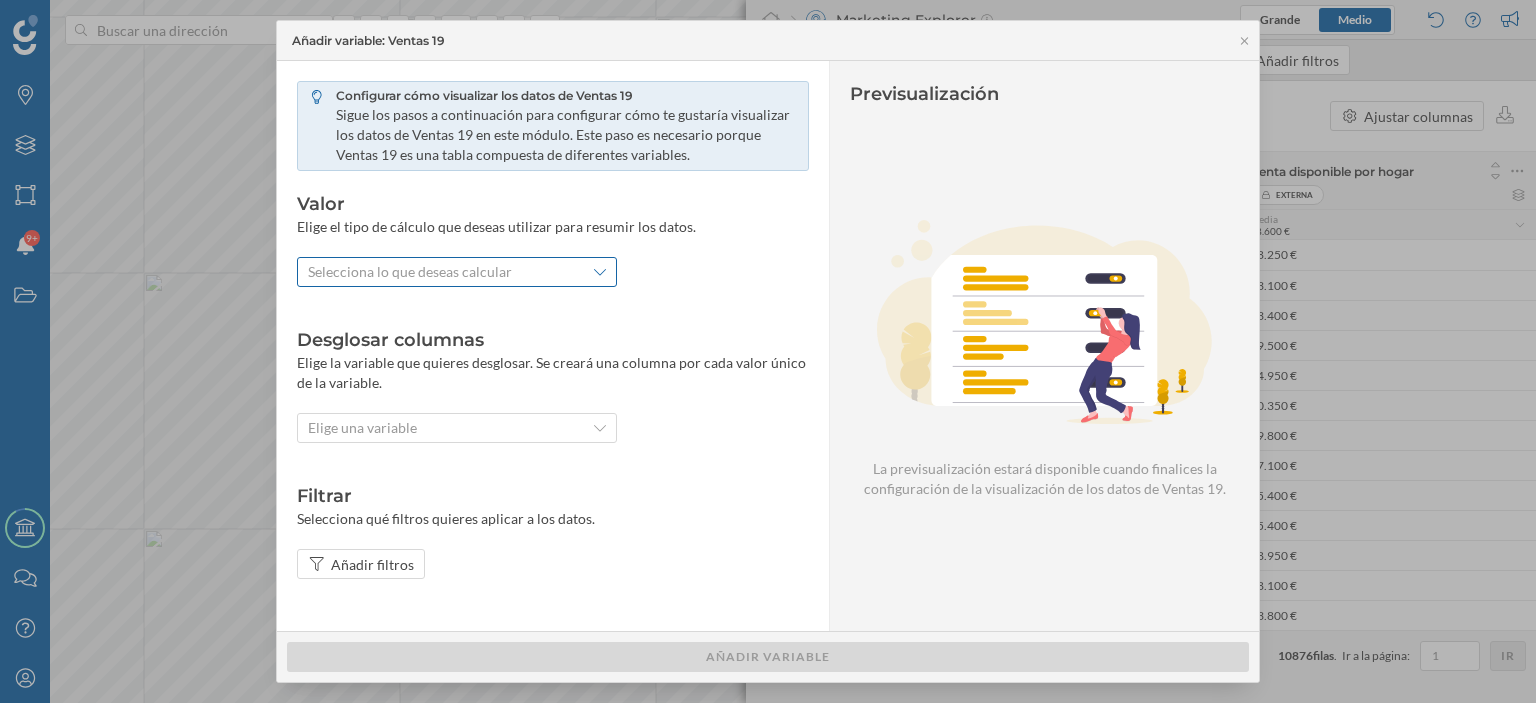 click on "Selecciona lo que deseas calcular" at bounding box center (410, 272) 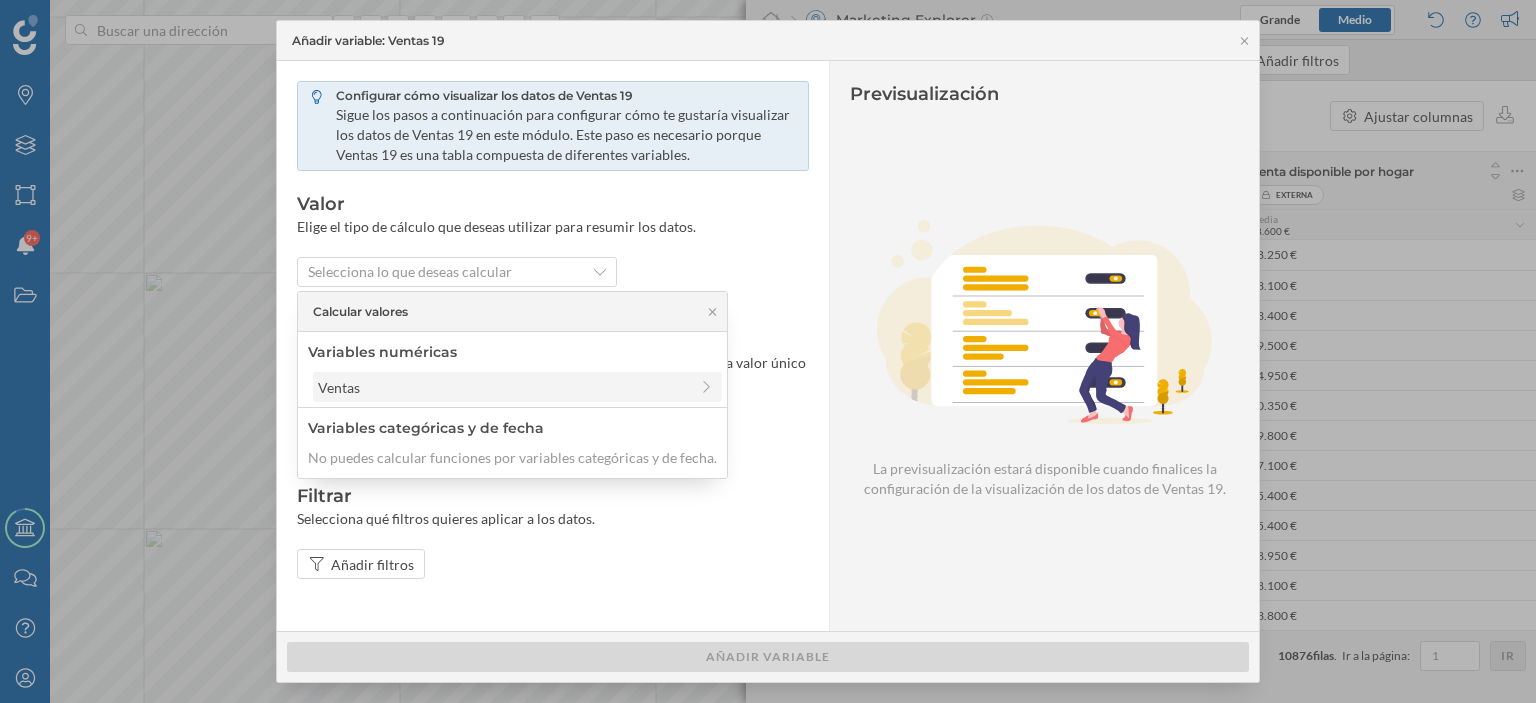 click on "Ventas" at bounding box center [503, 387] 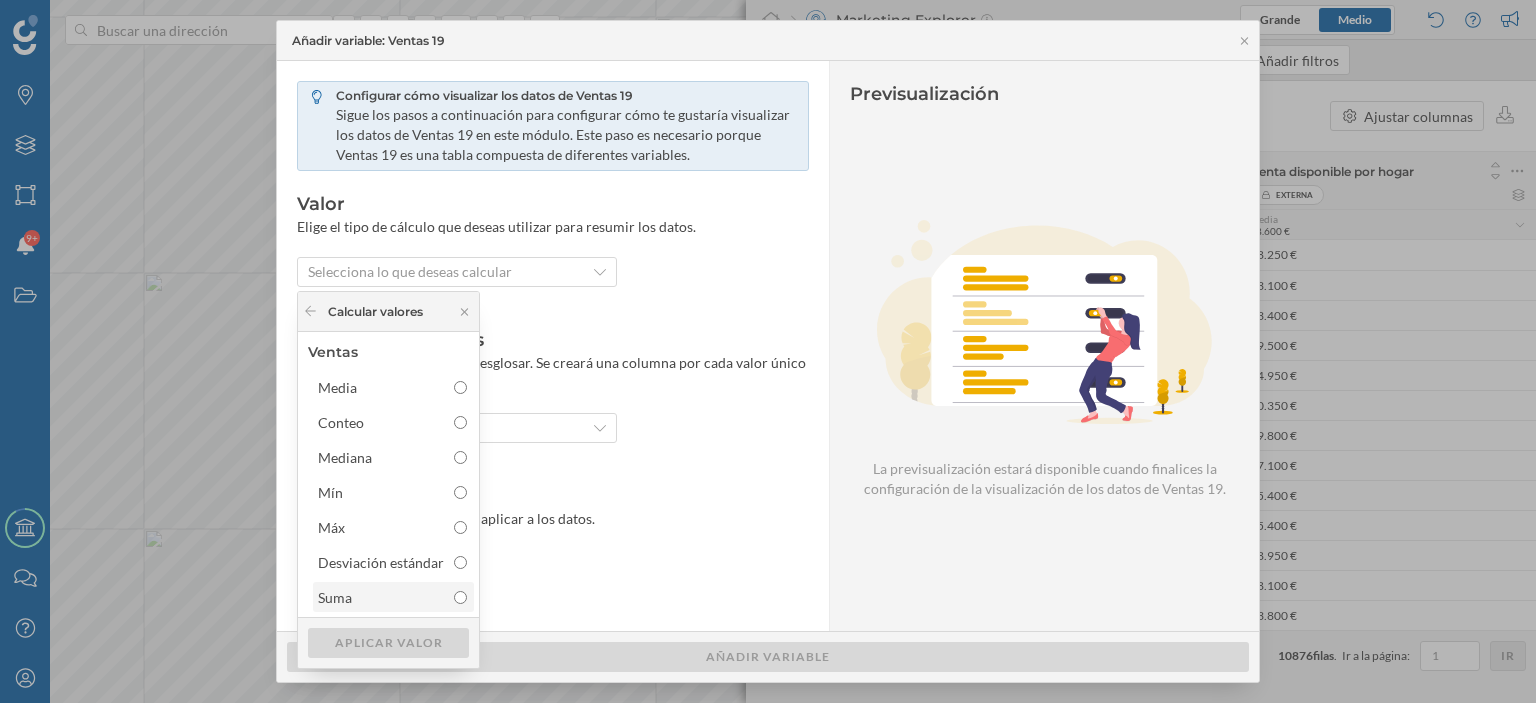 click on "Suma" at bounding box center (460, 597) 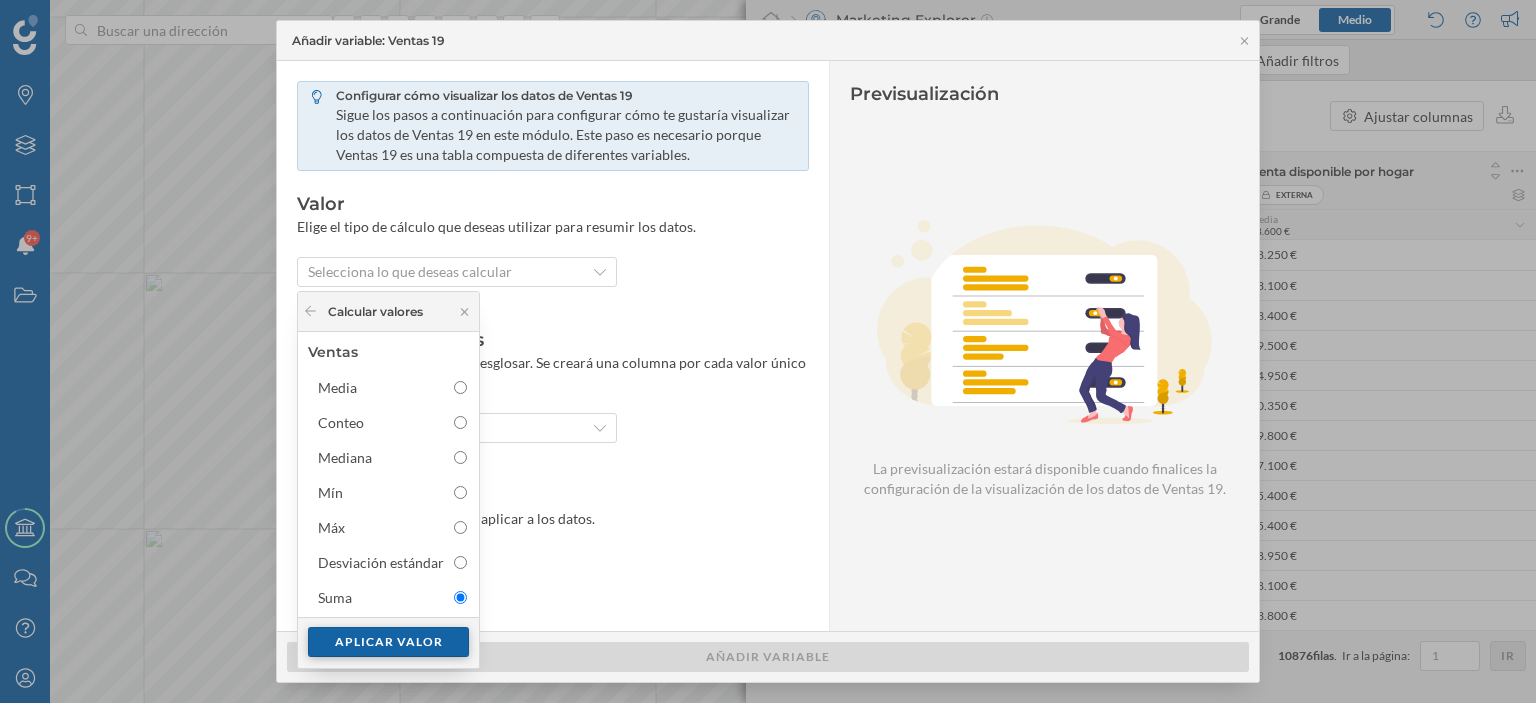 click on "Aplicar valor" at bounding box center [388, 642] 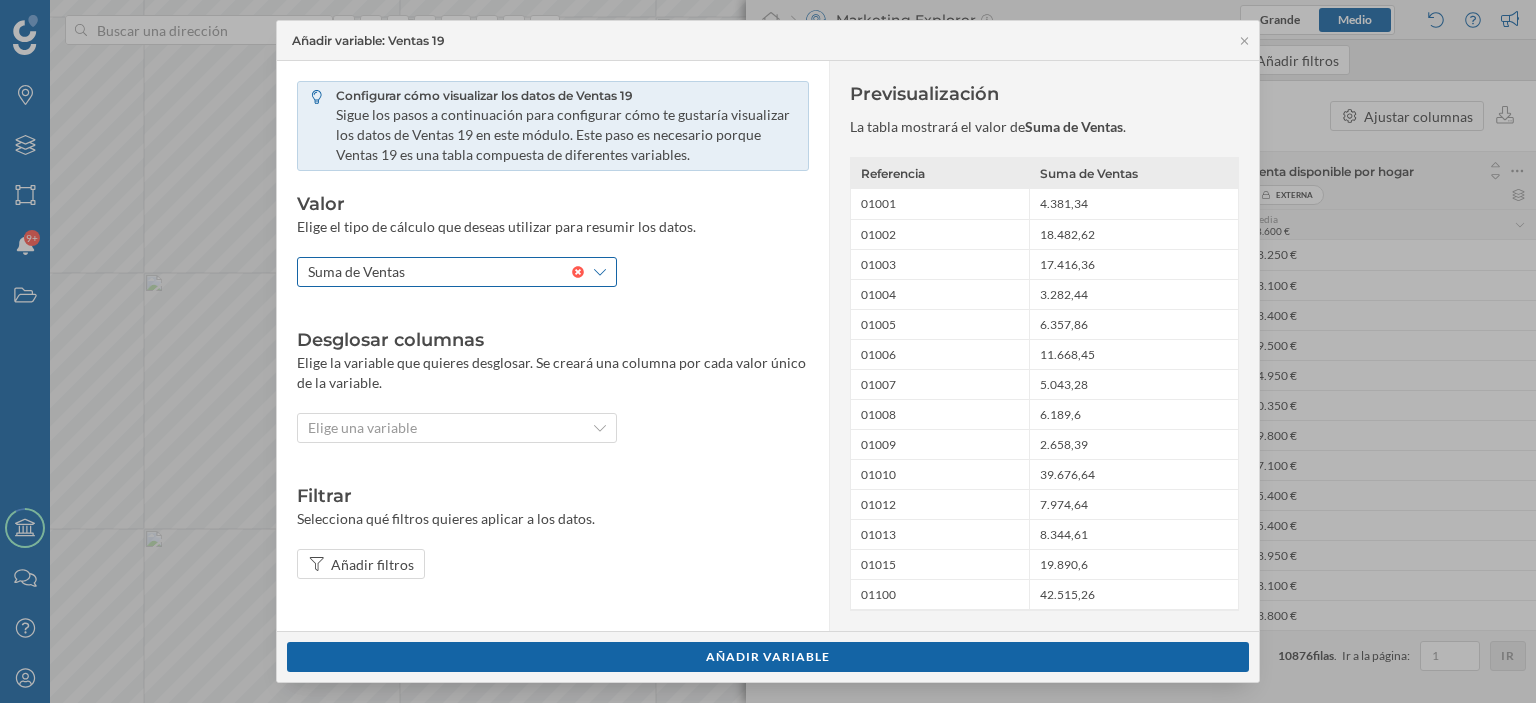 click 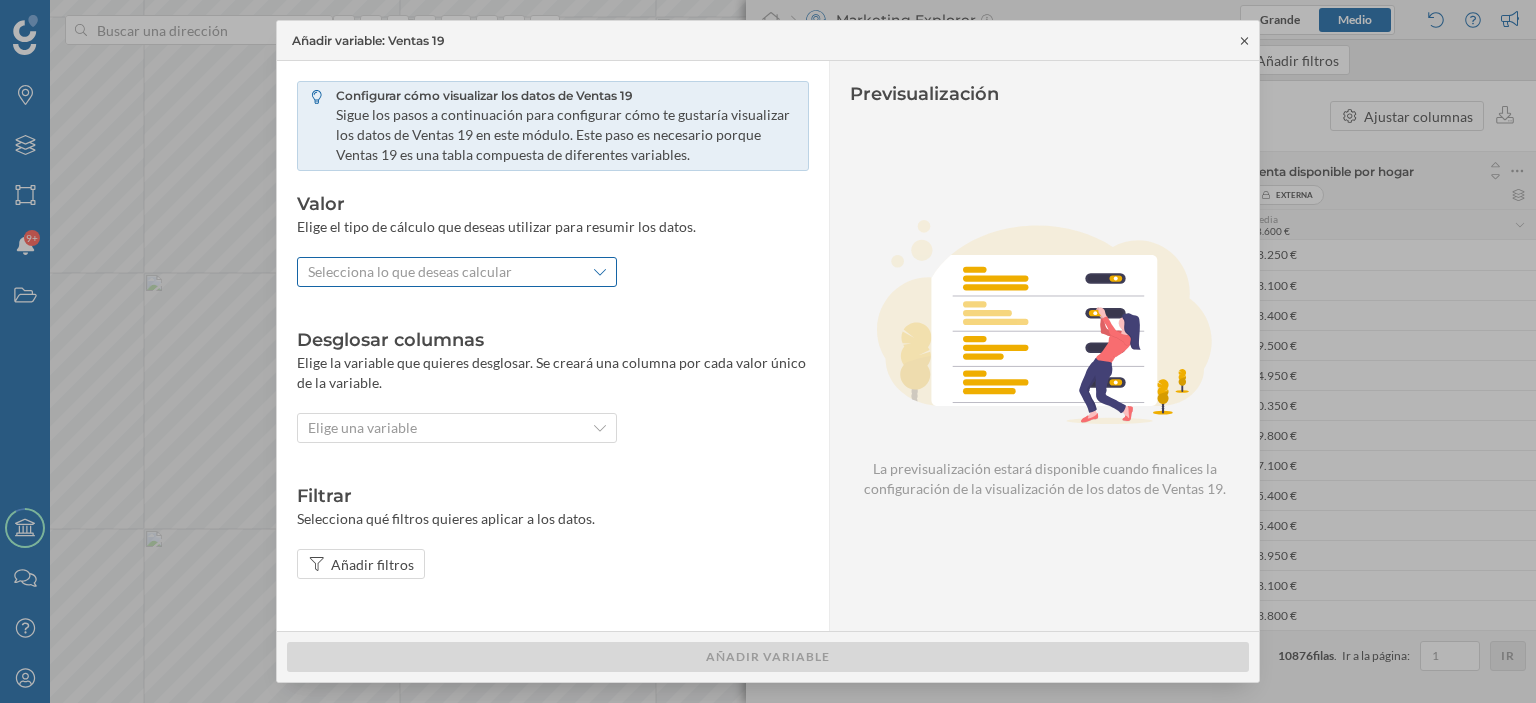 click 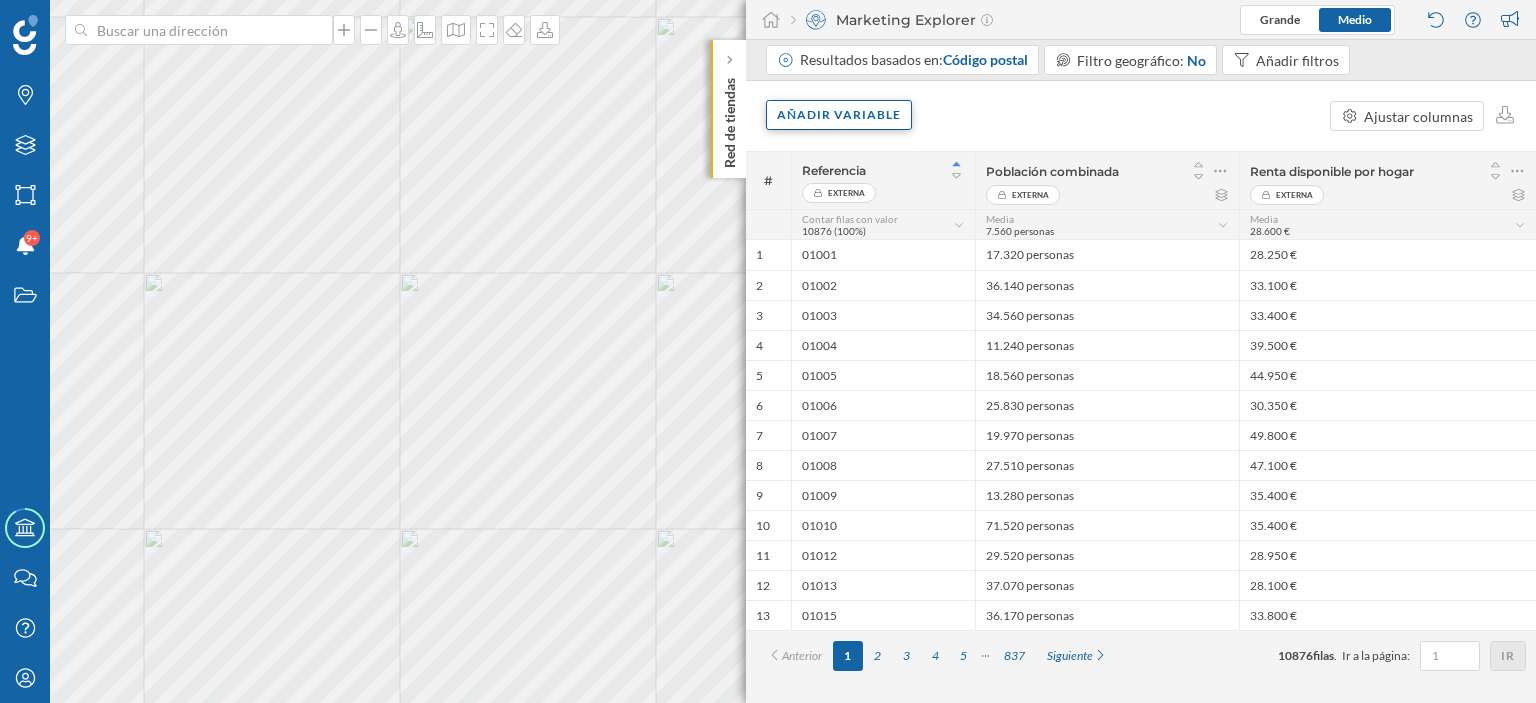 click on "Añadir variable" at bounding box center (839, 115) 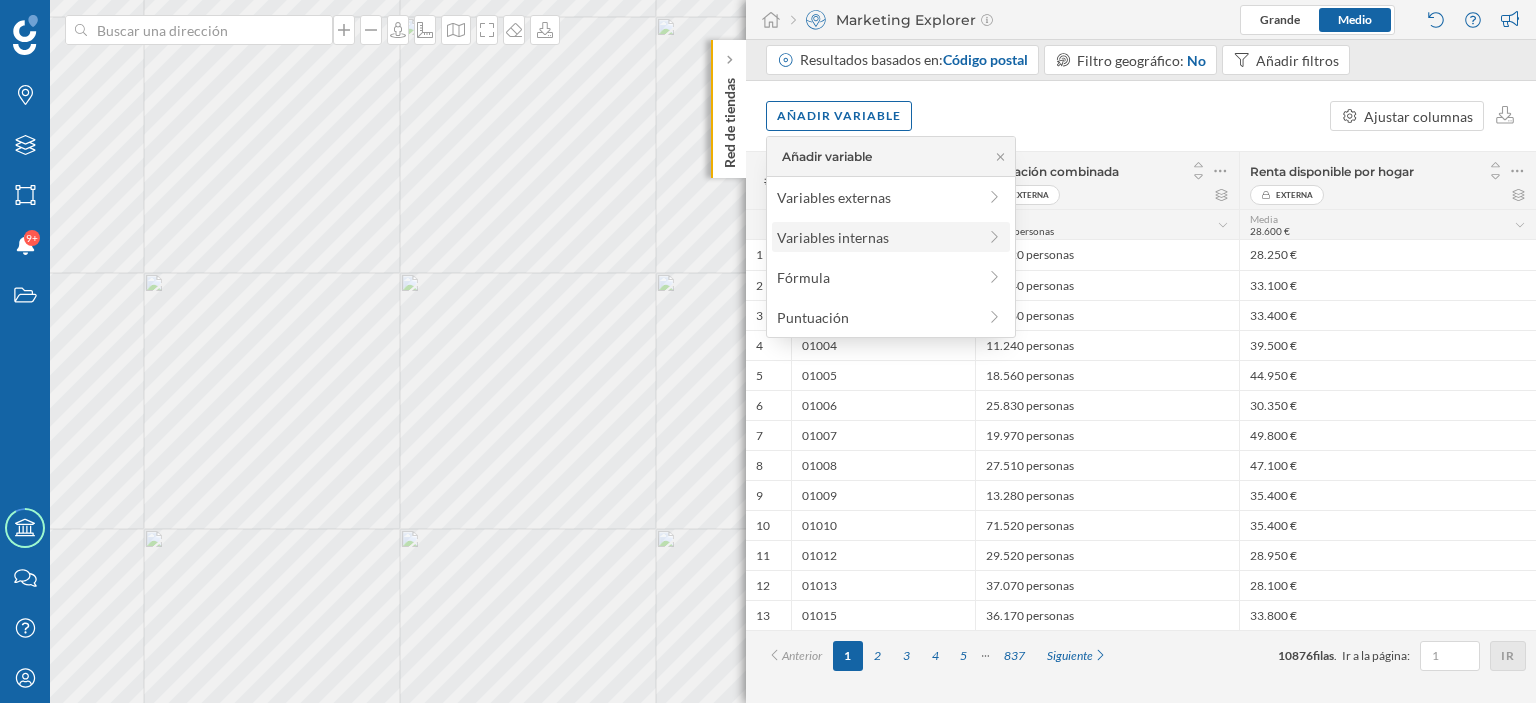 click on "Variables internas" at bounding box center (876, 237) 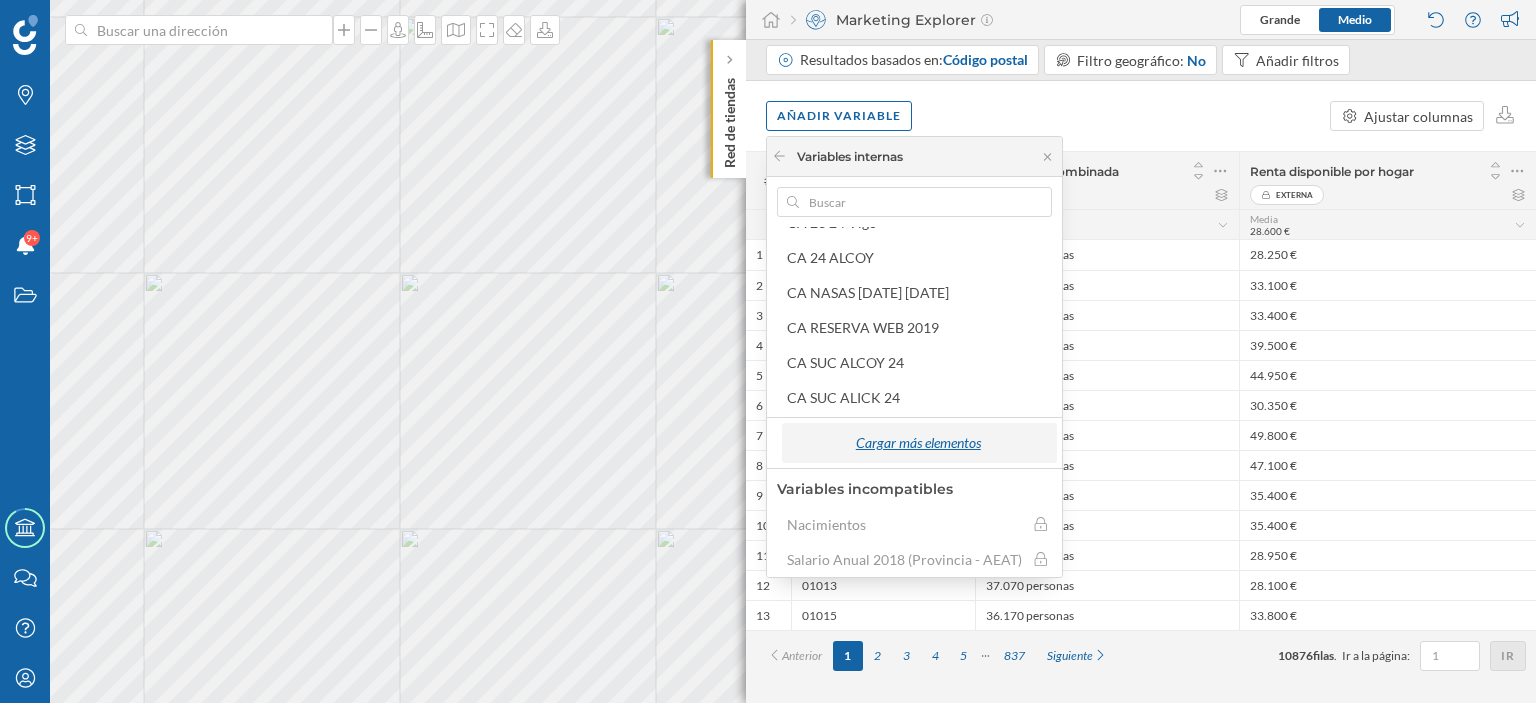 click on "Cargar más elementos" at bounding box center [918, 443] 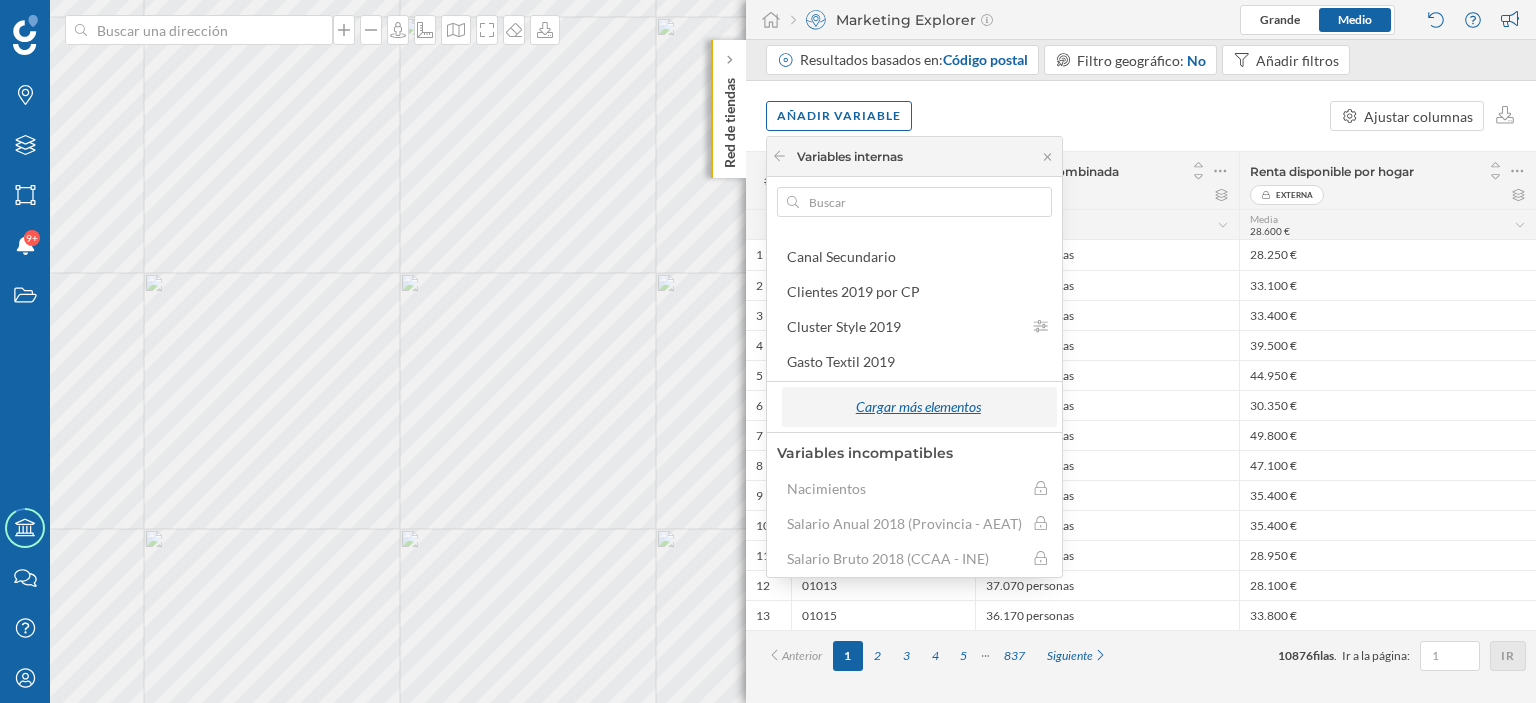 click on "Cargar más elementos" at bounding box center [918, 407] 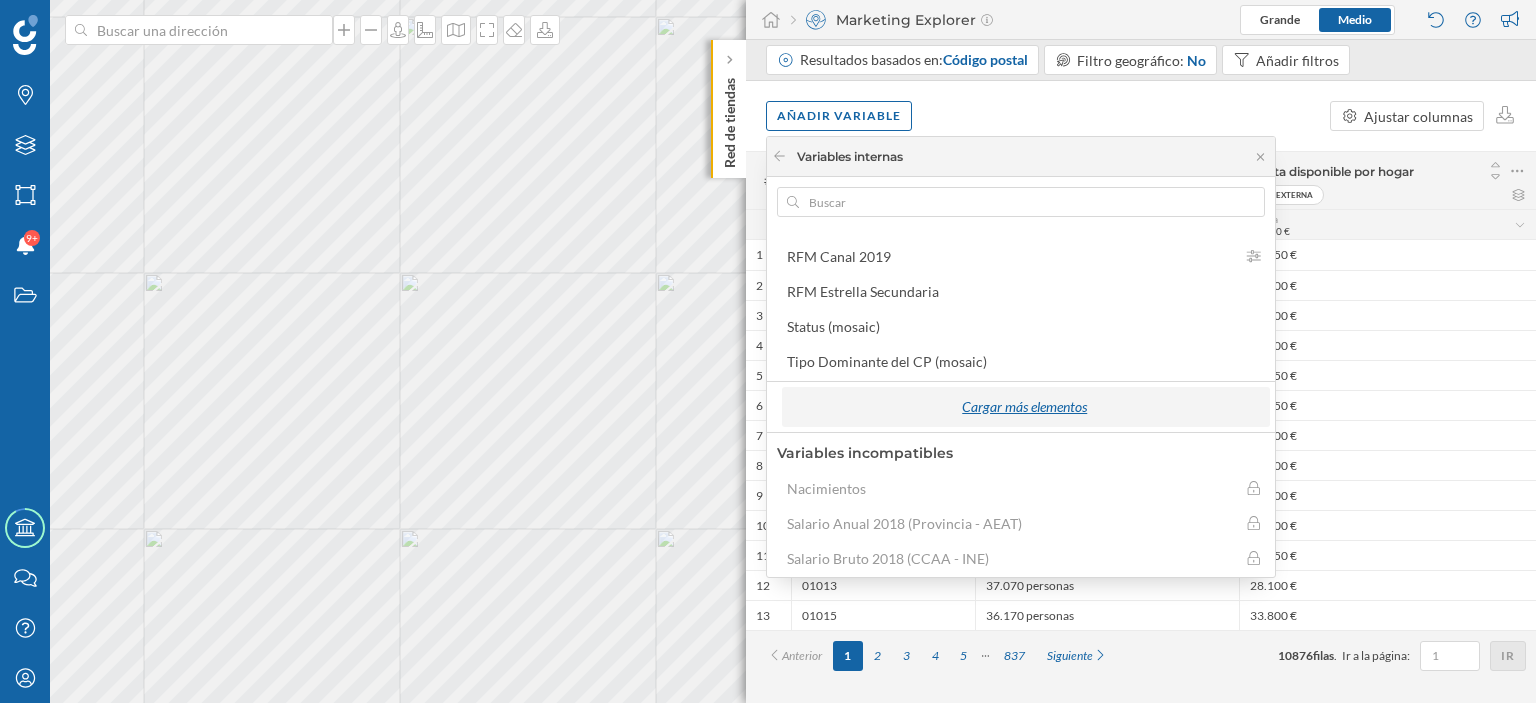 drag, startPoint x: 980, startPoint y: 399, endPoint x: 1025, endPoint y: 397, distance: 45.044422 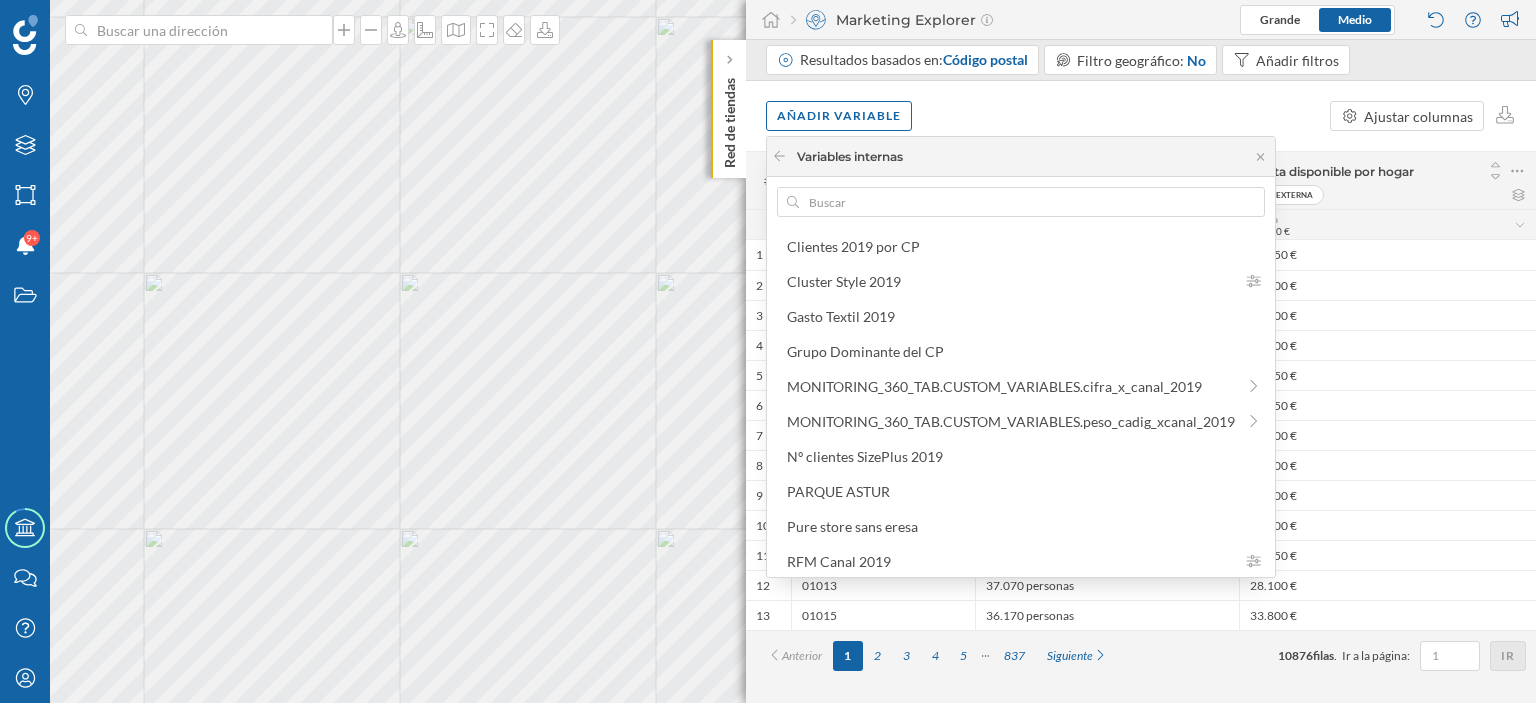 scroll, scrollTop: 586, scrollLeft: 0, axis: vertical 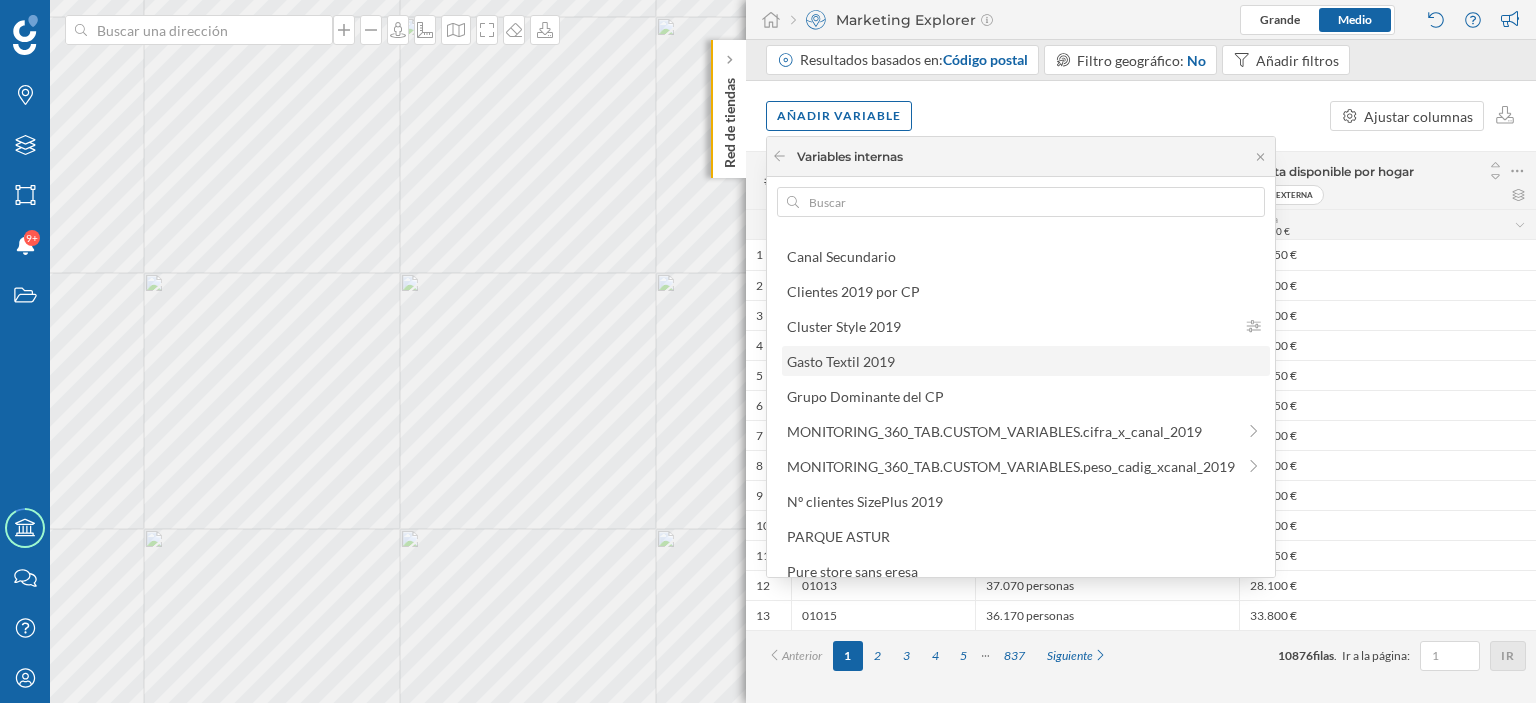 click on "Gasto Textil 2019" at bounding box center [841, 361] 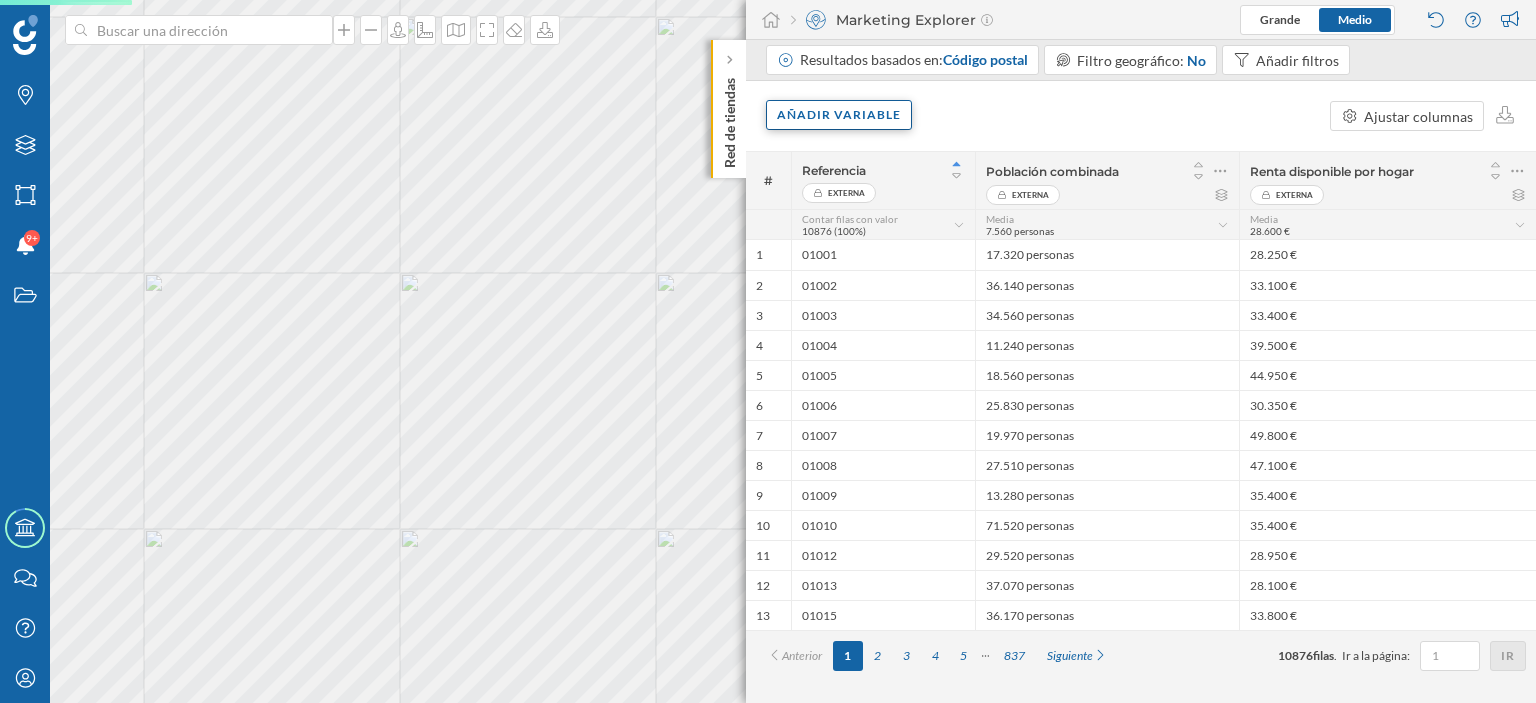 click on "Añadir variable" at bounding box center (839, 115) 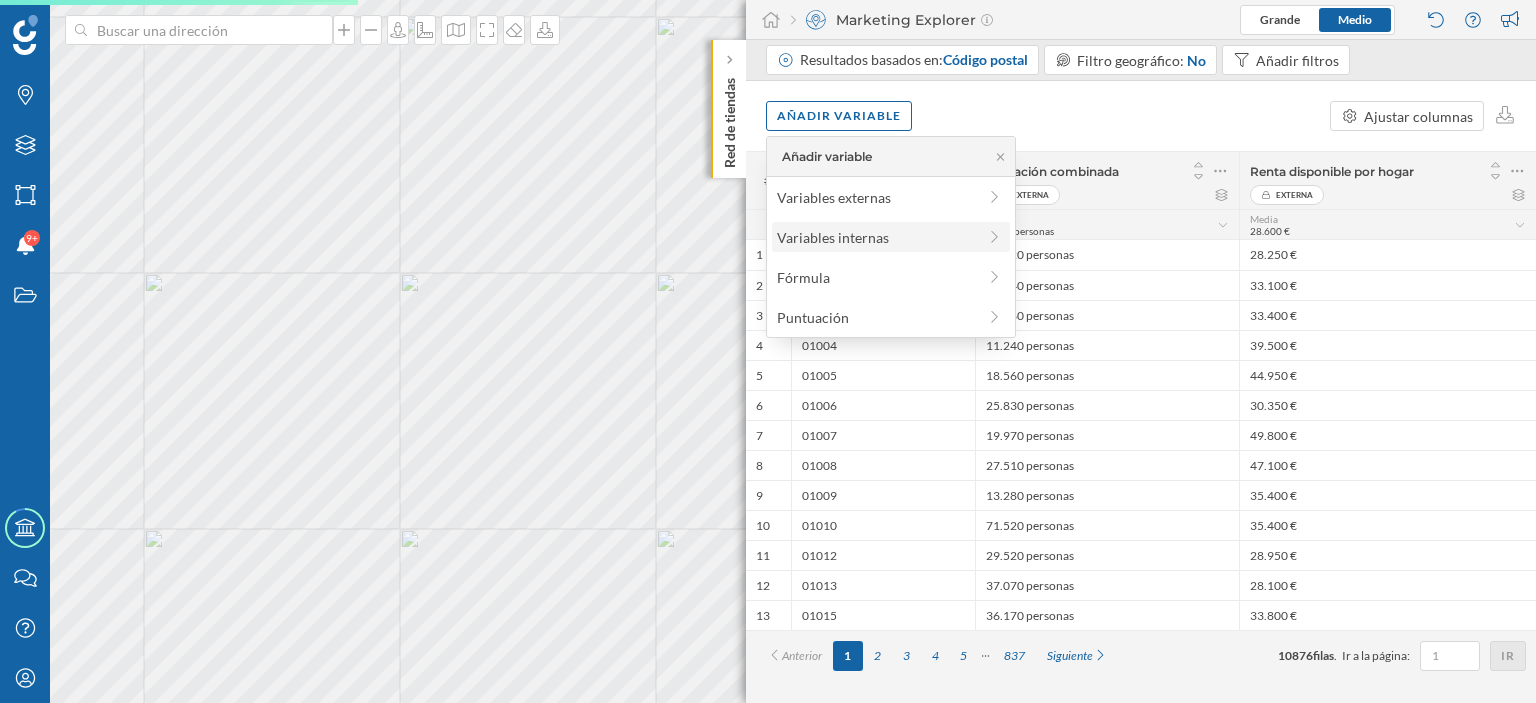 click on "Variables internas" at bounding box center [876, 237] 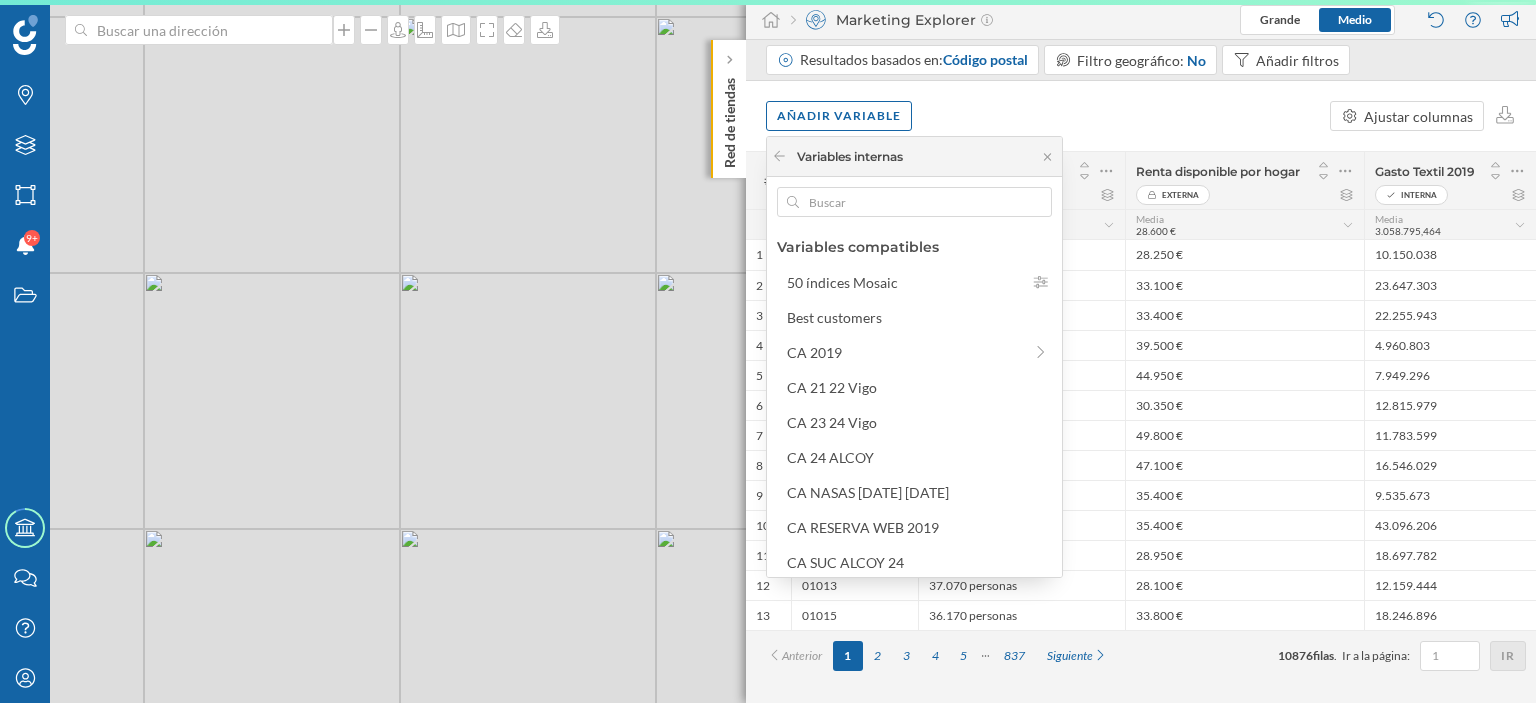 scroll, scrollTop: 0, scrollLeft: 0, axis: both 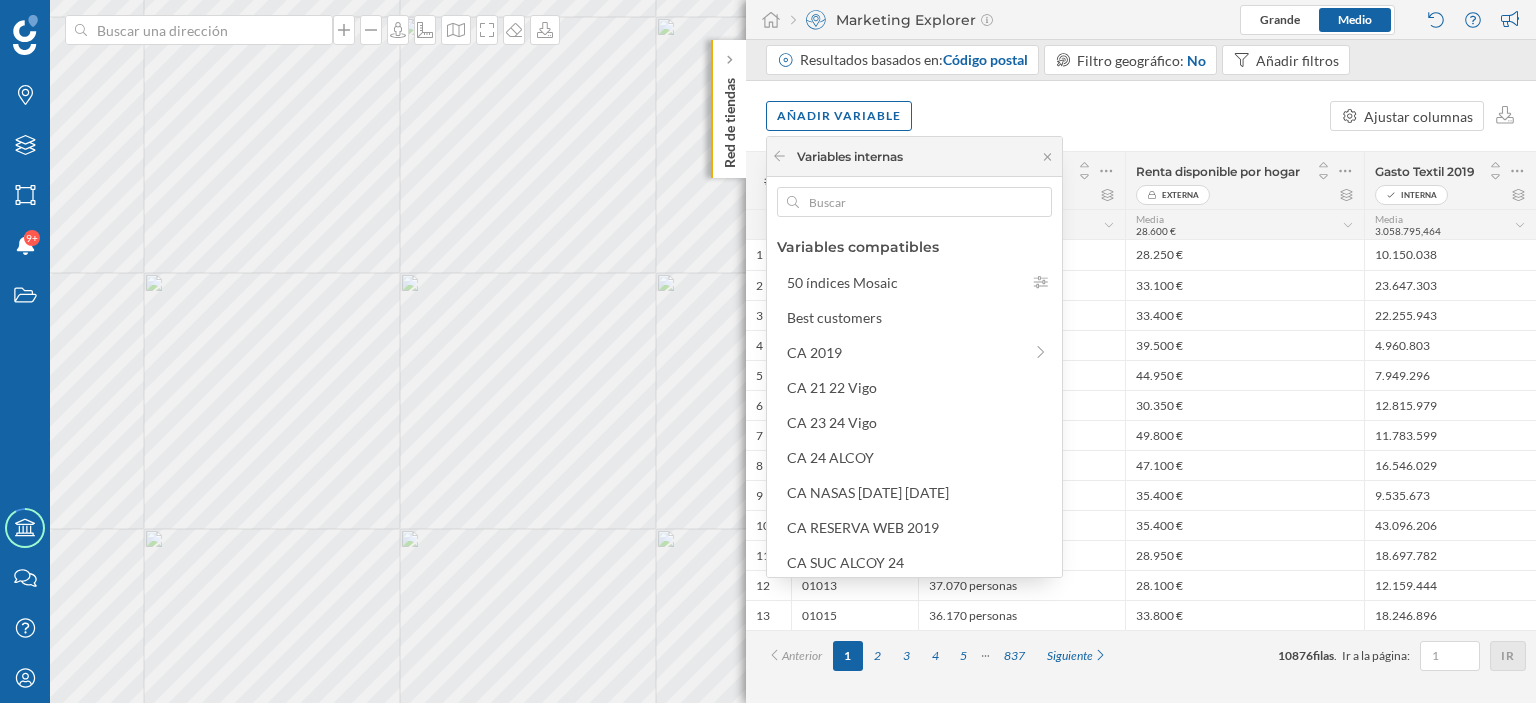 click on "Variables internas" at bounding box center (914, 157) 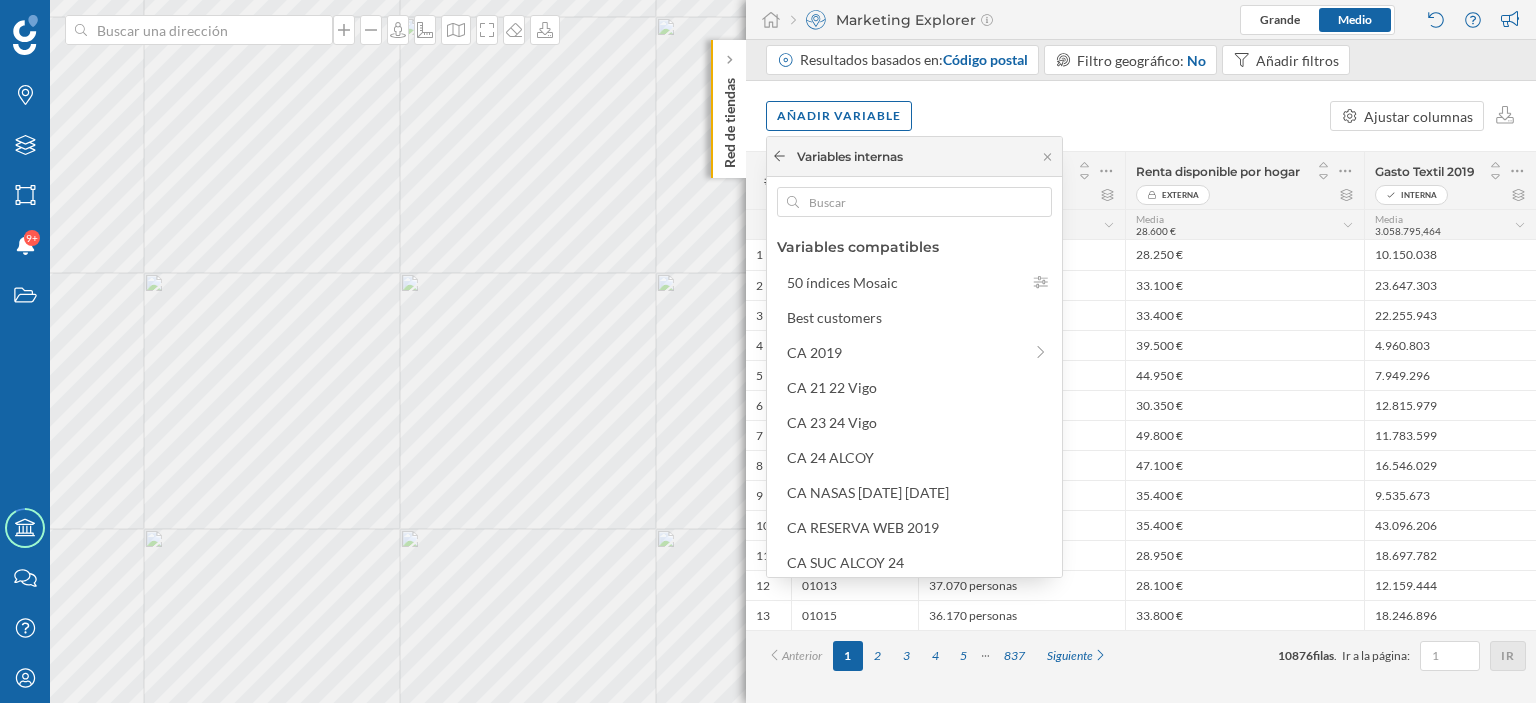 click 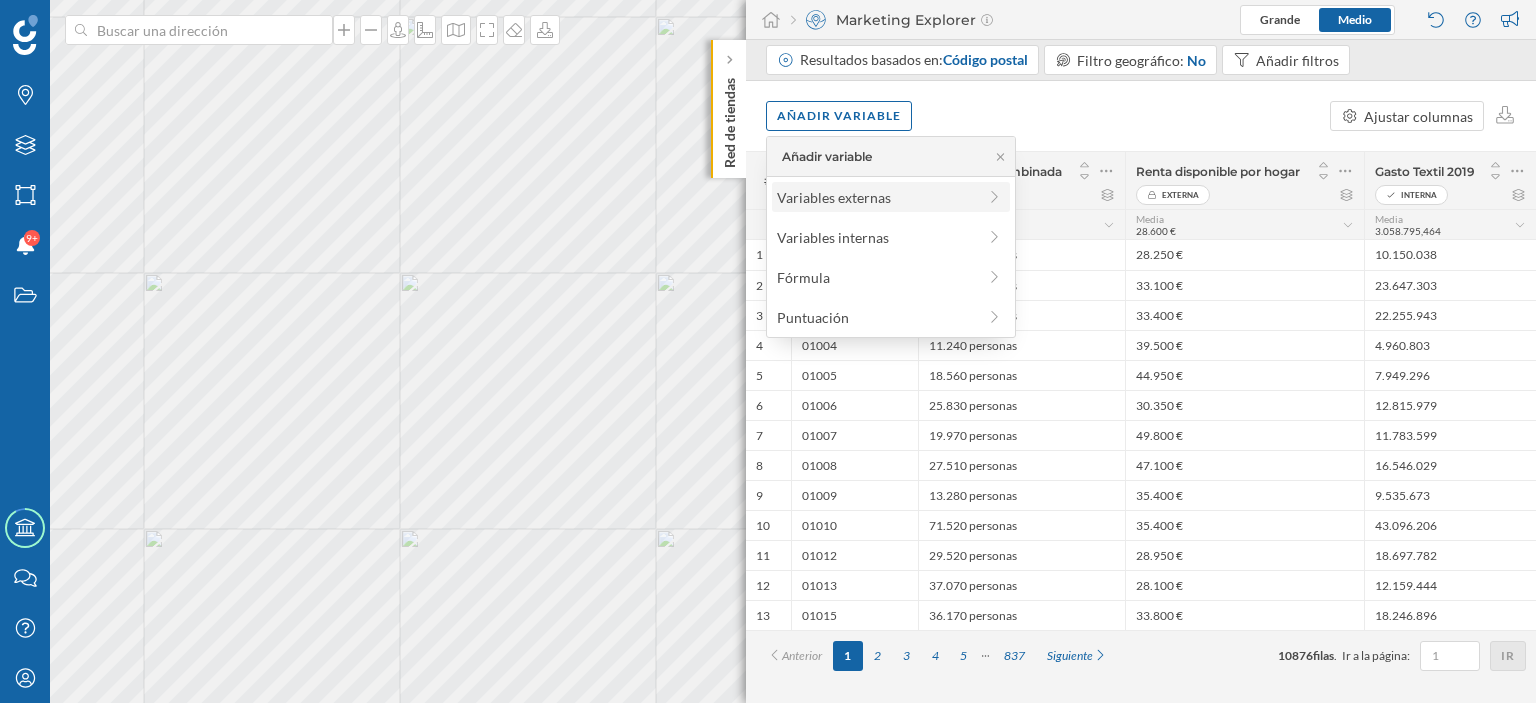 click on "Variables externas" at bounding box center (876, 197) 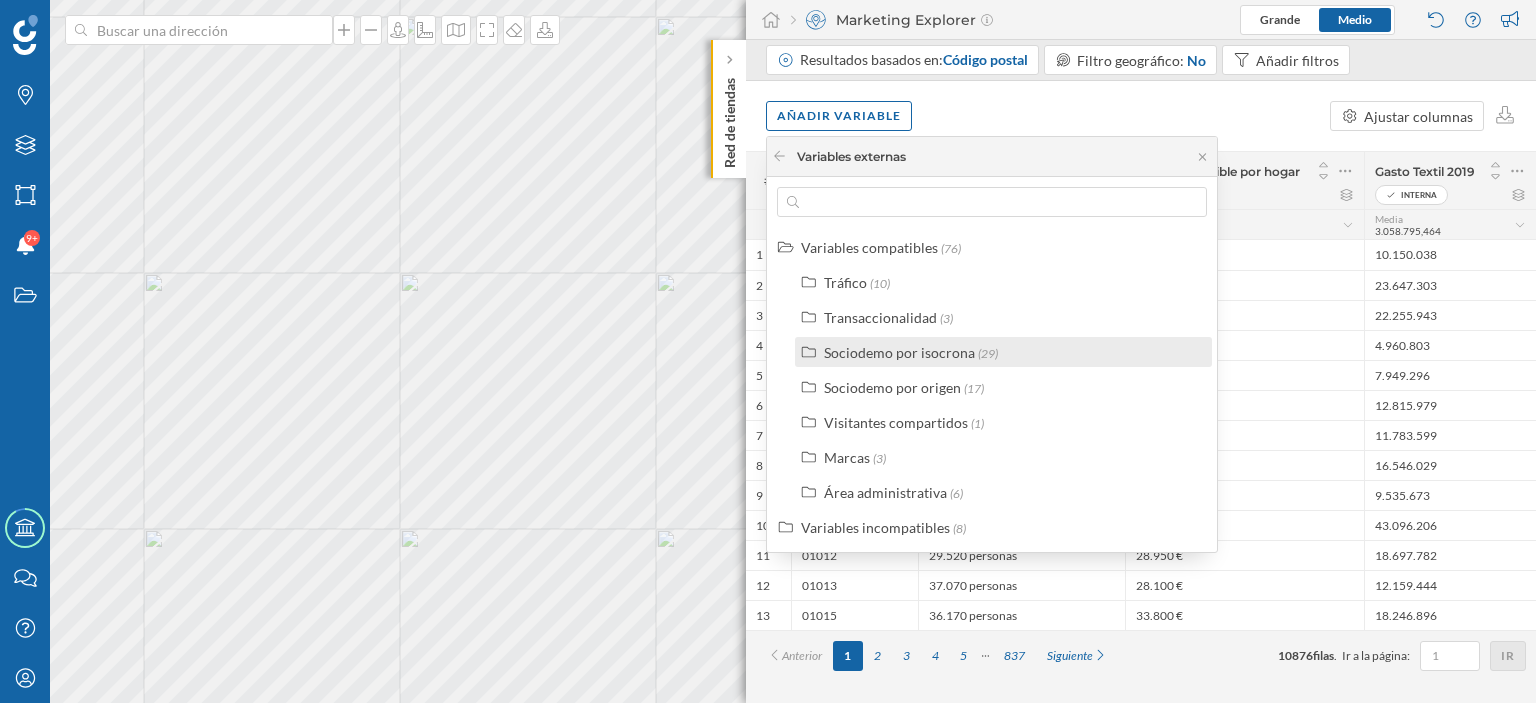 click on "Sociodemo por isocrona" at bounding box center (899, 352) 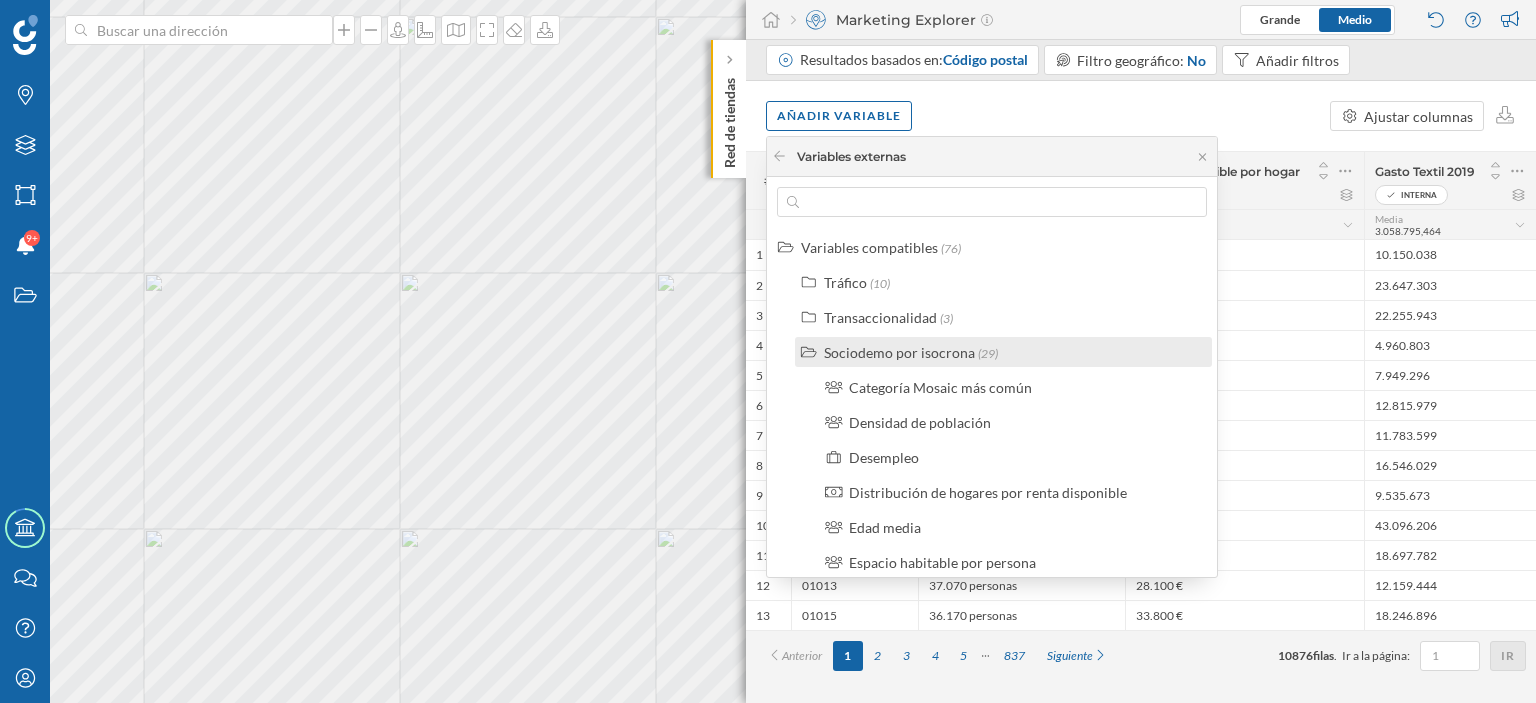 click on "Sociodemo por isocrona" at bounding box center (899, 352) 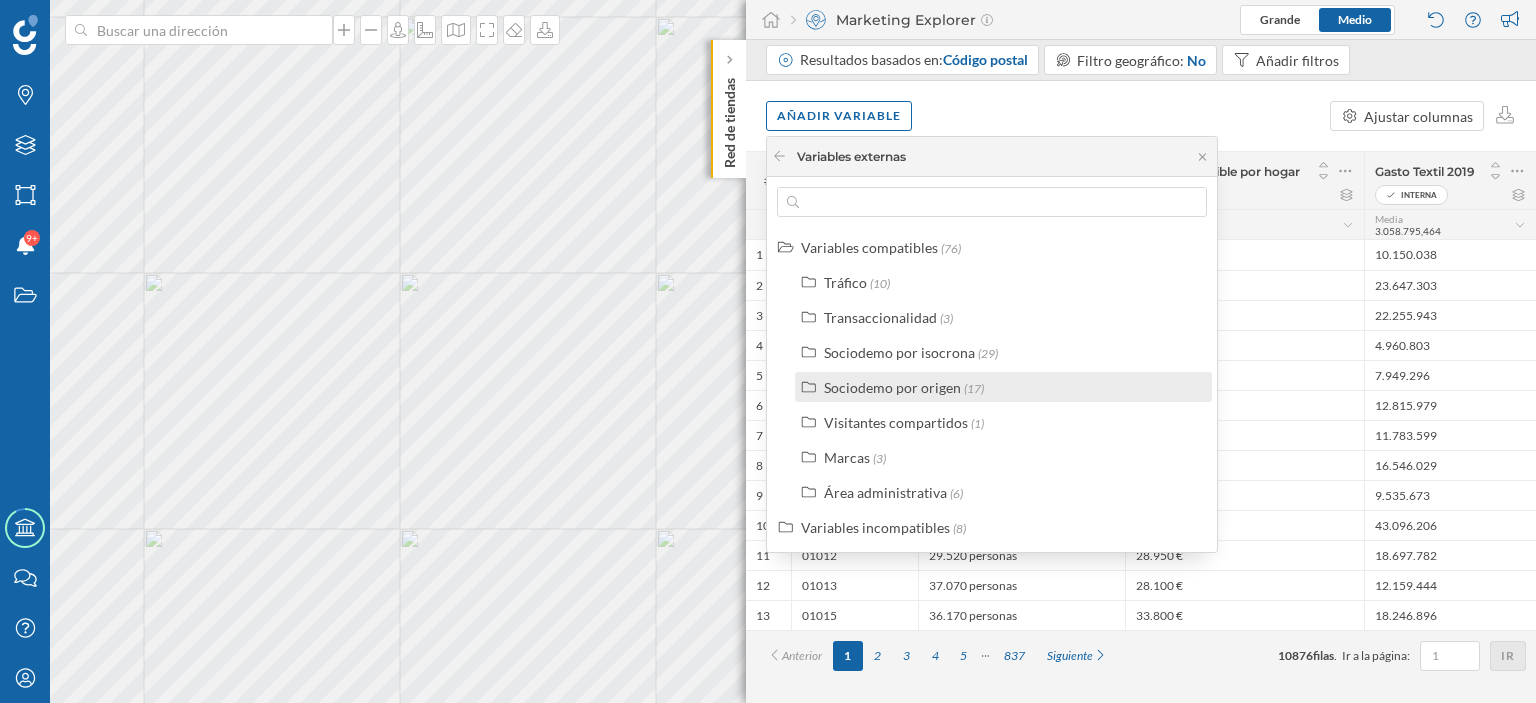 click on "Sociodemo por origen" at bounding box center (892, 387) 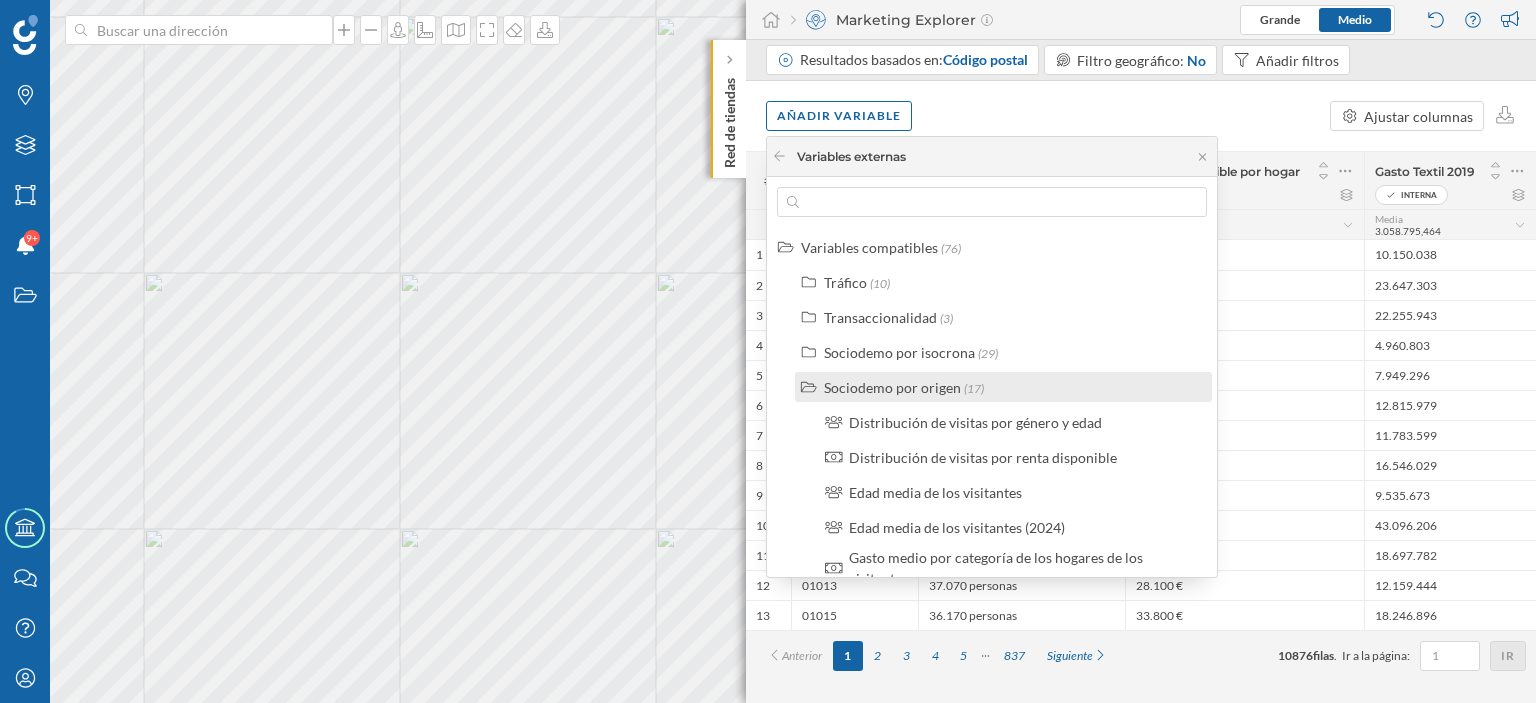 click on "Sociodemo por origen" at bounding box center [892, 387] 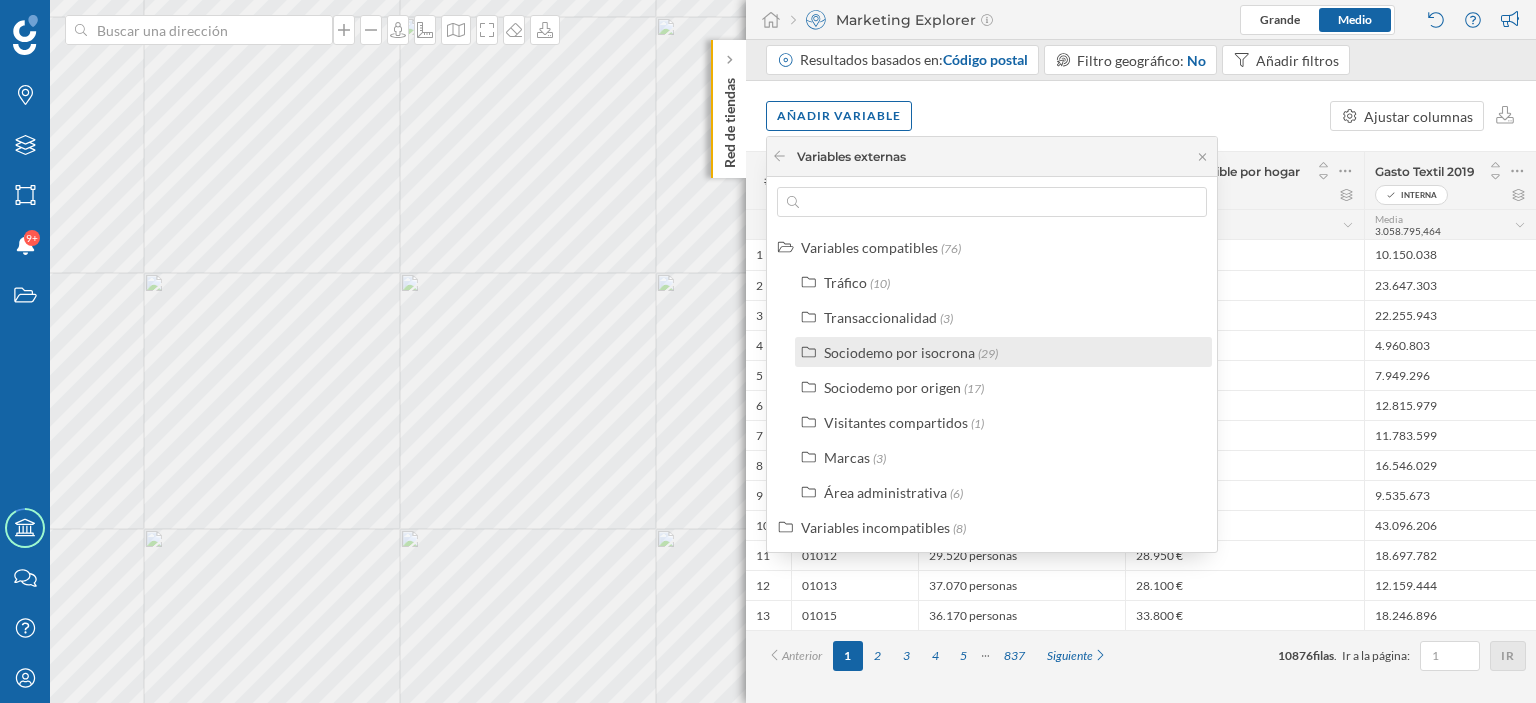 click on "Sociodemo por isocrona" at bounding box center [899, 352] 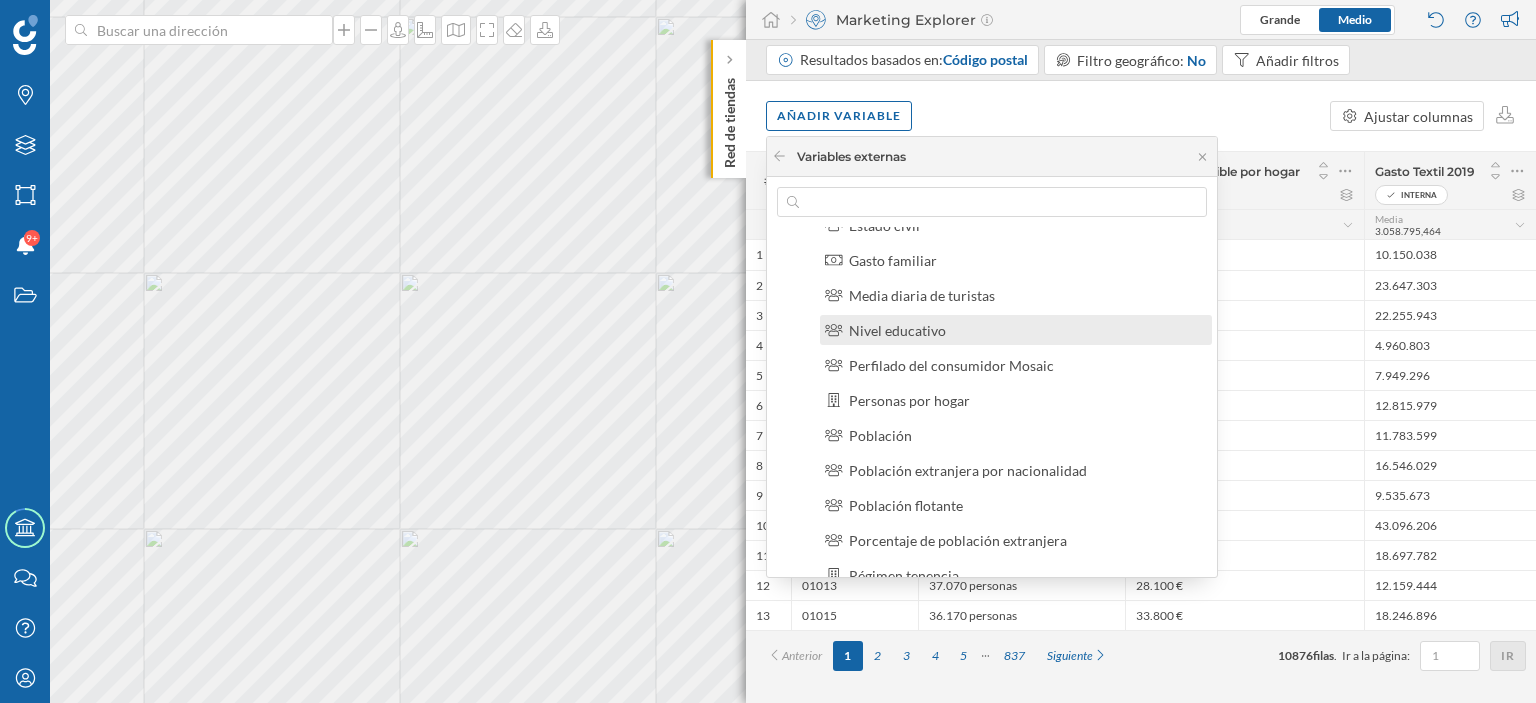scroll, scrollTop: 400, scrollLeft: 0, axis: vertical 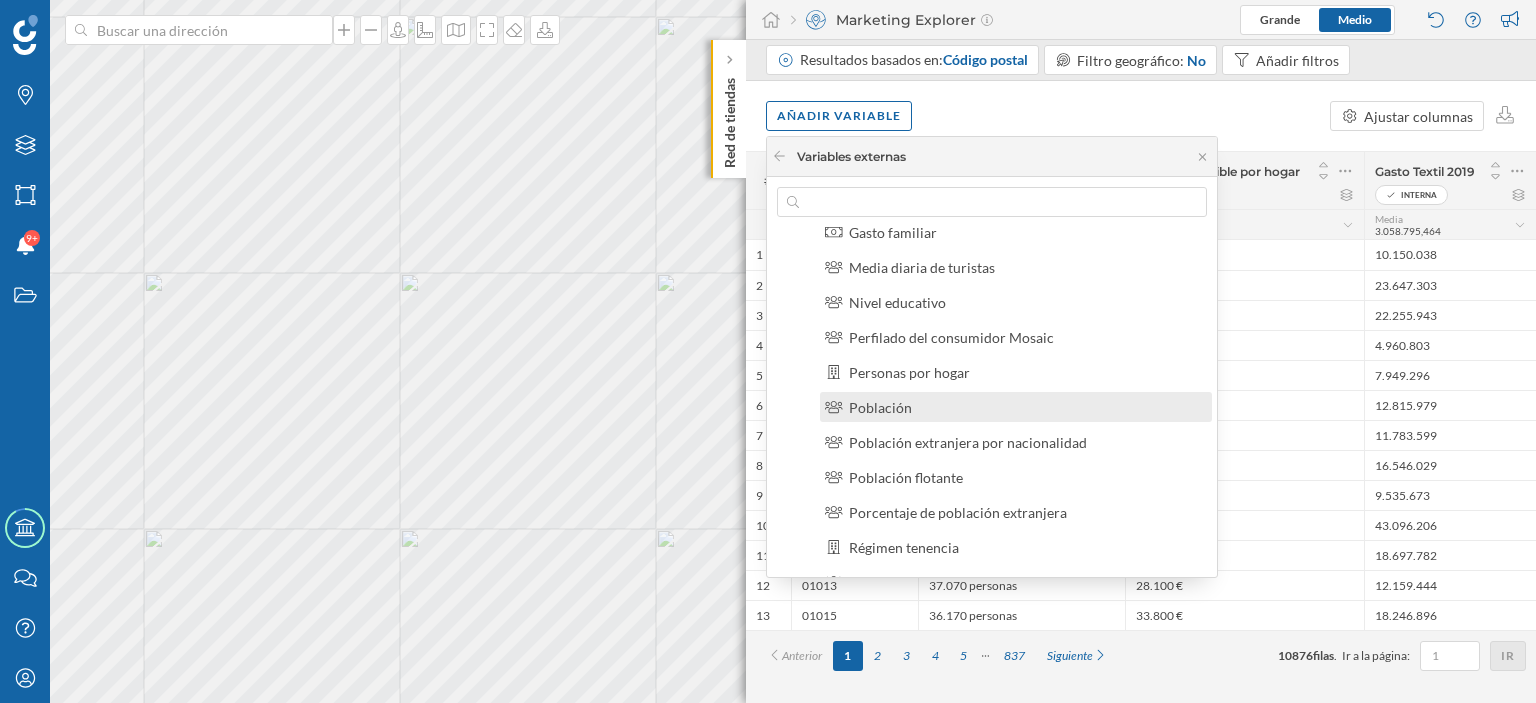 click on "Población" at bounding box center [880, 407] 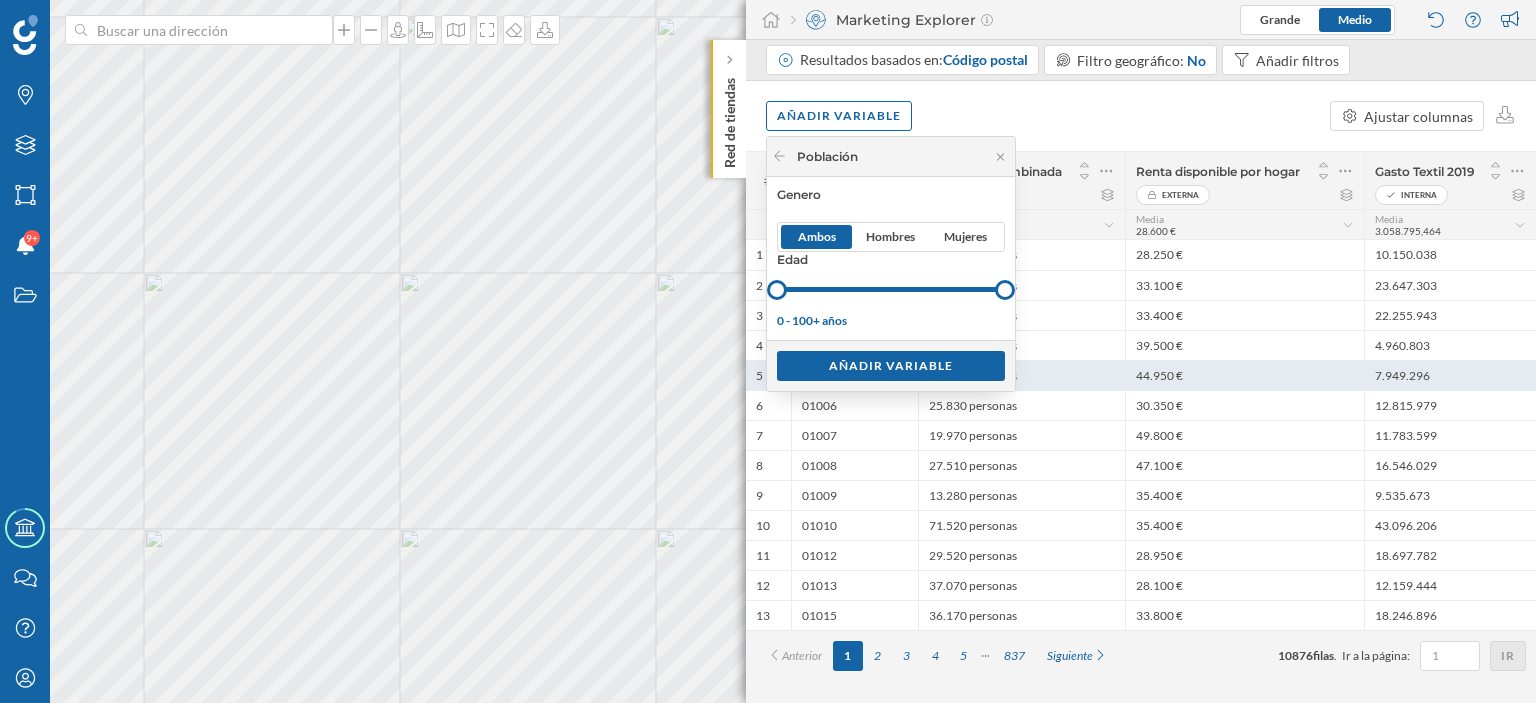 click on "Añadir variable" at bounding box center [891, 366] 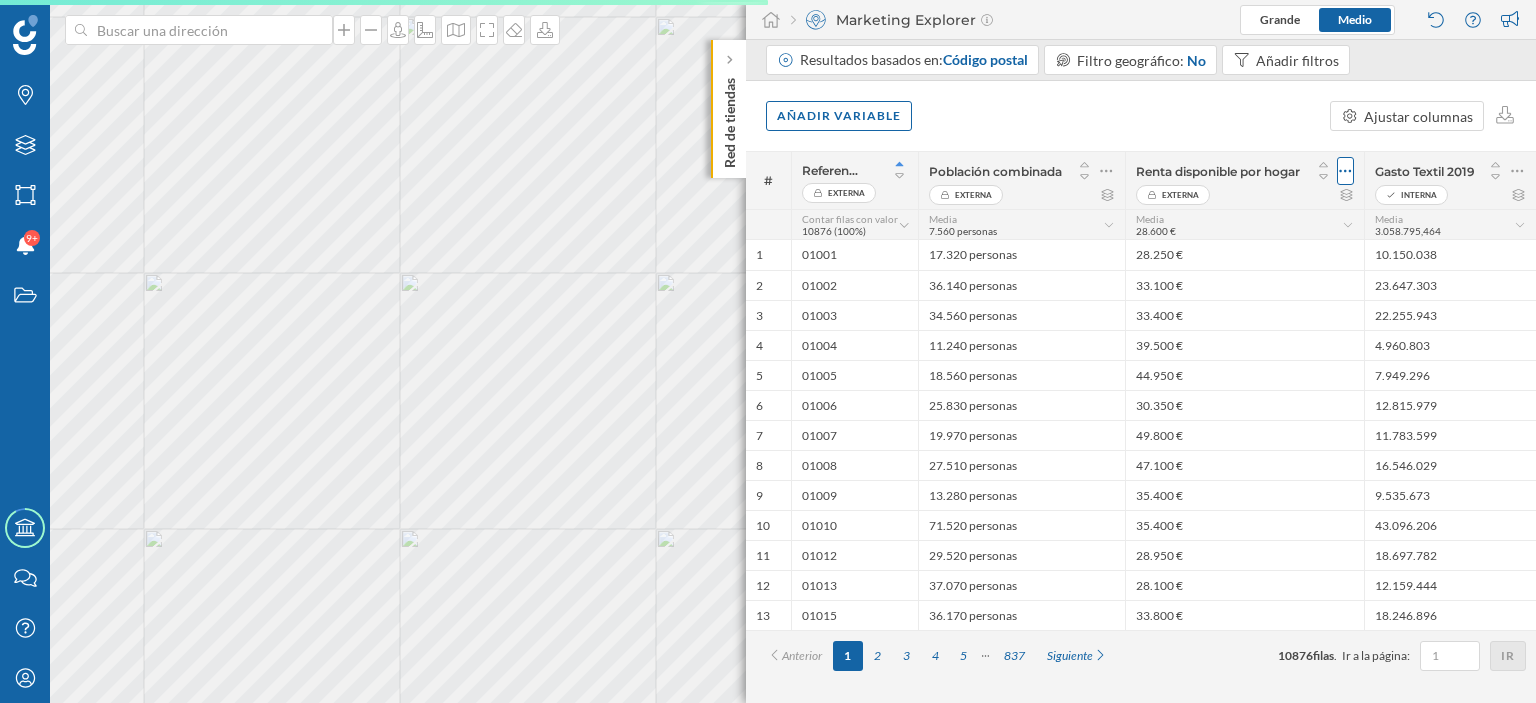 click 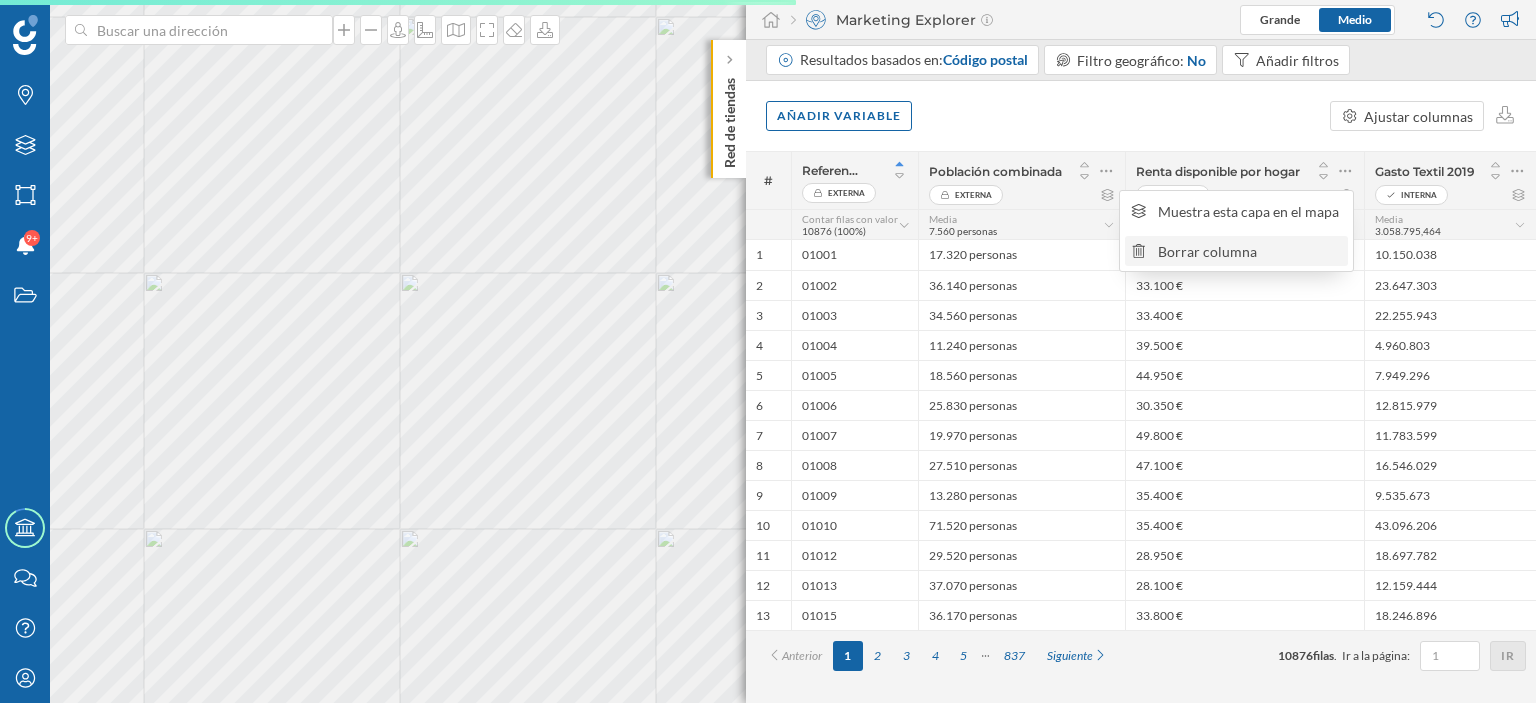 click on "Borrar columna" at bounding box center [1250, 251] 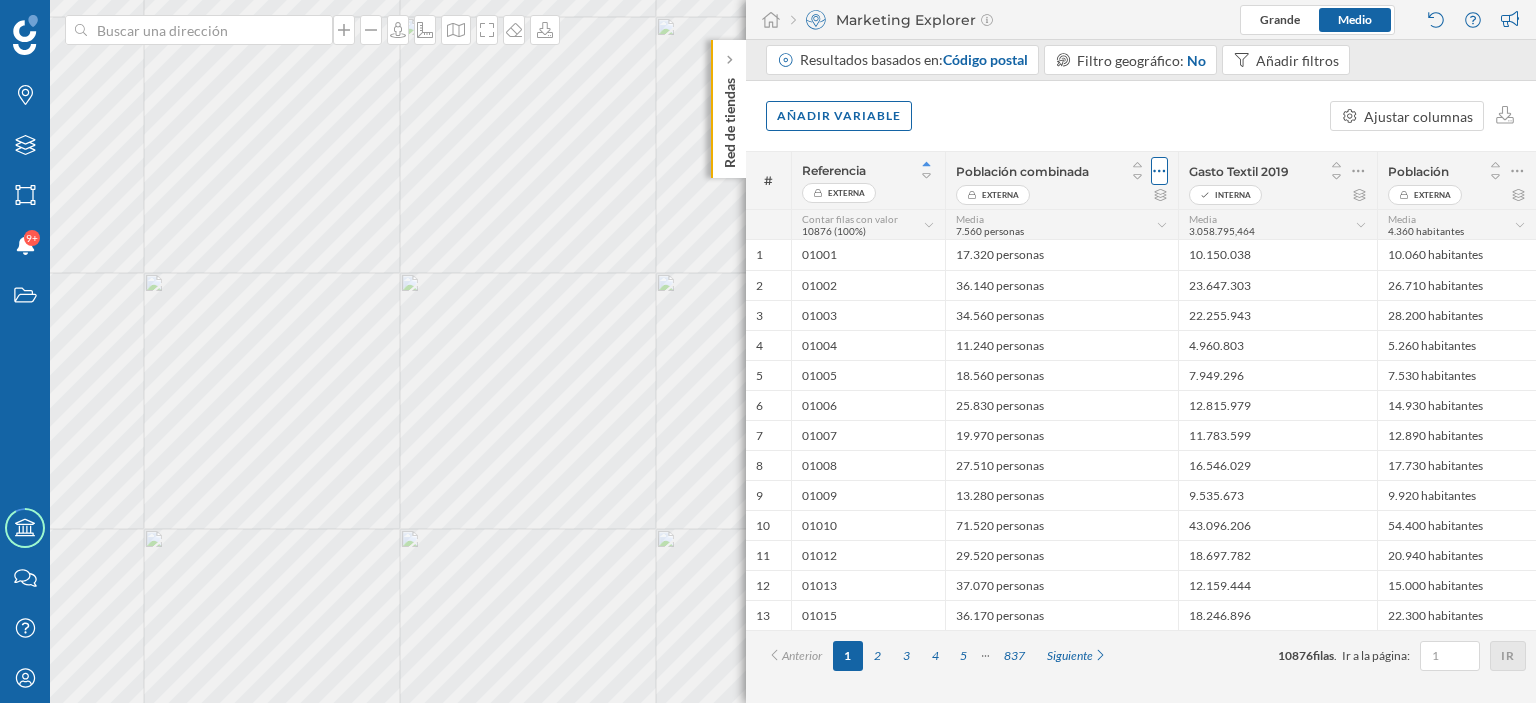 click 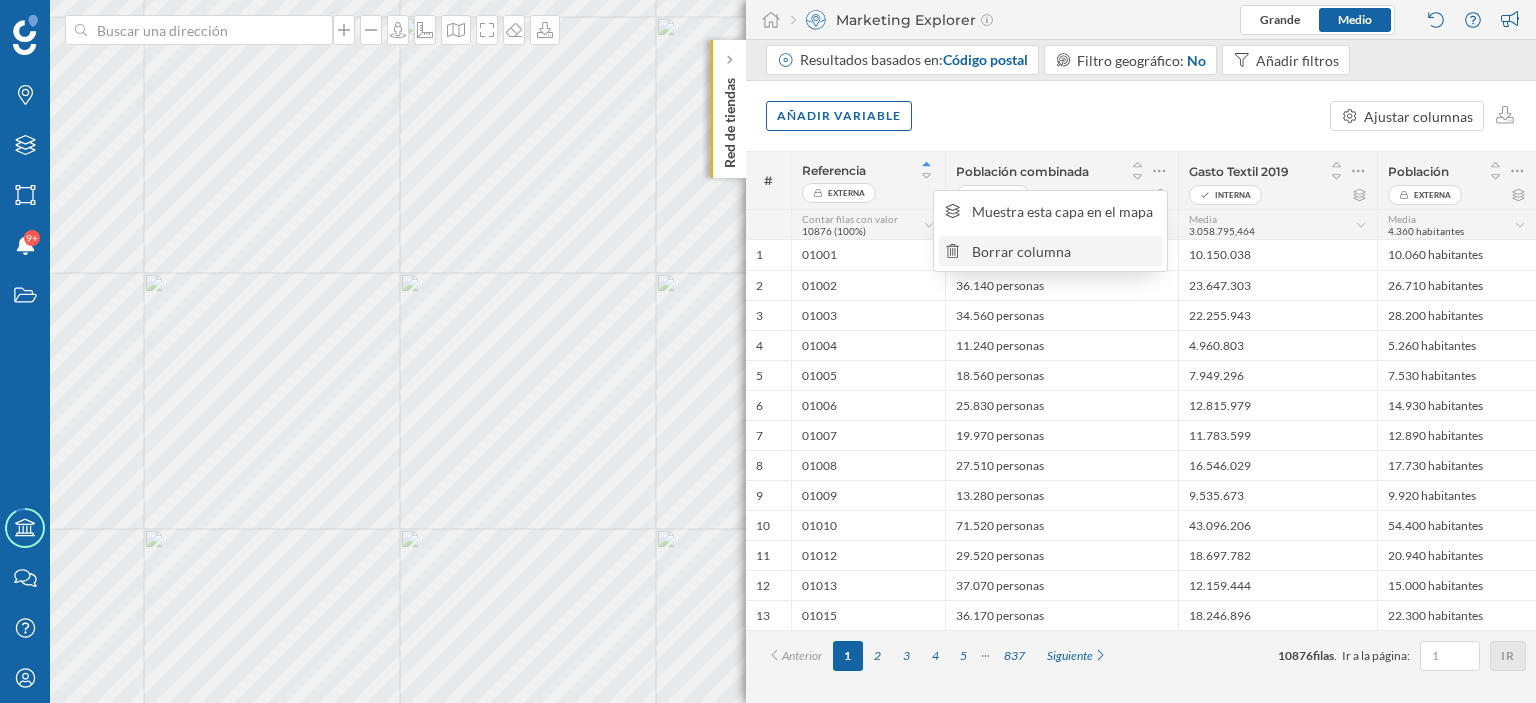 click on "Borrar columna" at bounding box center [1064, 251] 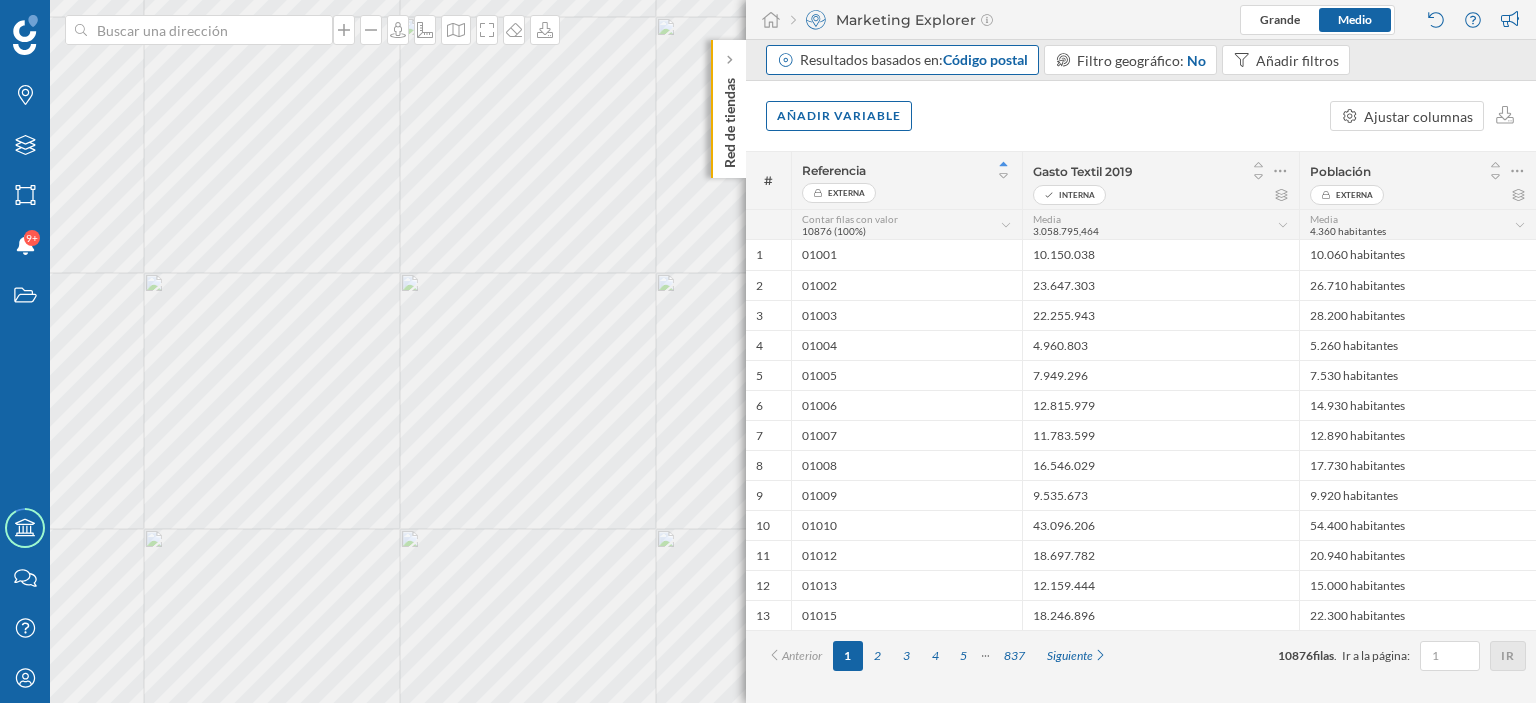 click on "Resultados basados en:
Código postal" at bounding box center [914, 60] 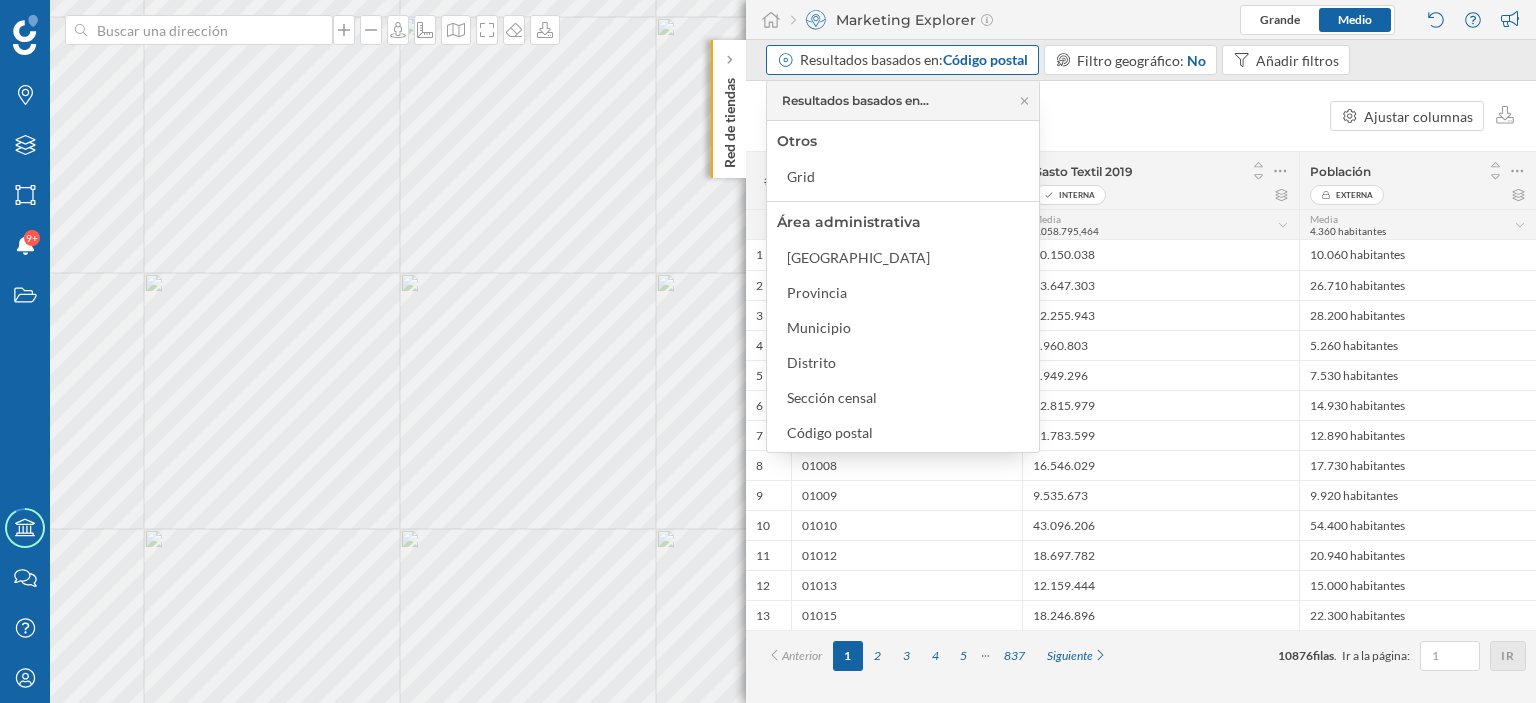 click on "Resultados basados en:
Código postal" at bounding box center (914, 60) 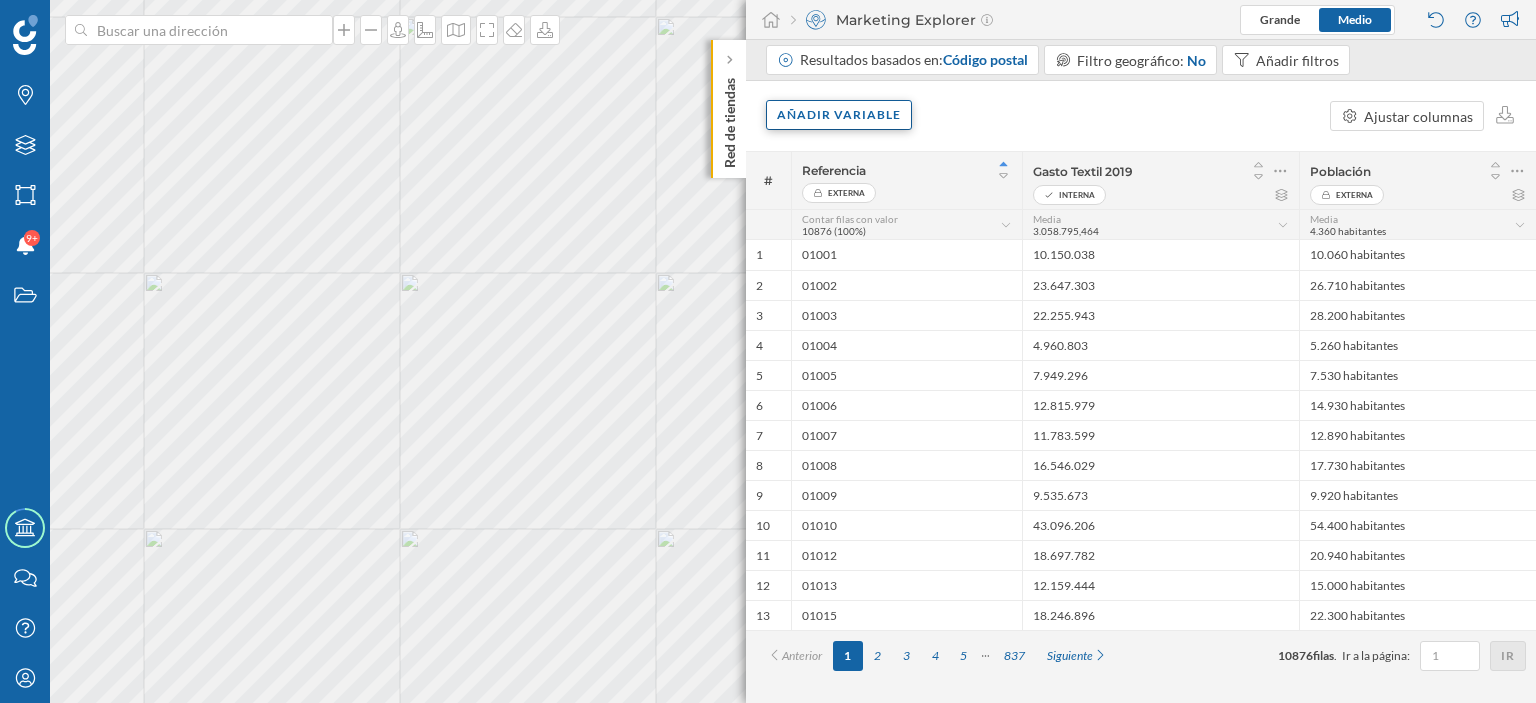 click on "Añadir variable" at bounding box center (839, 115) 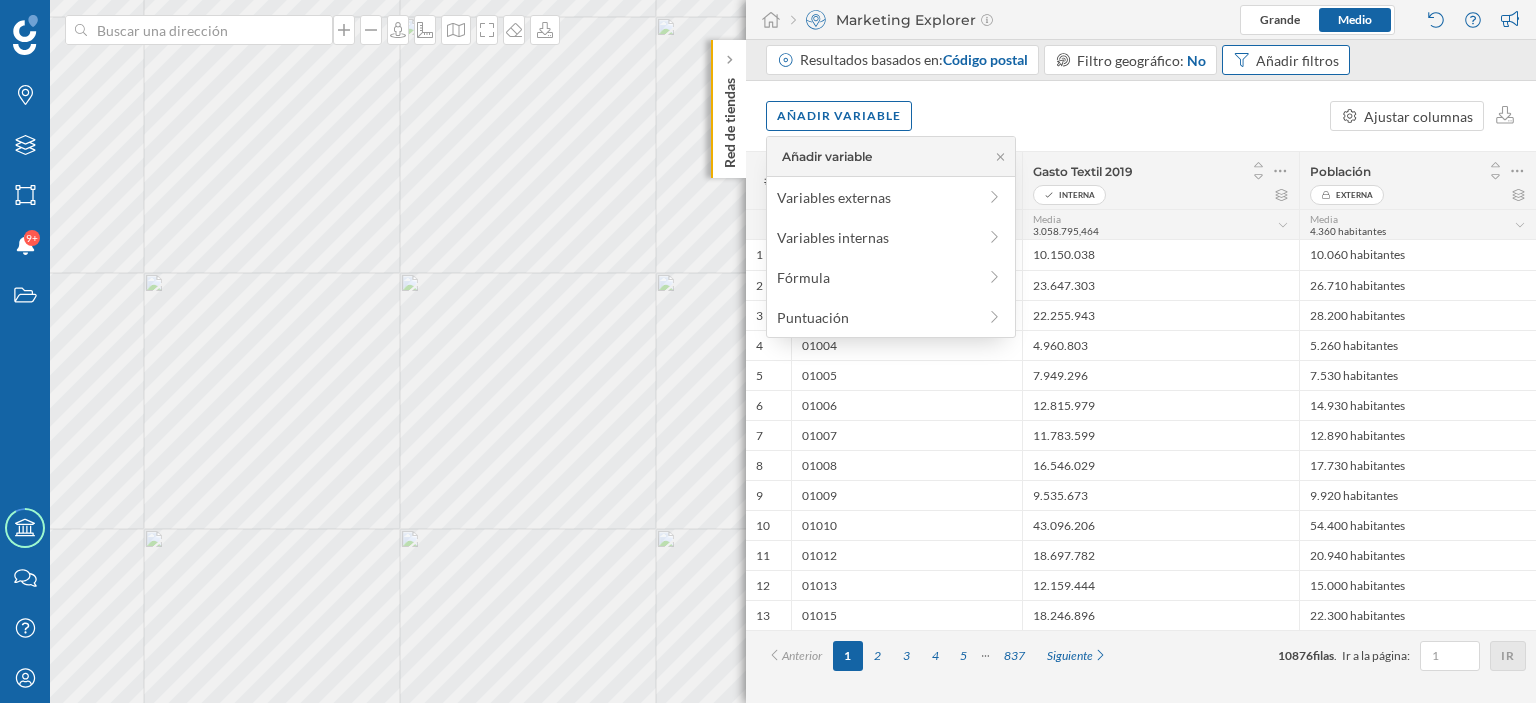 click on "Añadir filtros" at bounding box center (1297, 60) 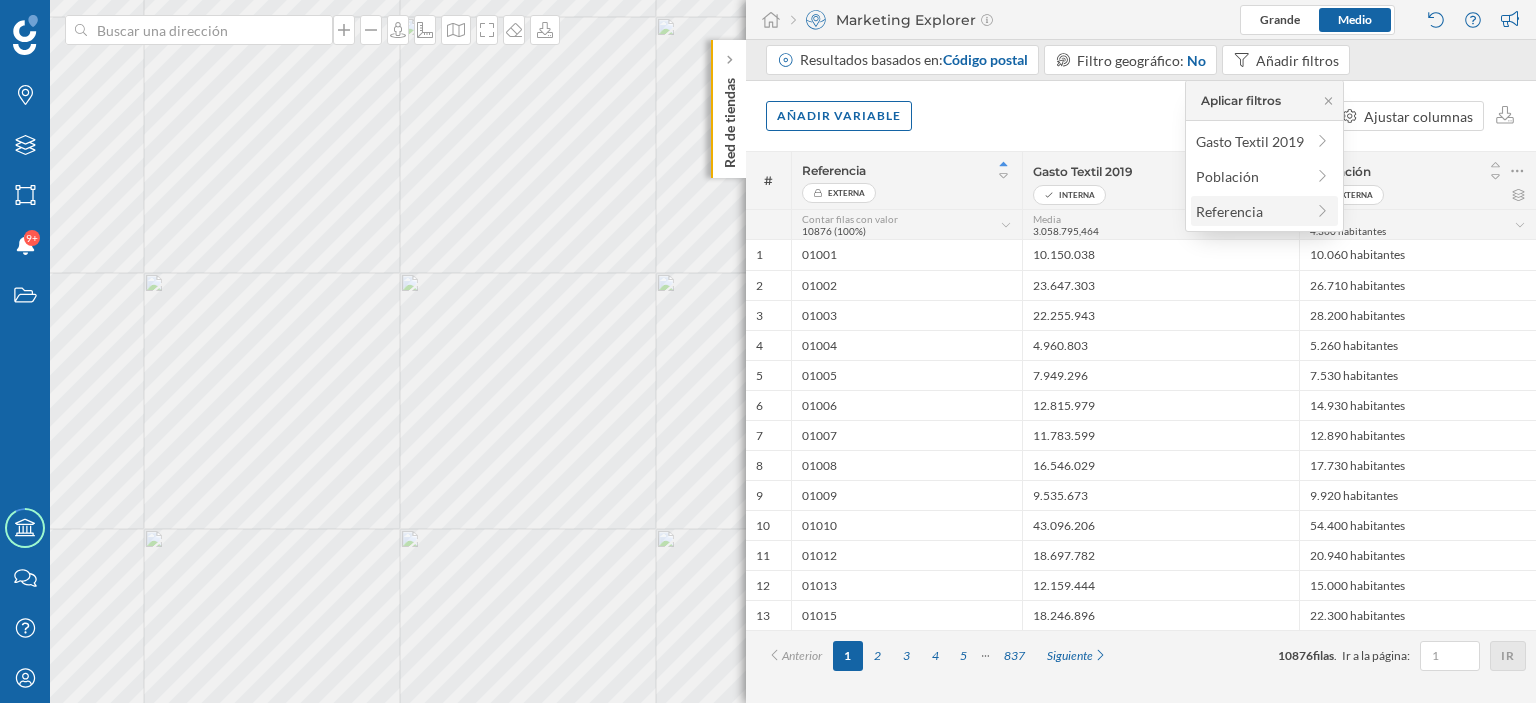 click on "Referencia" at bounding box center [1229, 211] 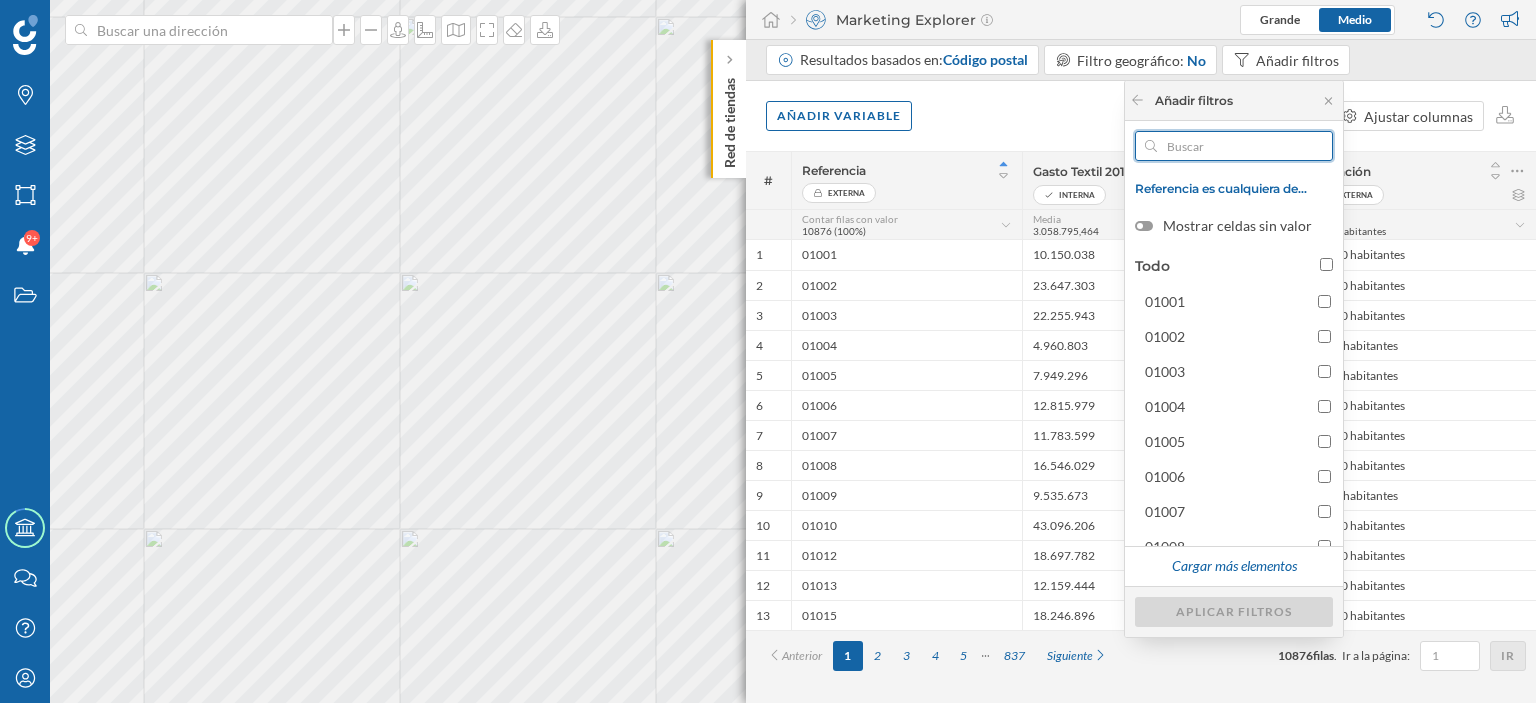 click at bounding box center (1234, 146) 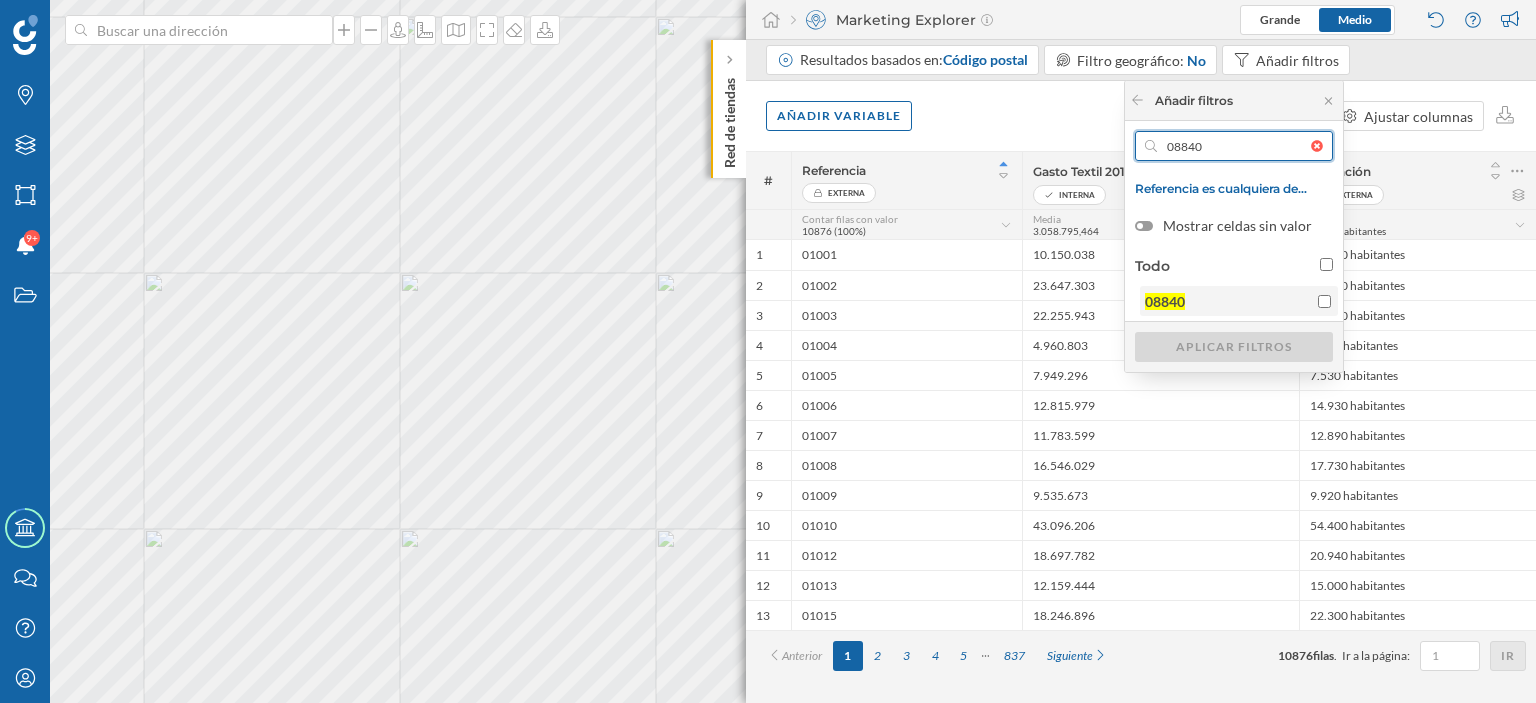 type on "08840" 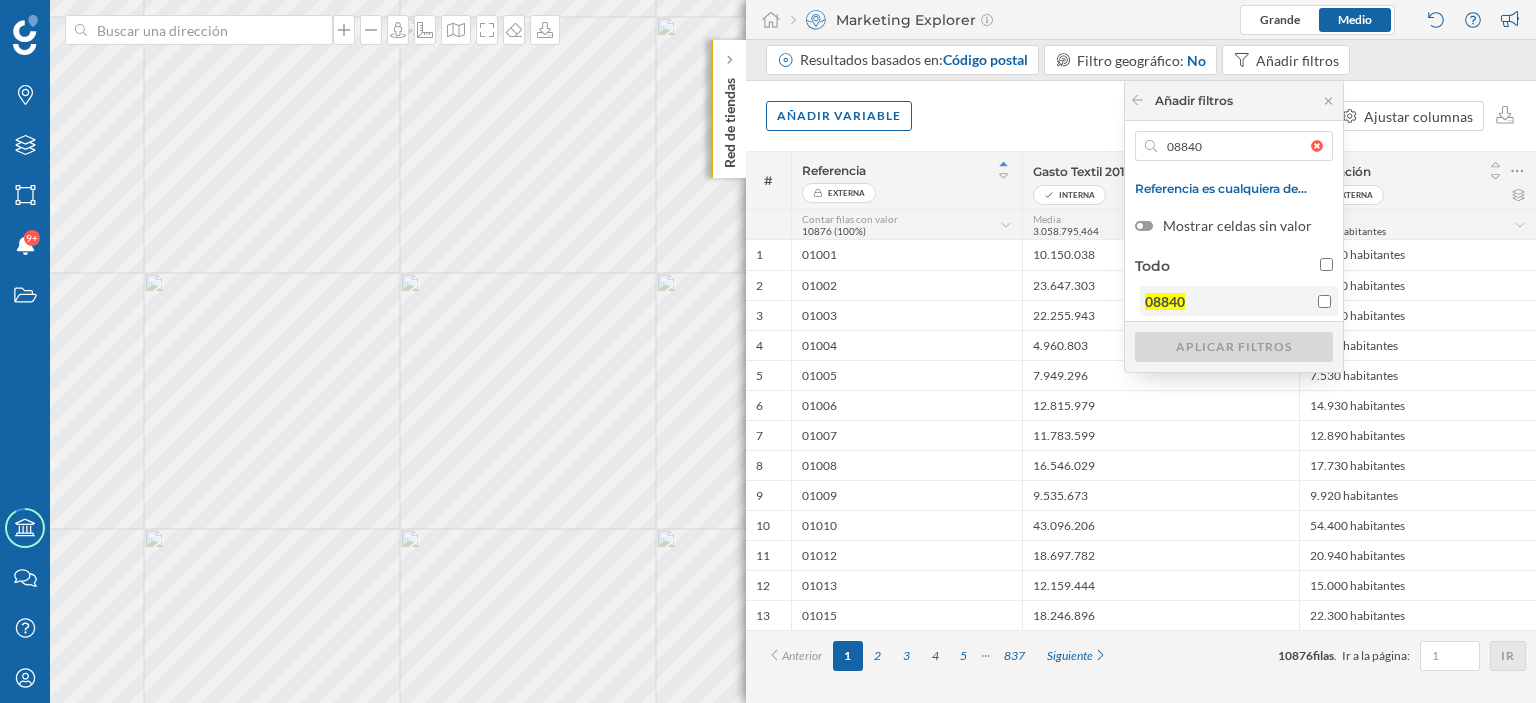 click on "08840" at bounding box center (1324, 301) 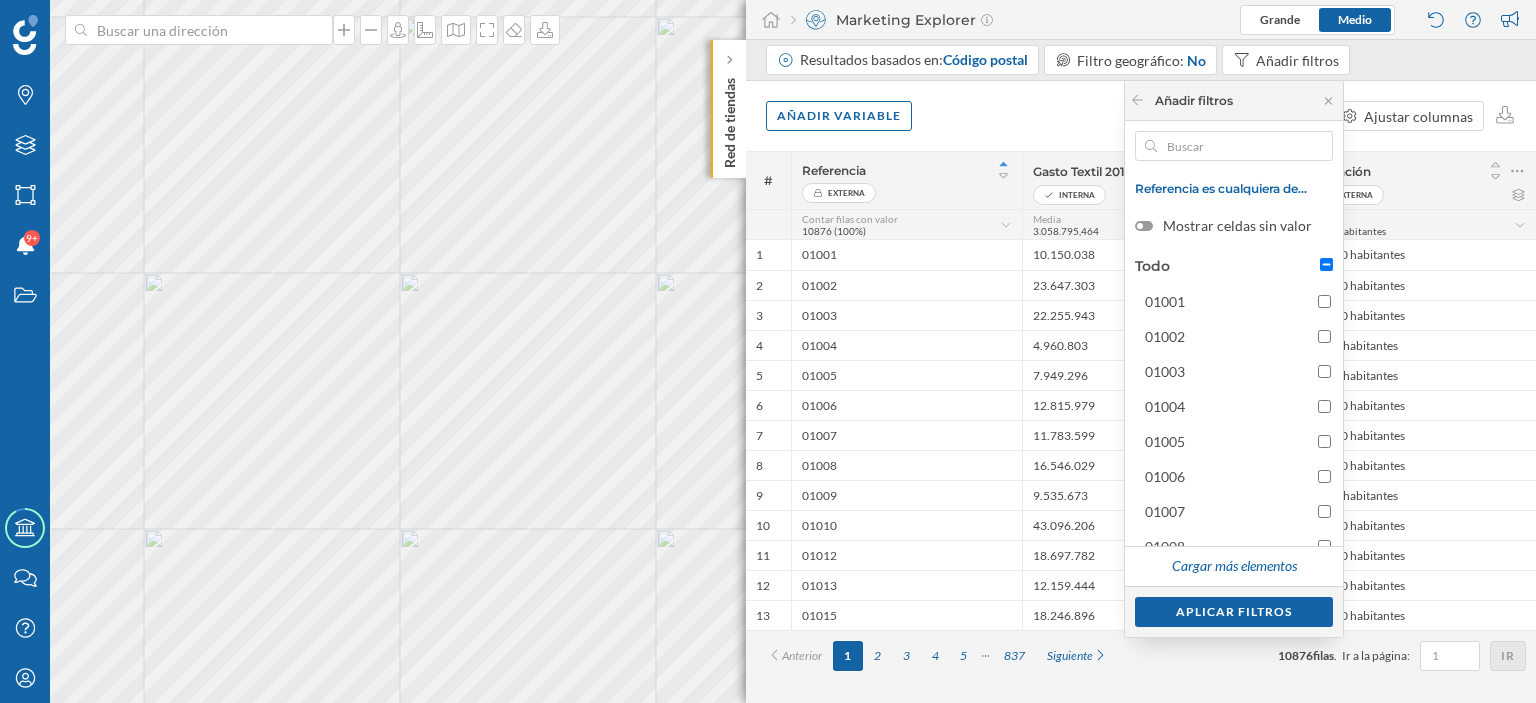 click at bounding box center [1322, 146] 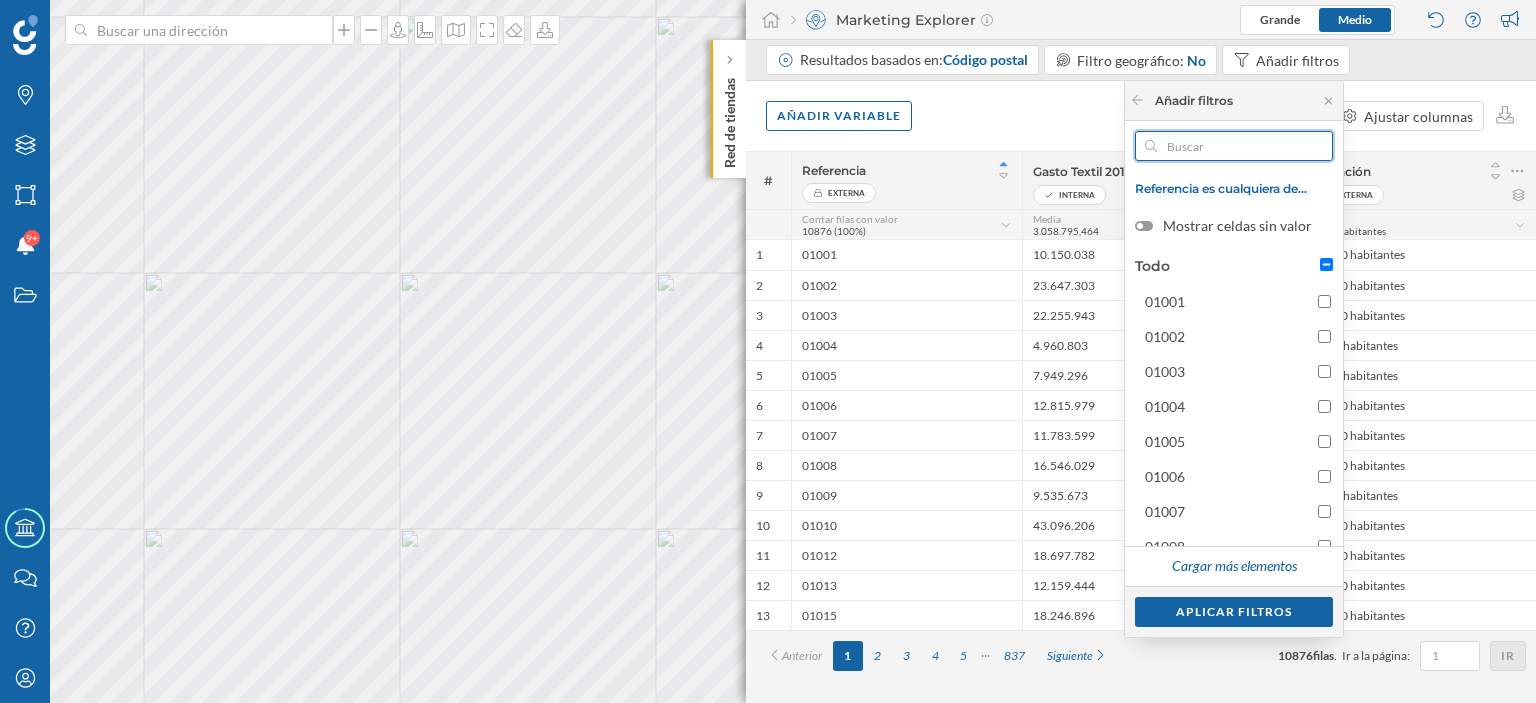 click at bounding box center [1234, 146] 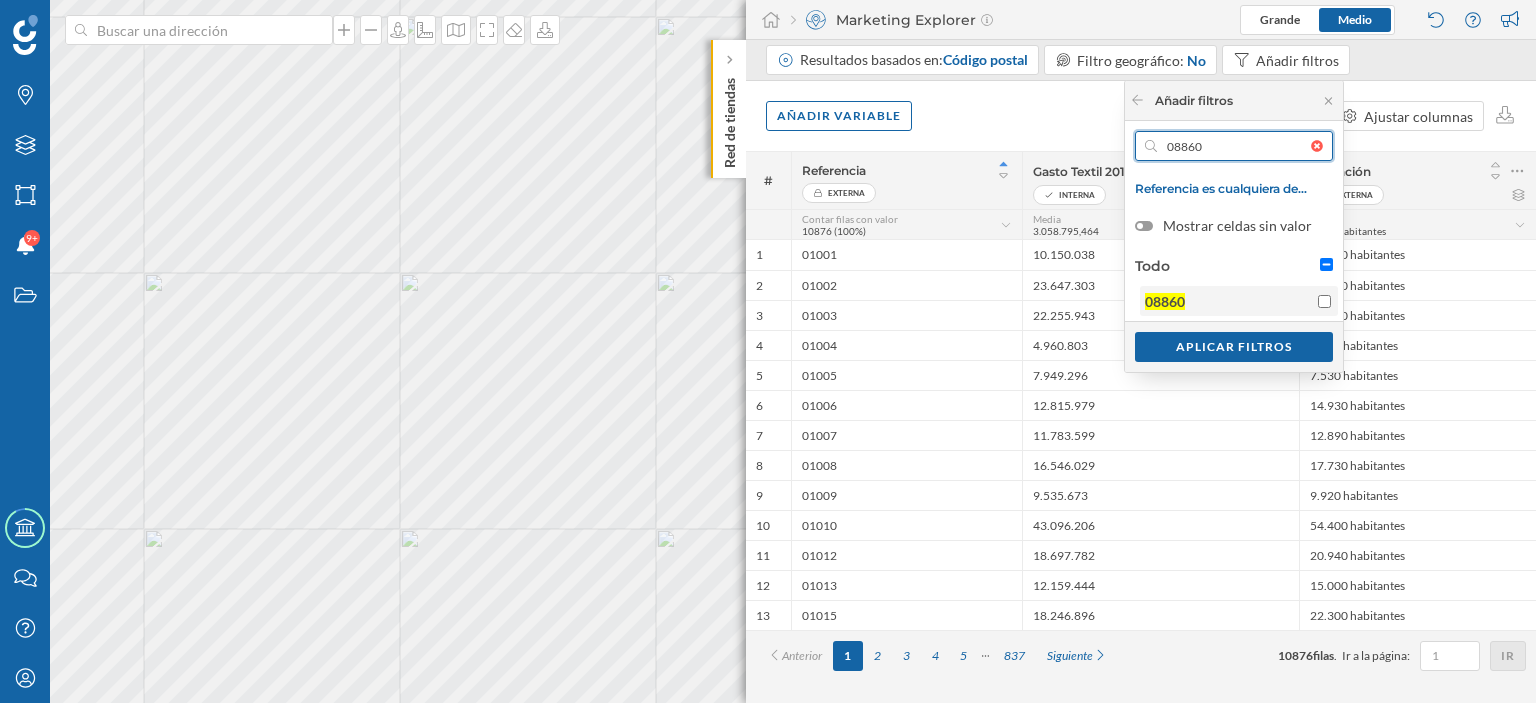 type on "08860" 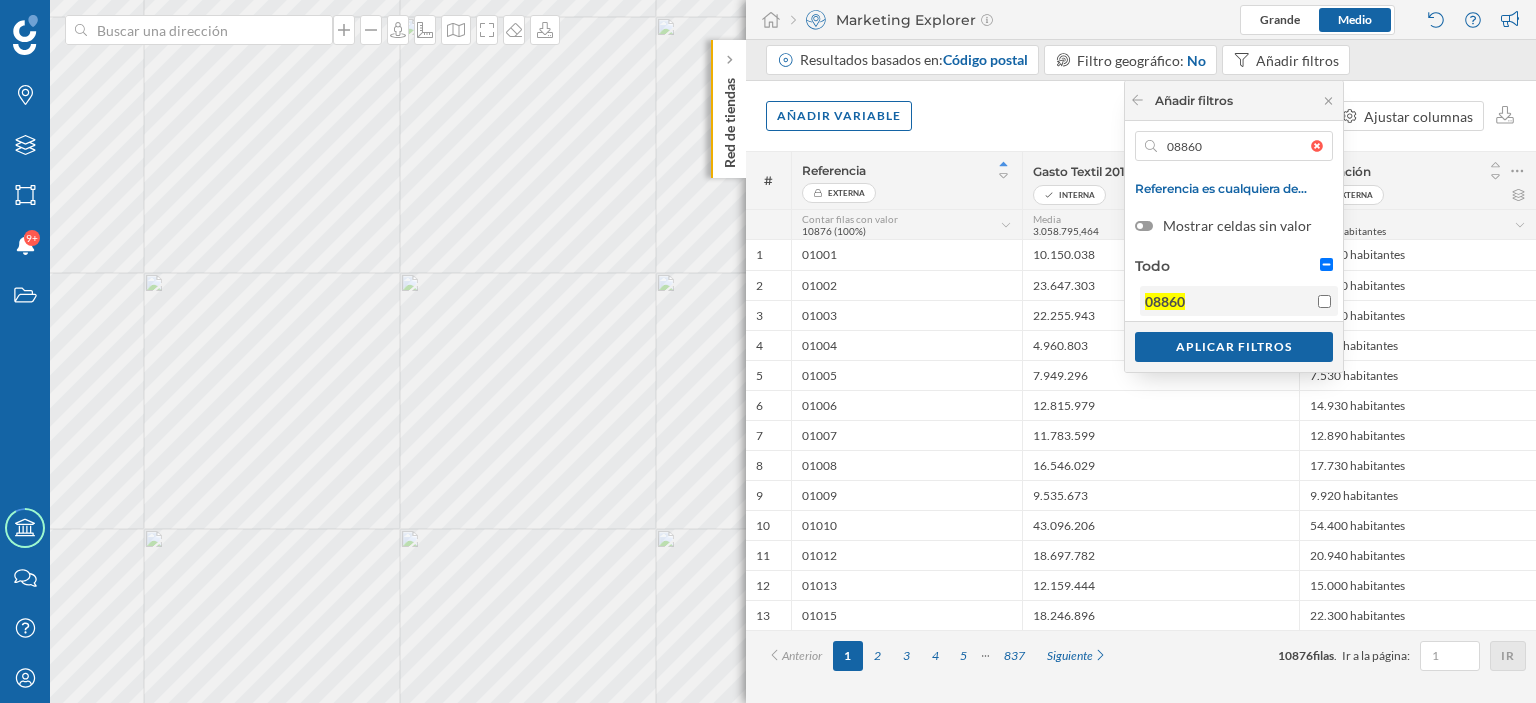 click at bounding box center [1324, 301] 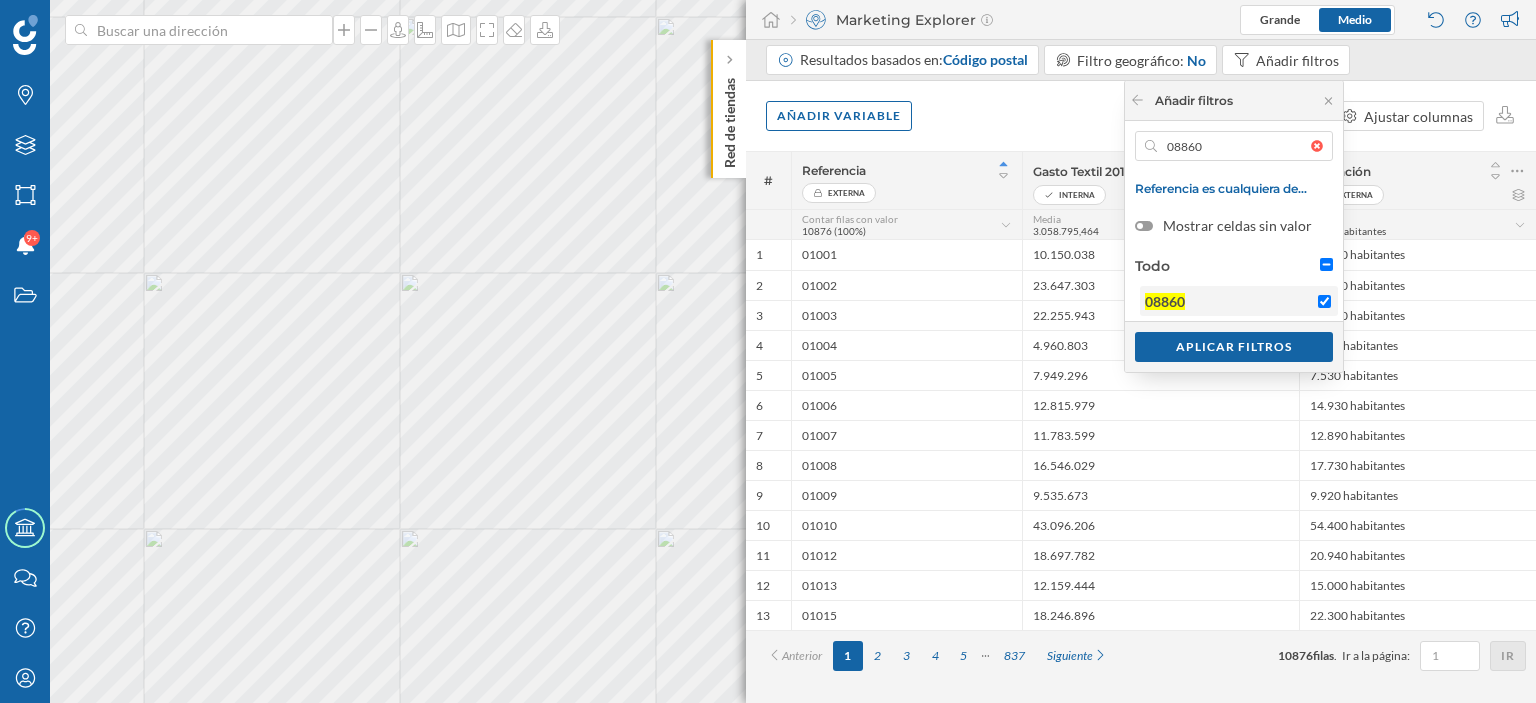 click on "08860" at bounding box center [1324, 301] 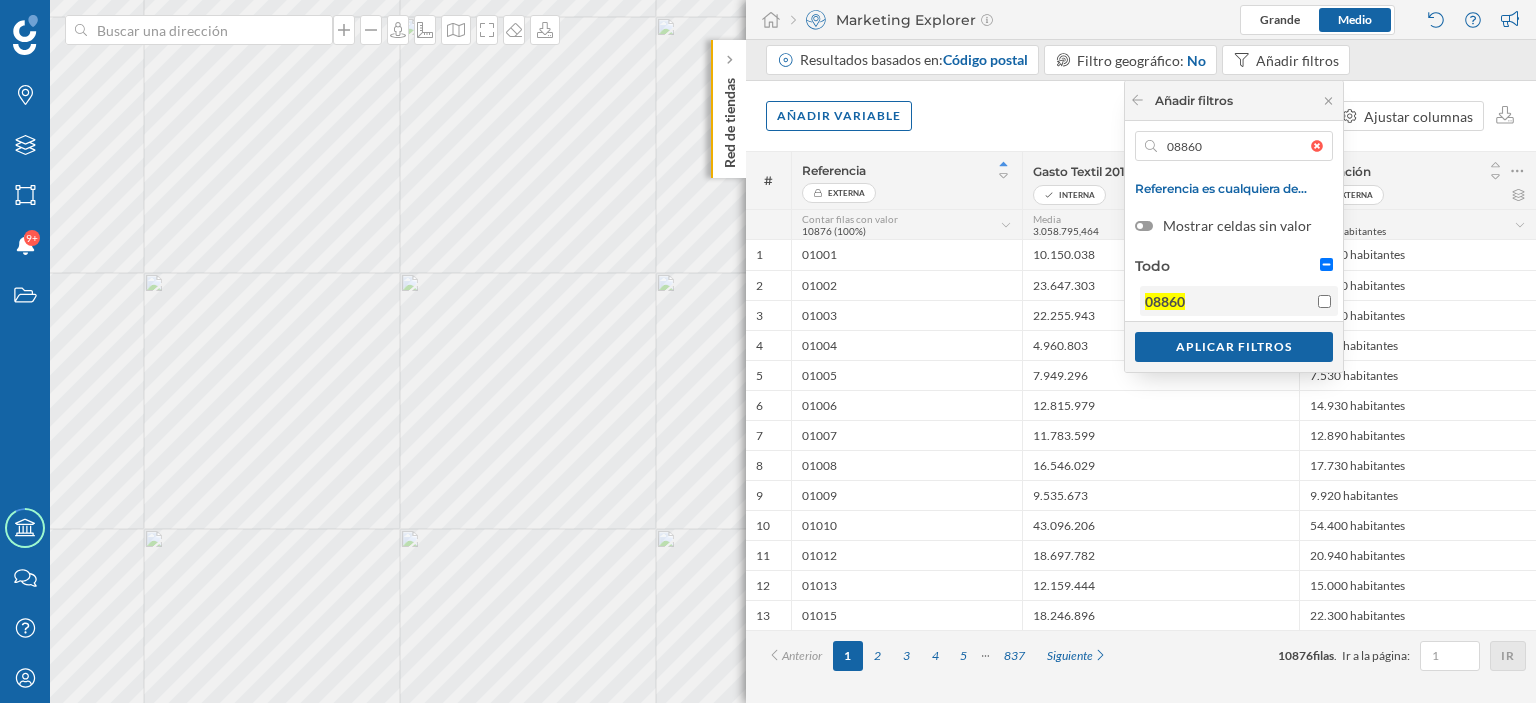 click on "08860" at bounding box center (1324, 301) 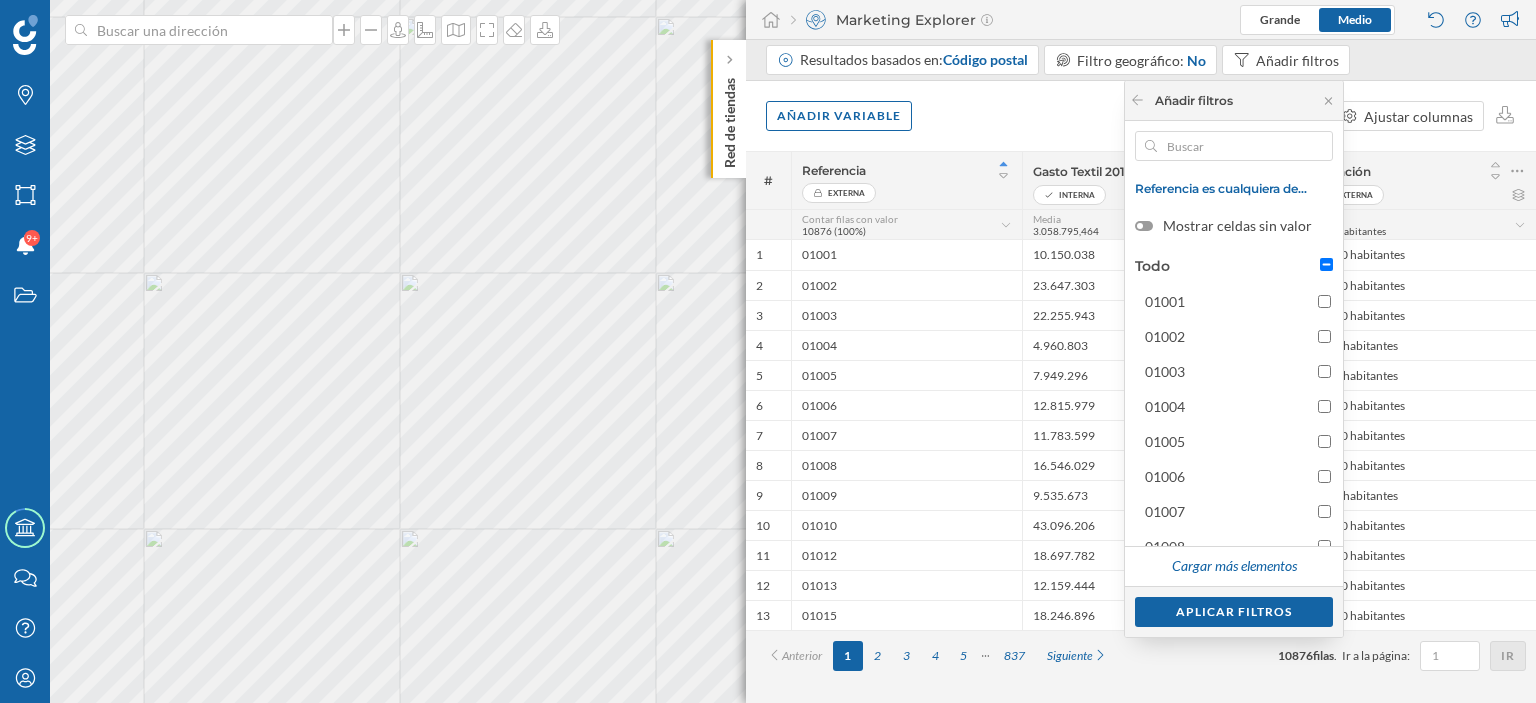 click at bounding box center [1322, 146] 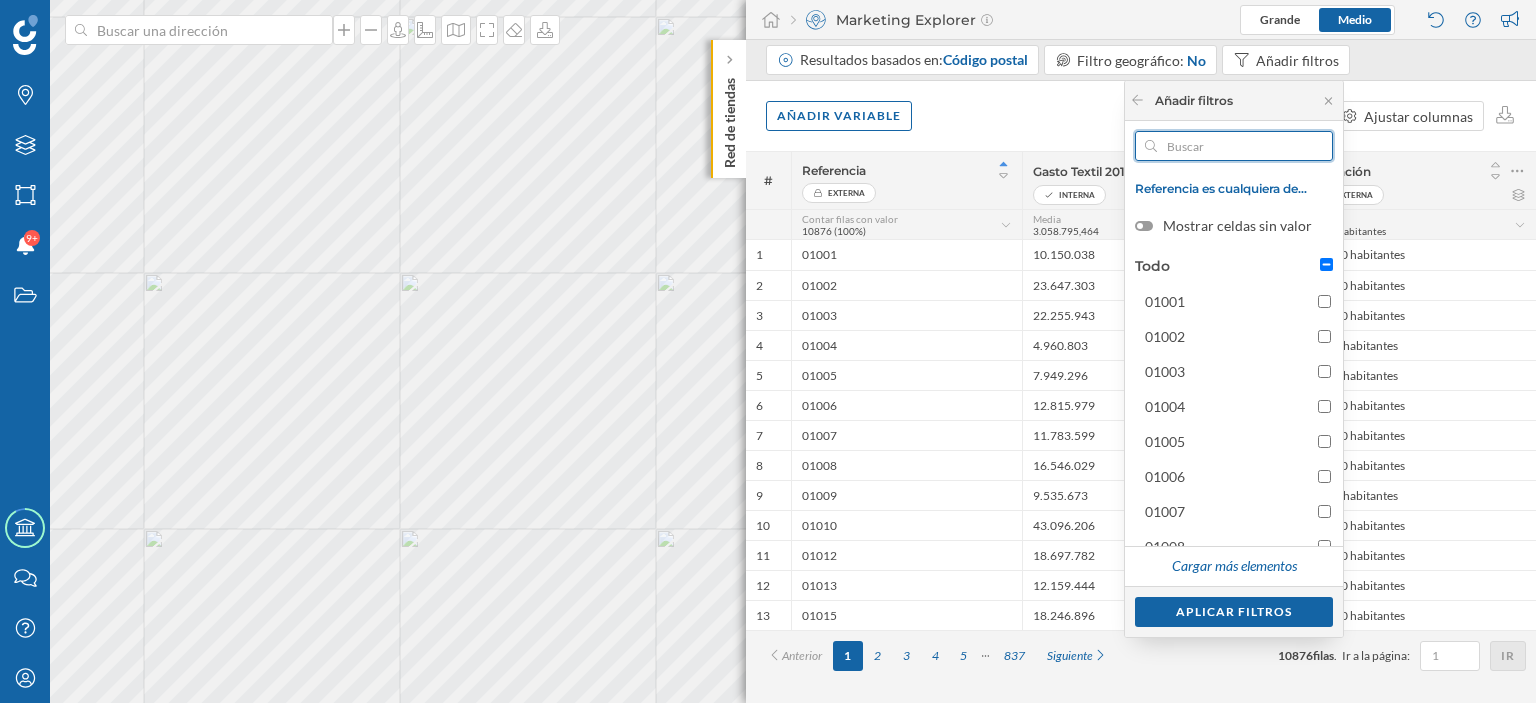 click at bounding box center (1234, 146) 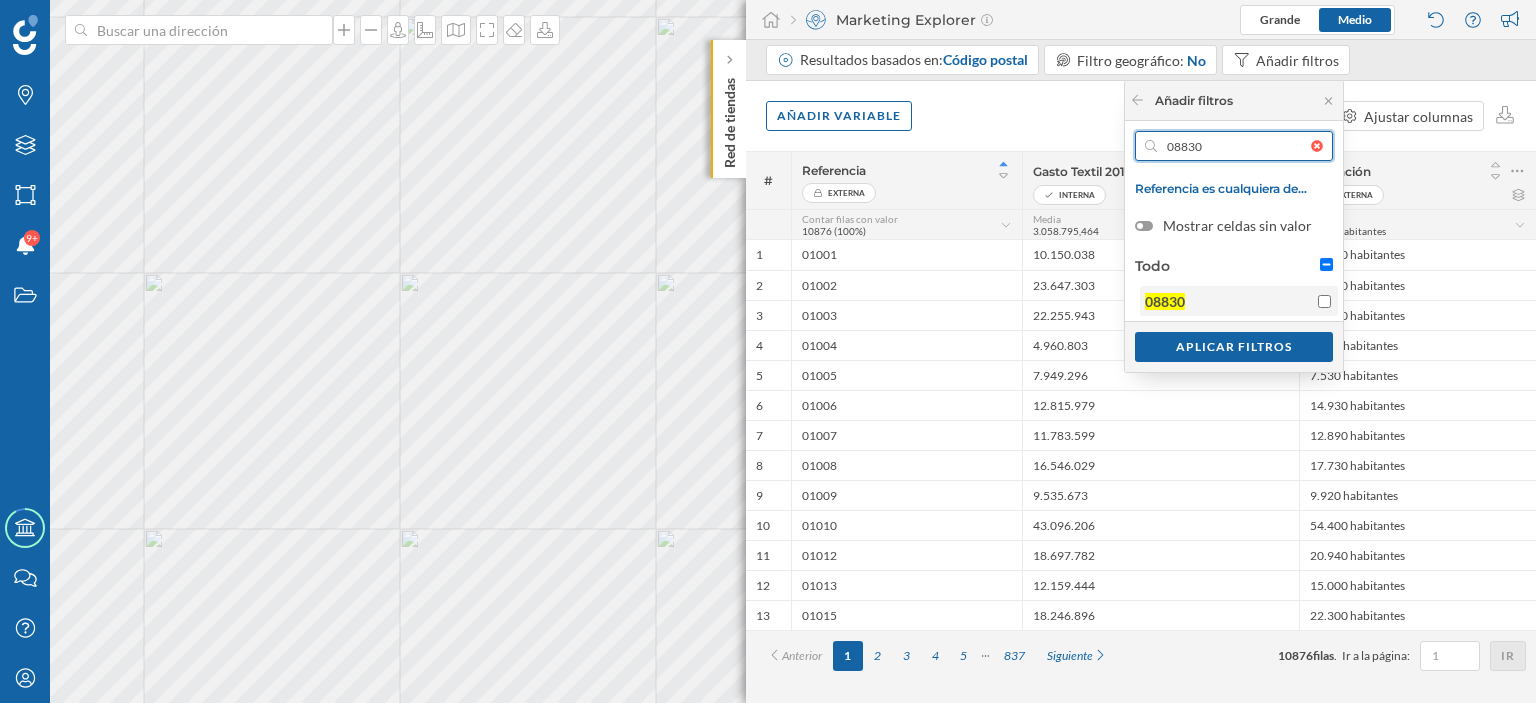 type on "08830" 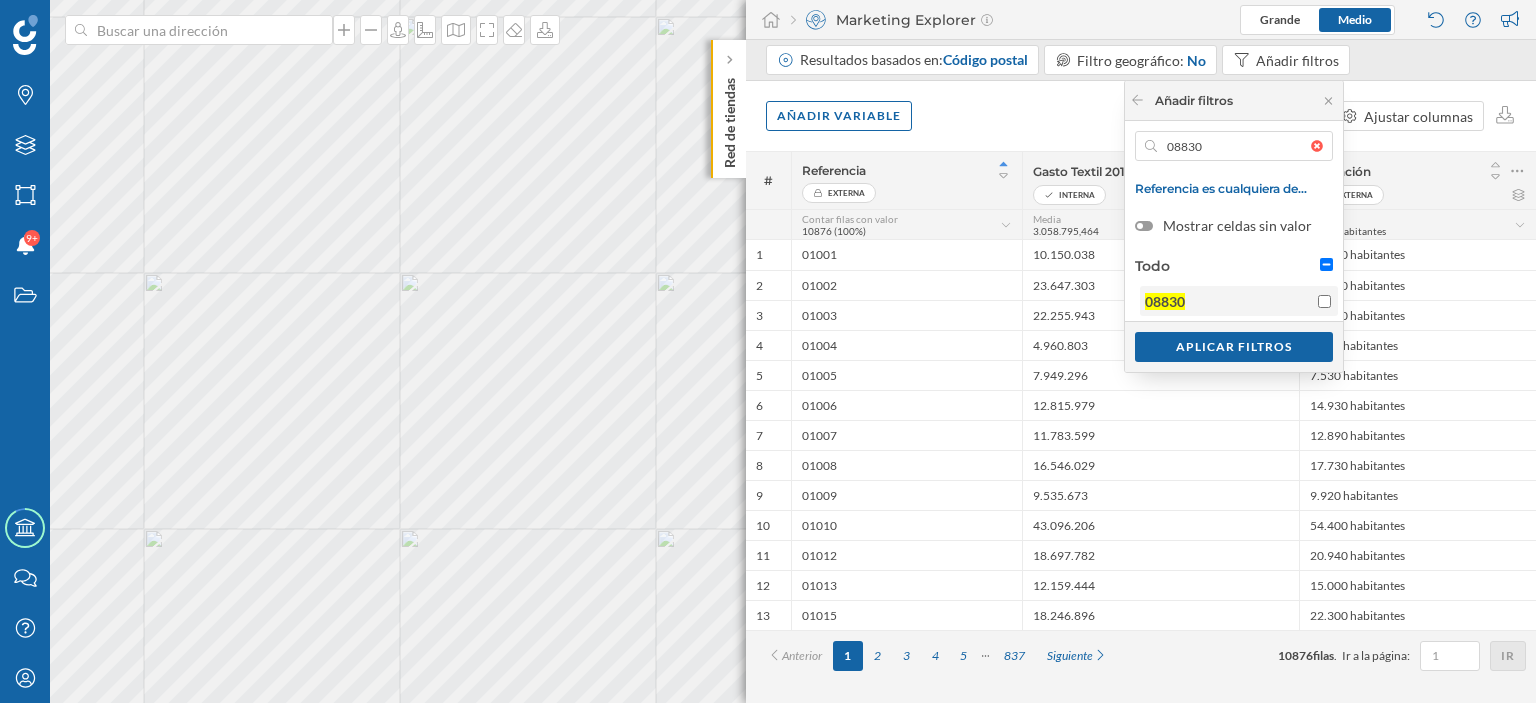 click on "08830" at bounding box center (1324, 301) 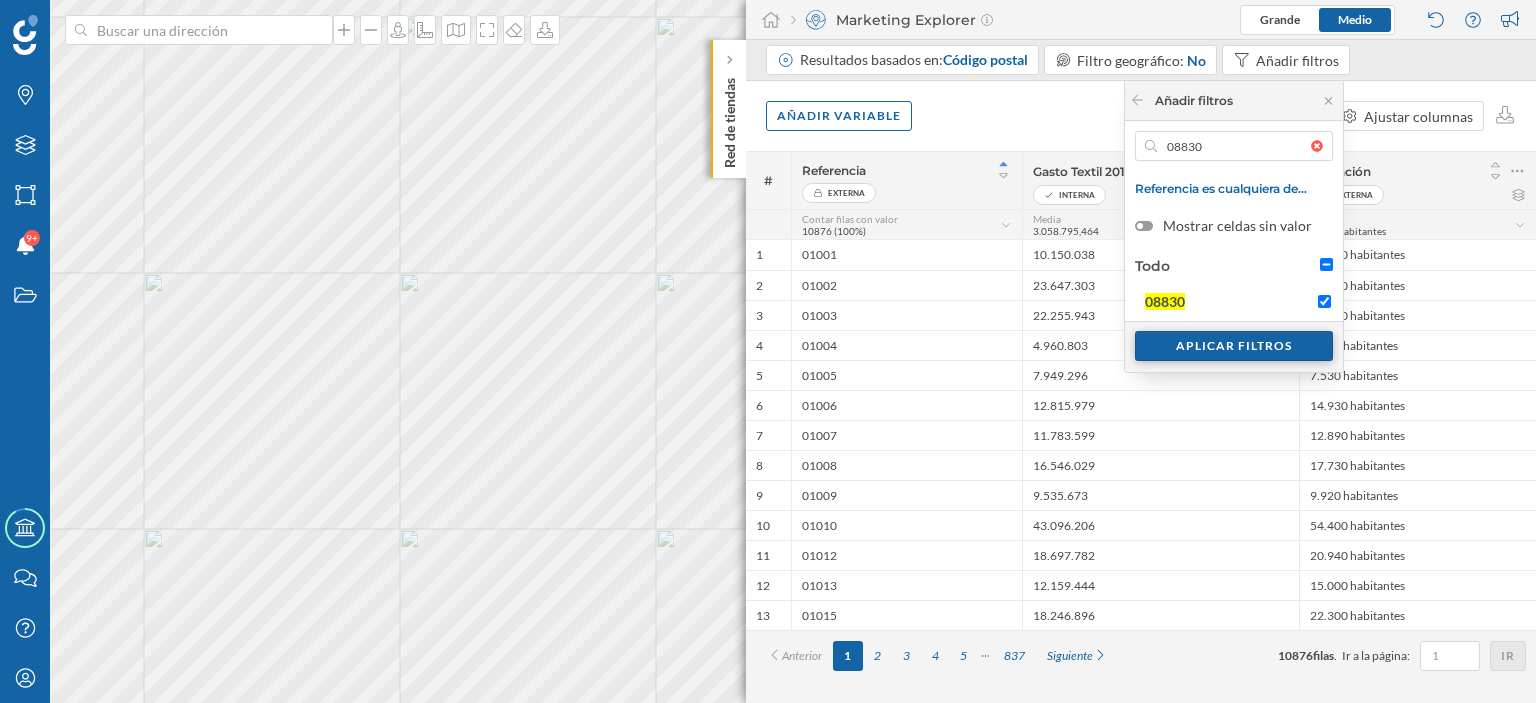 click on "Aplicar filtros" at bounding box center (1234, 346) 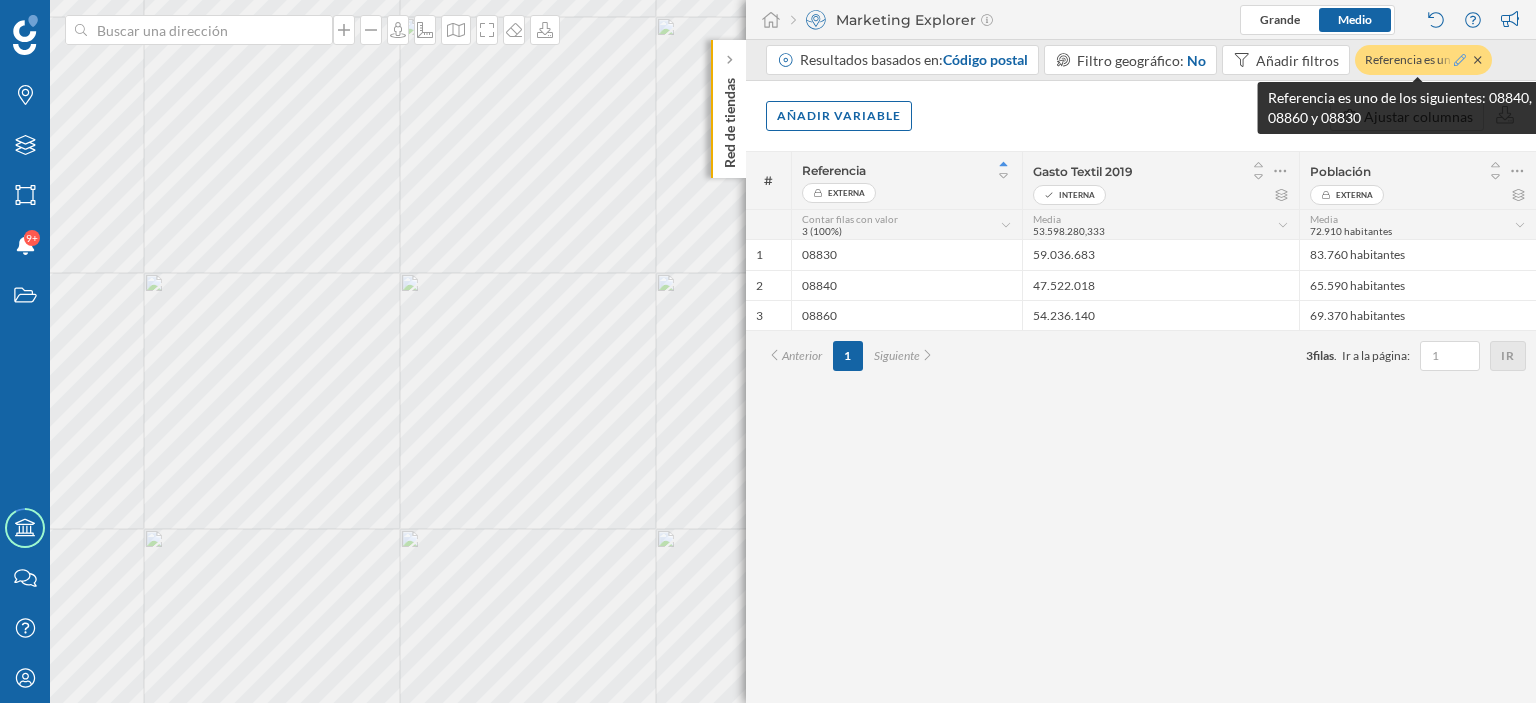 click 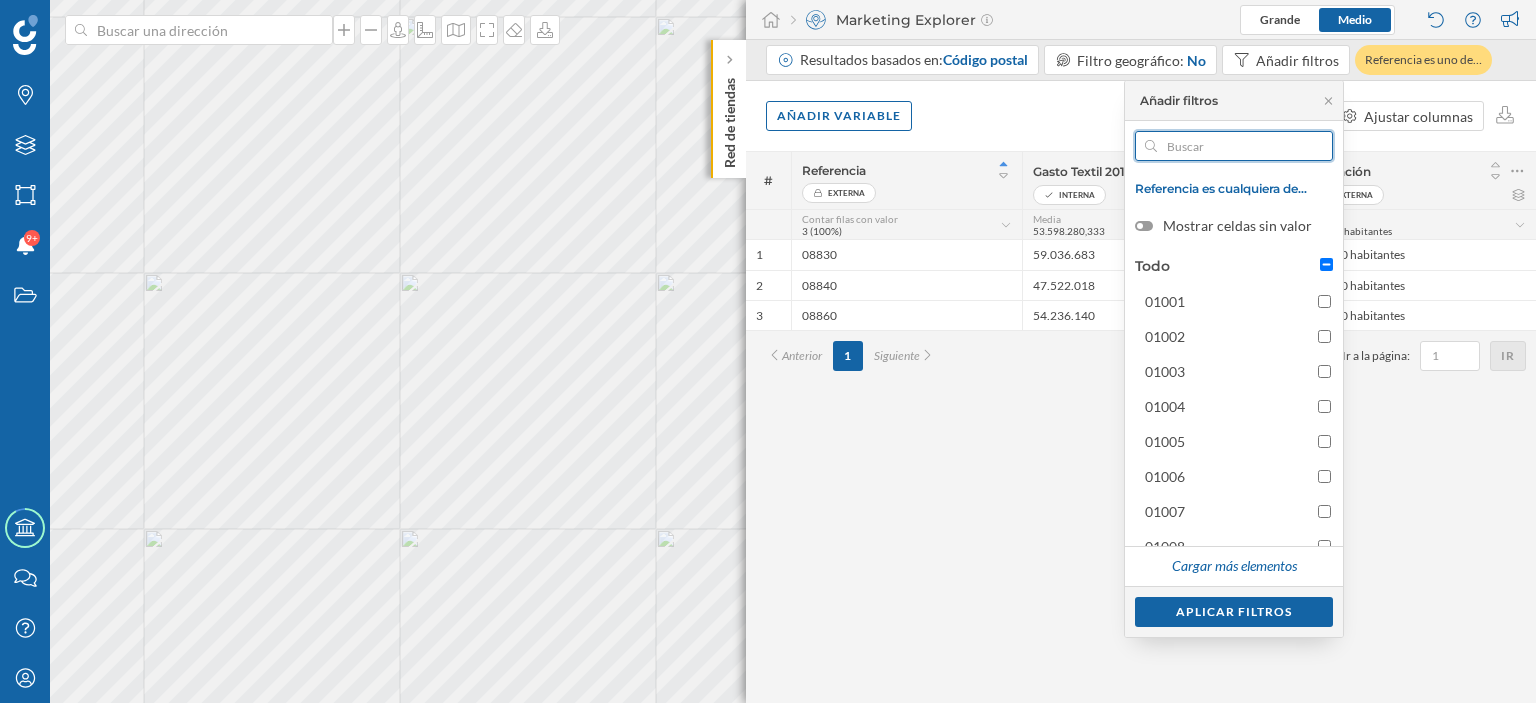 click at bounding box center (1234, 146) 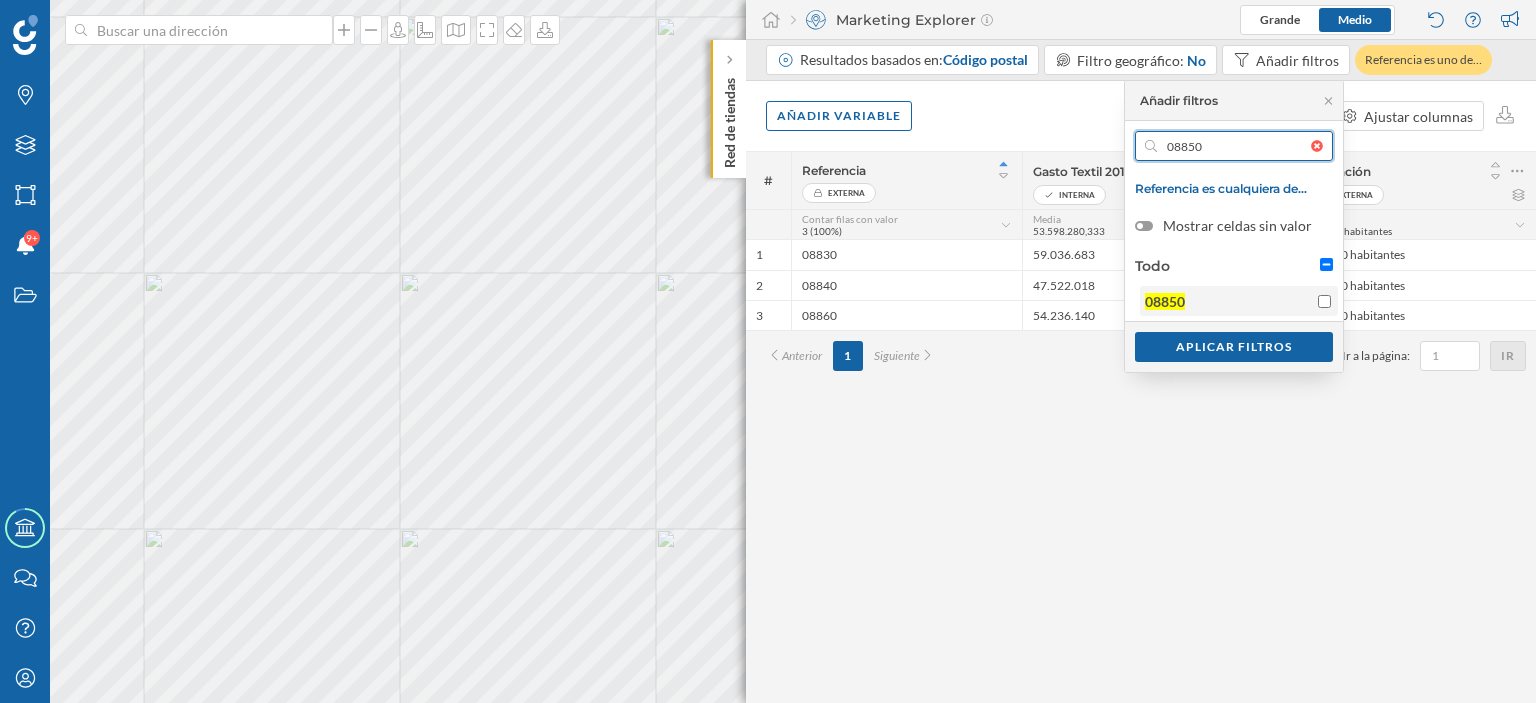 type on "08850" 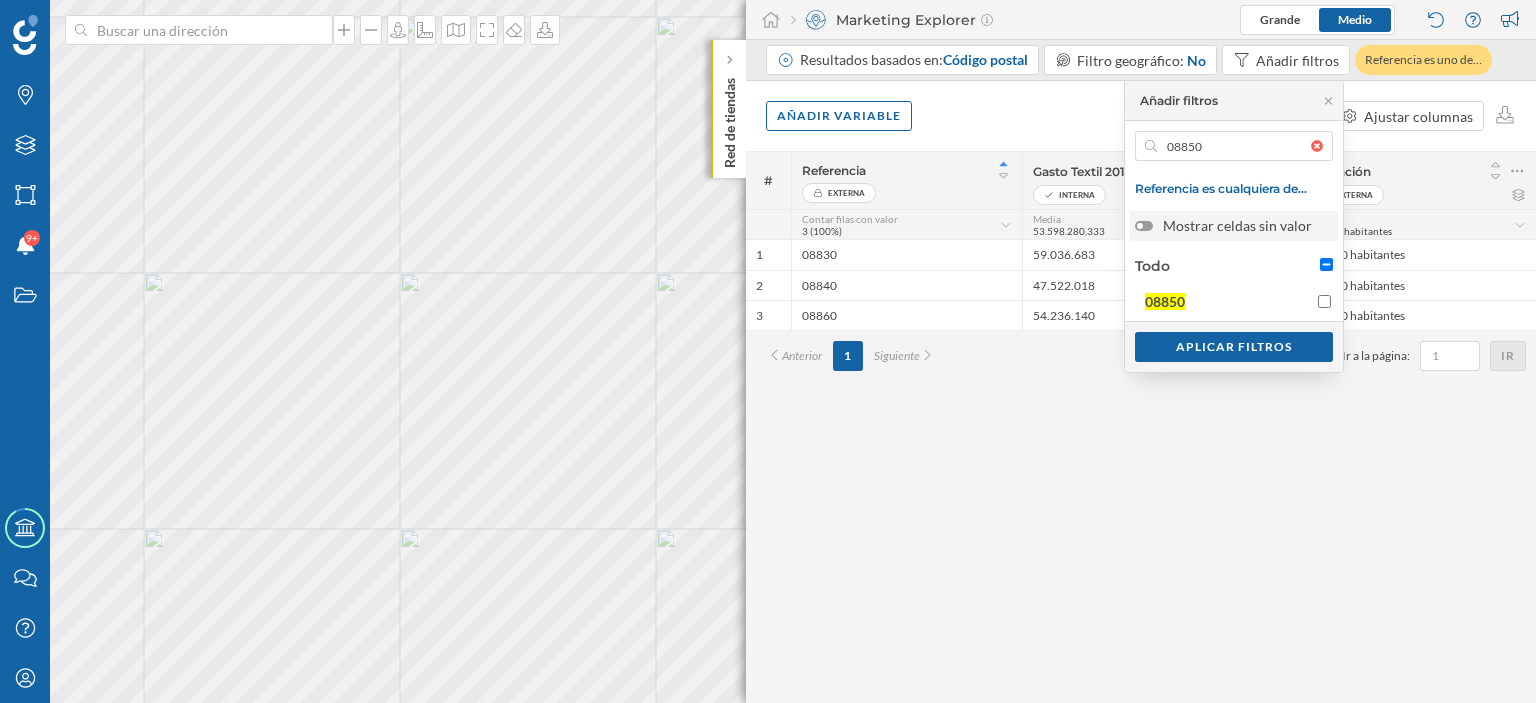 drag, startPoint x: 1326, startPoint y: 299, endPoint x: 1285, endPoint y: 215, distance: 93.471924 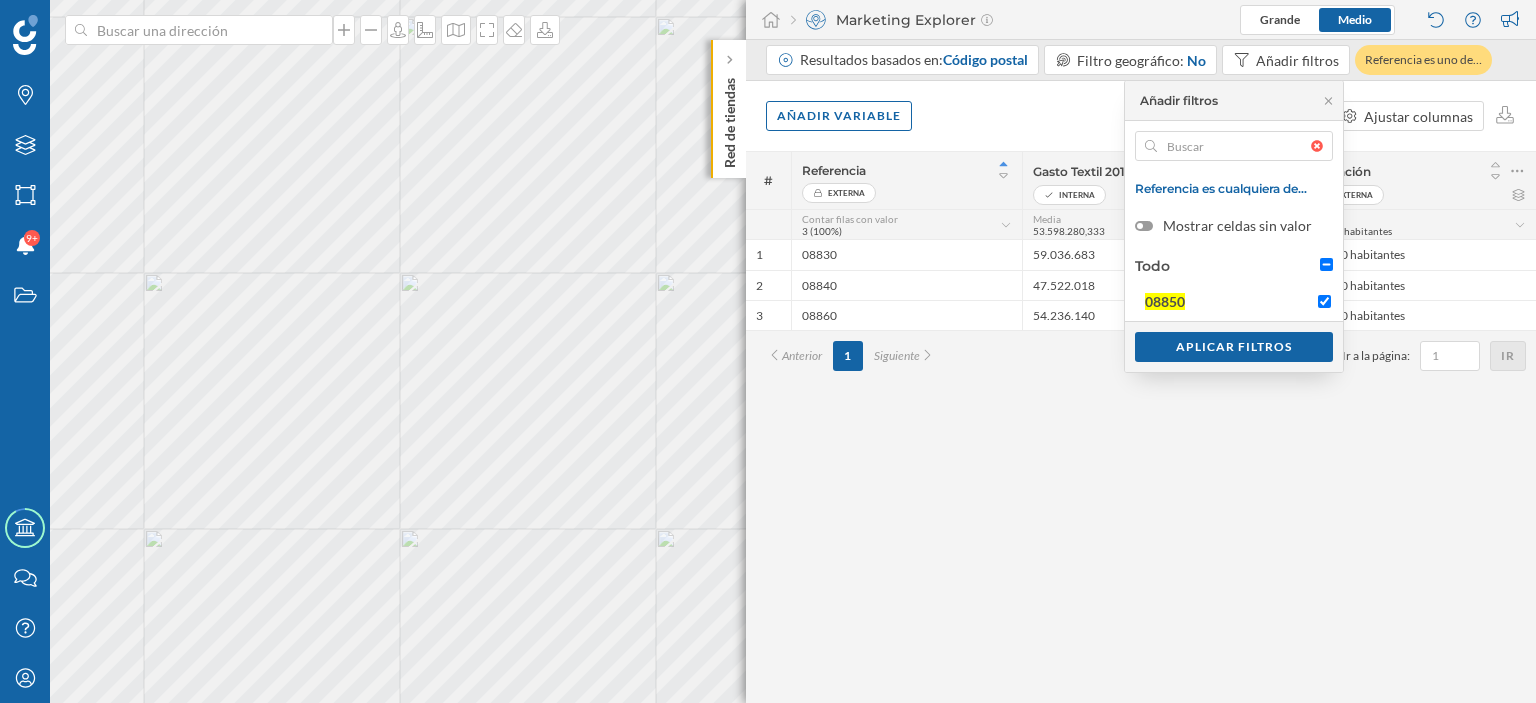 click at bounding box center (1322, 146) 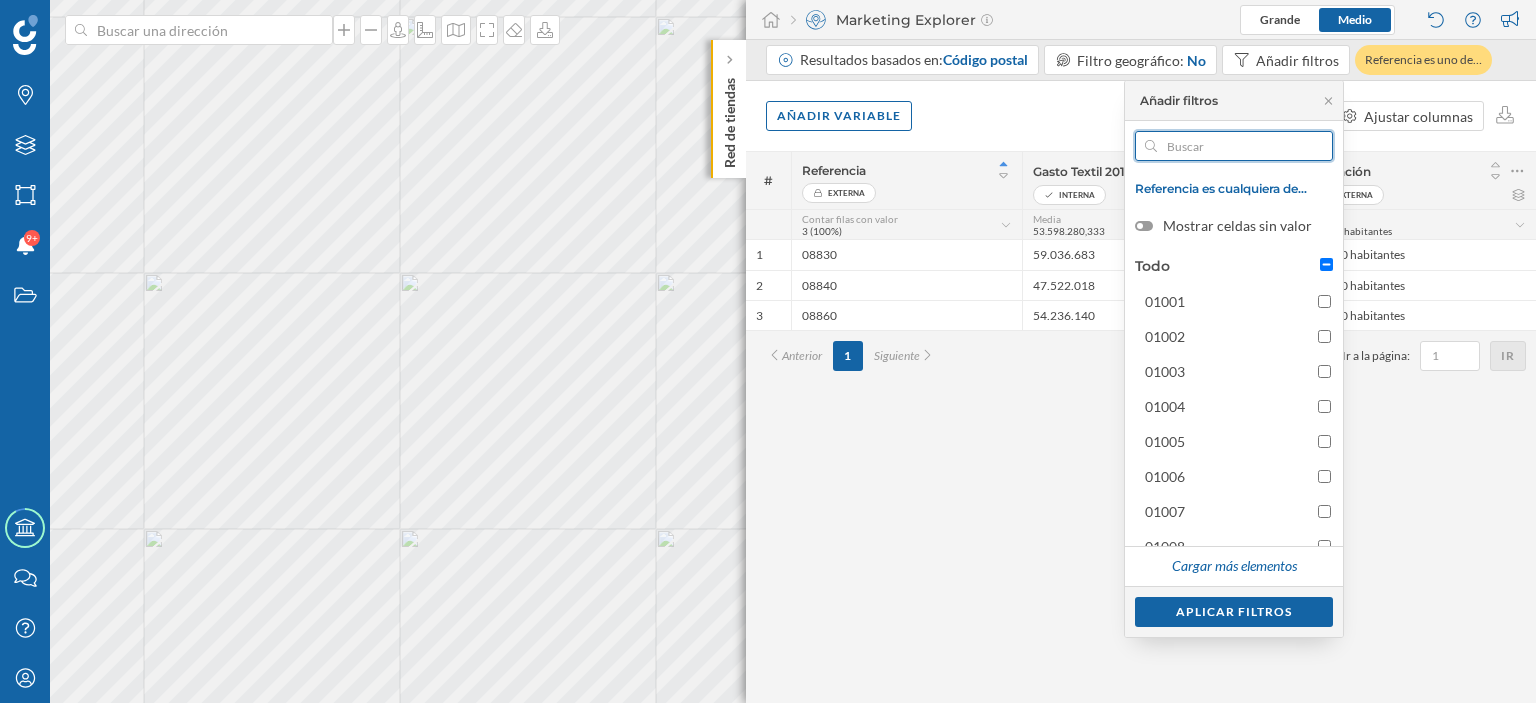 click at bounding box center [1234, 146] 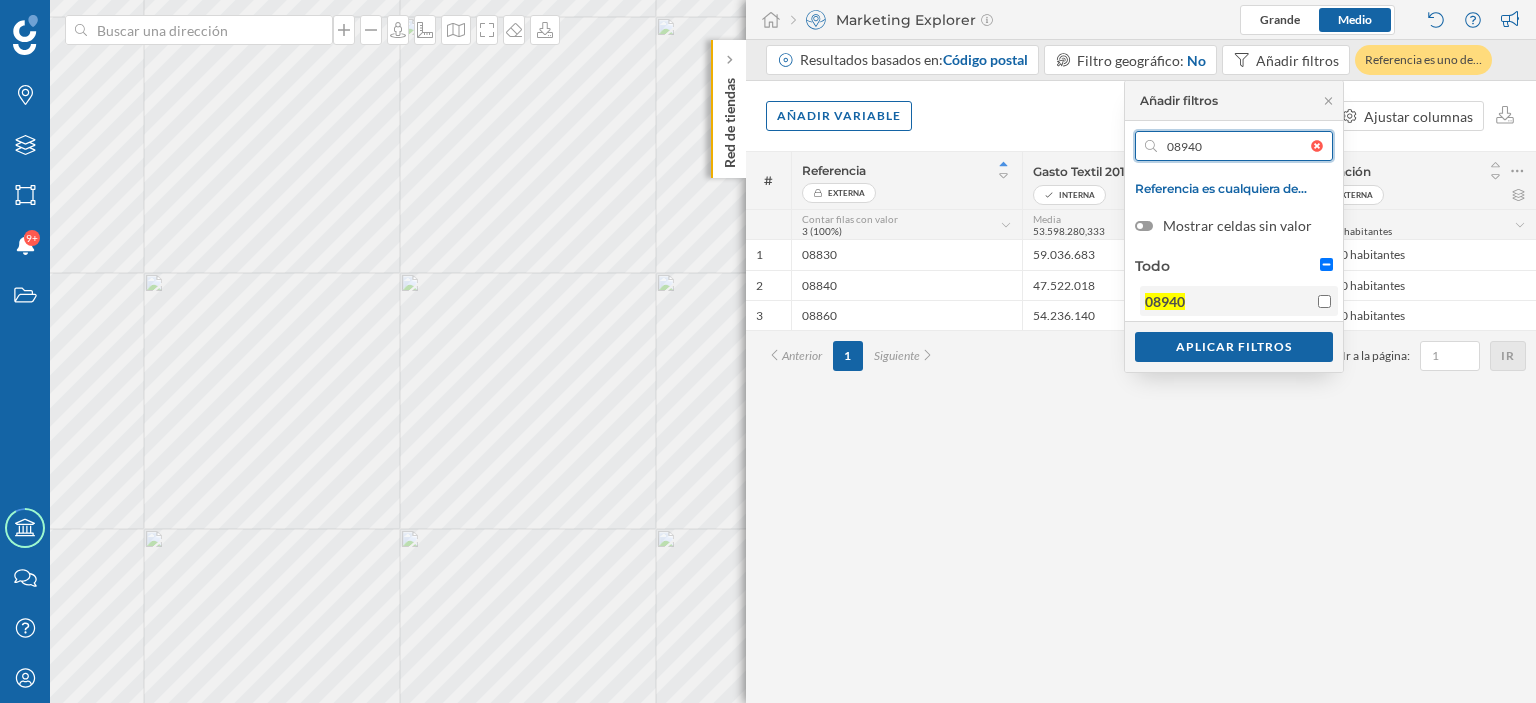 type on "08940" 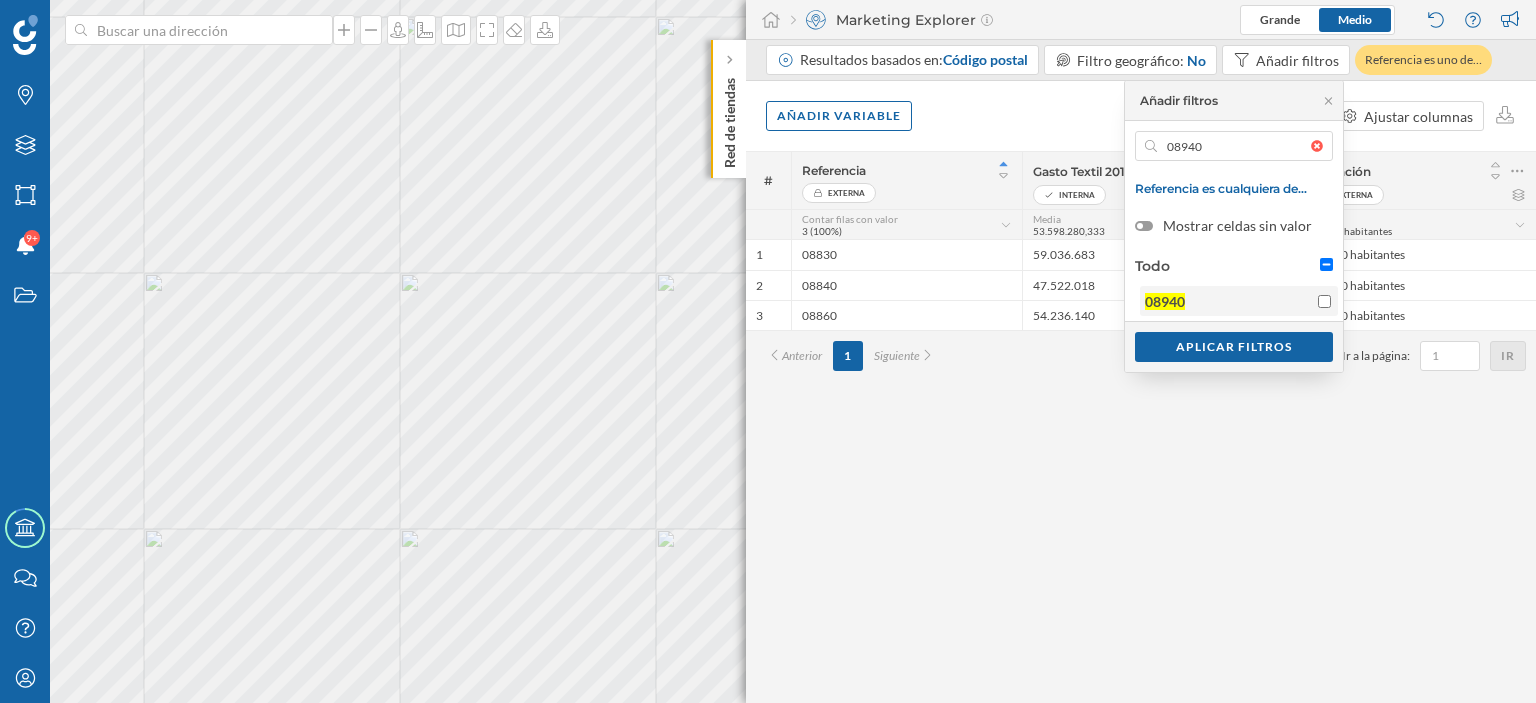 click on "08940" at bounding box center (1239, 301) 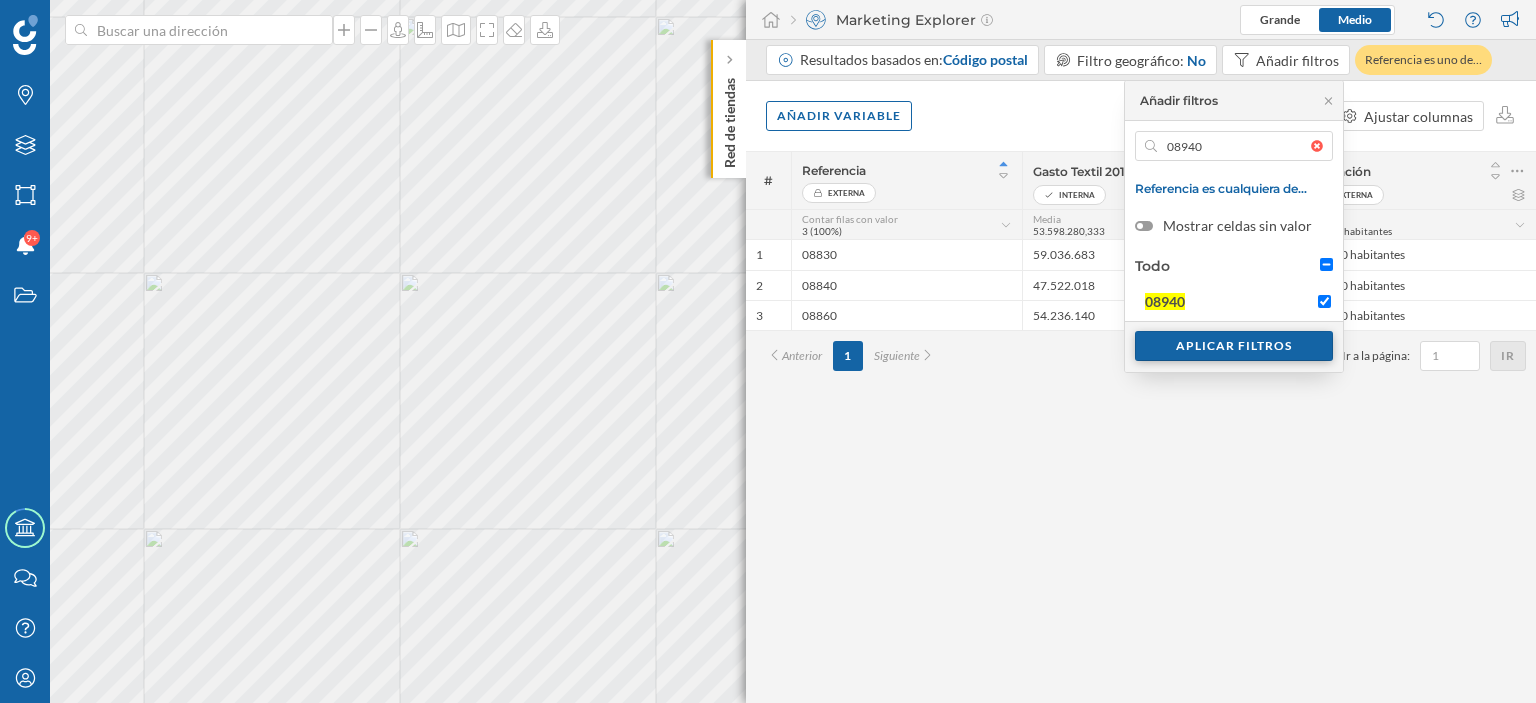 click on "Aplicar filtros" at bounding box center (1234, 346) 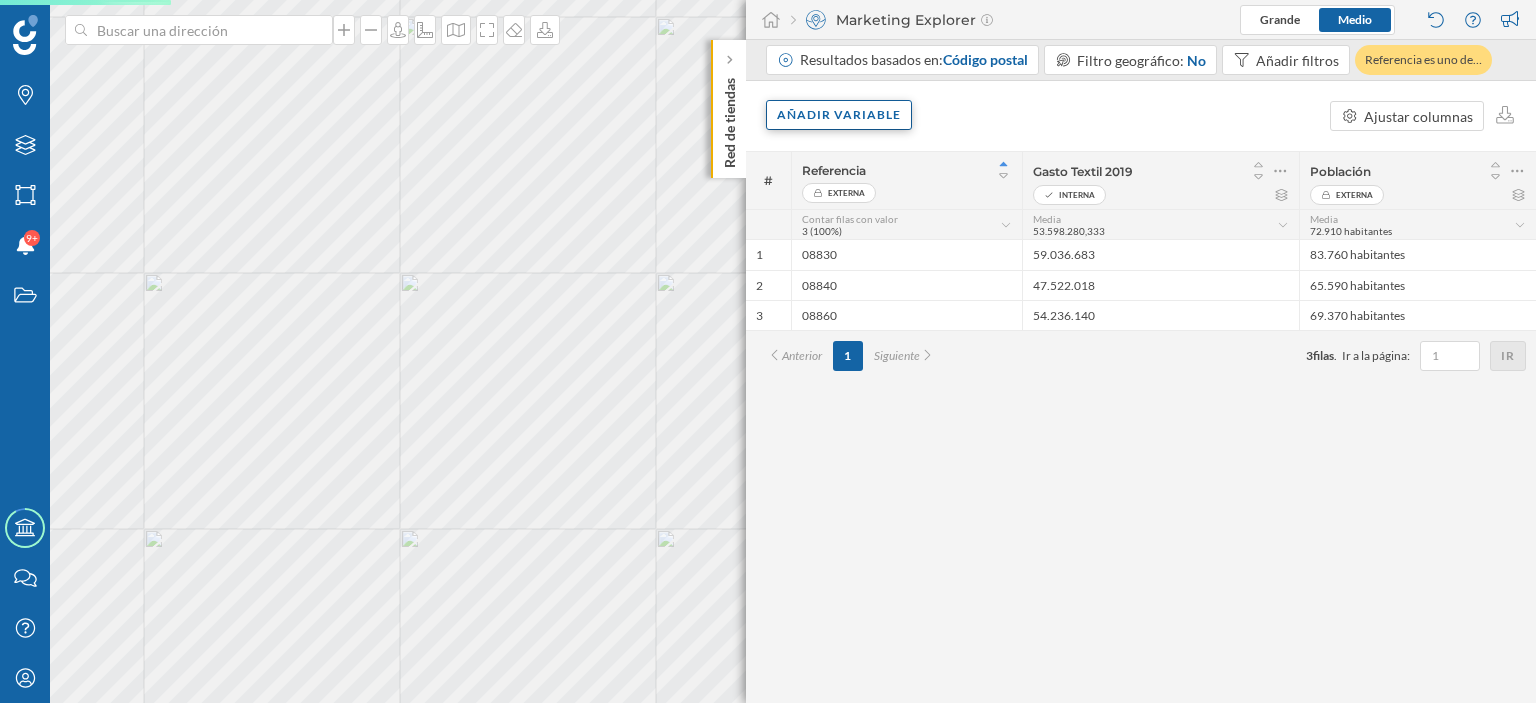click on "Añadir variable" at bounding box center [839, 115] 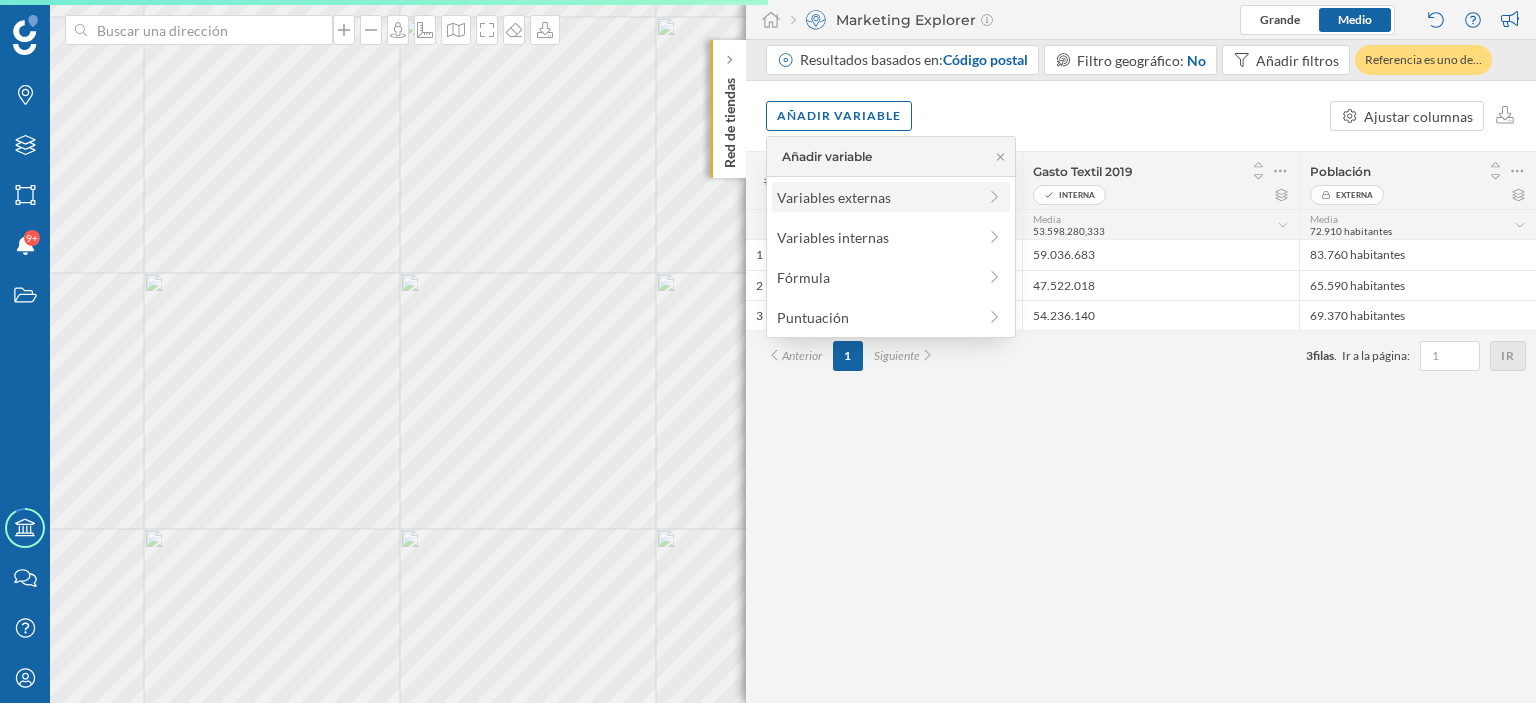 click on "Variables externas" at bounding box center (876, 197) 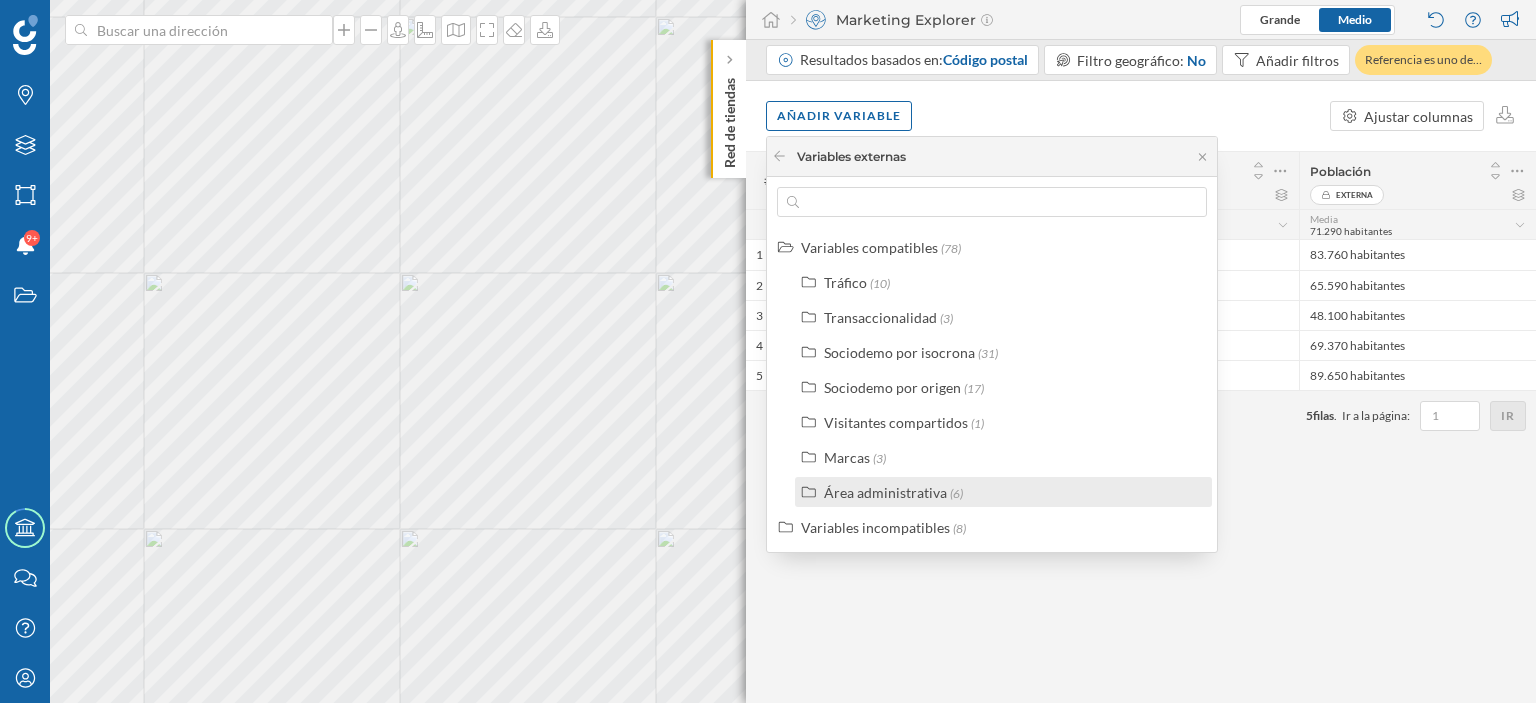 click on "Área administrativa" at bounding box center (885, 492) 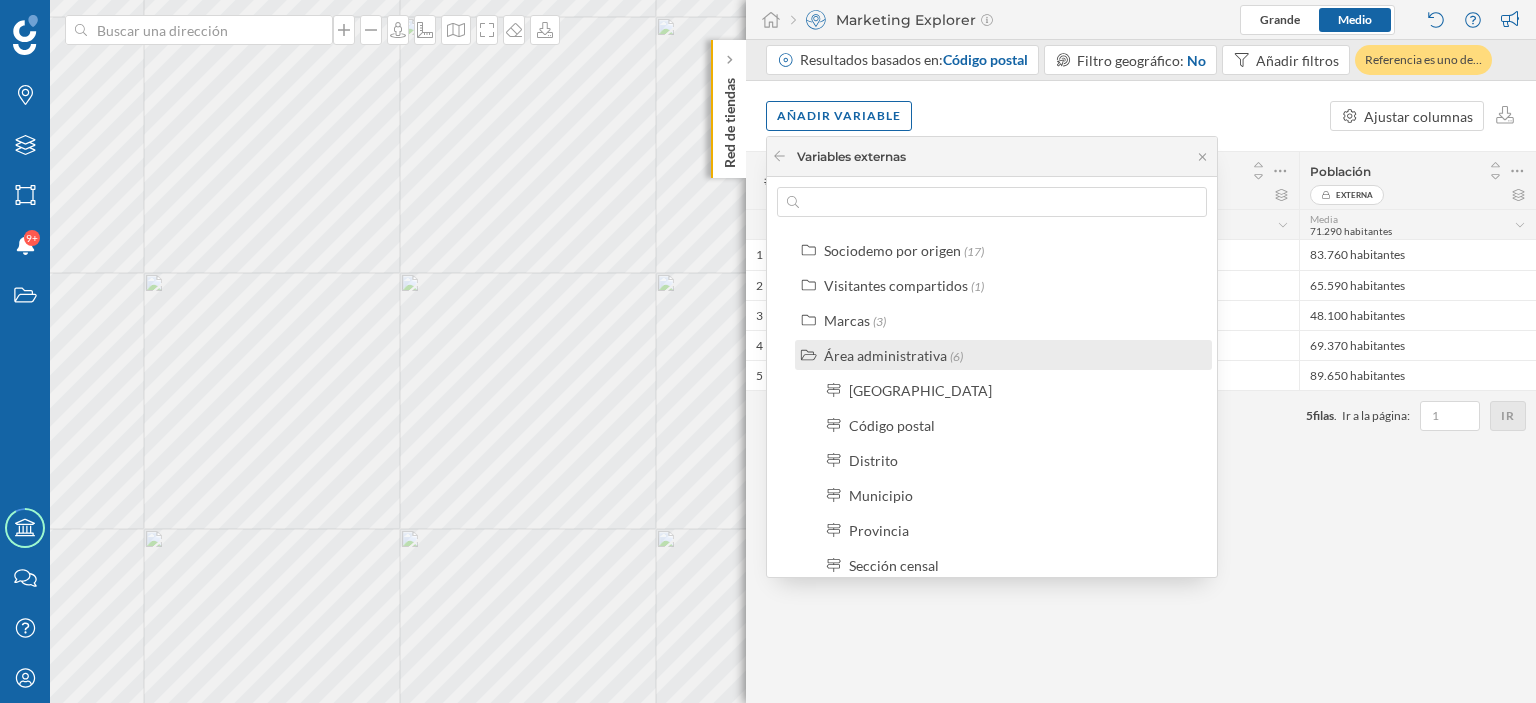 scroll, scrollTop: 184, scrollLeft: 0, axis: vertical 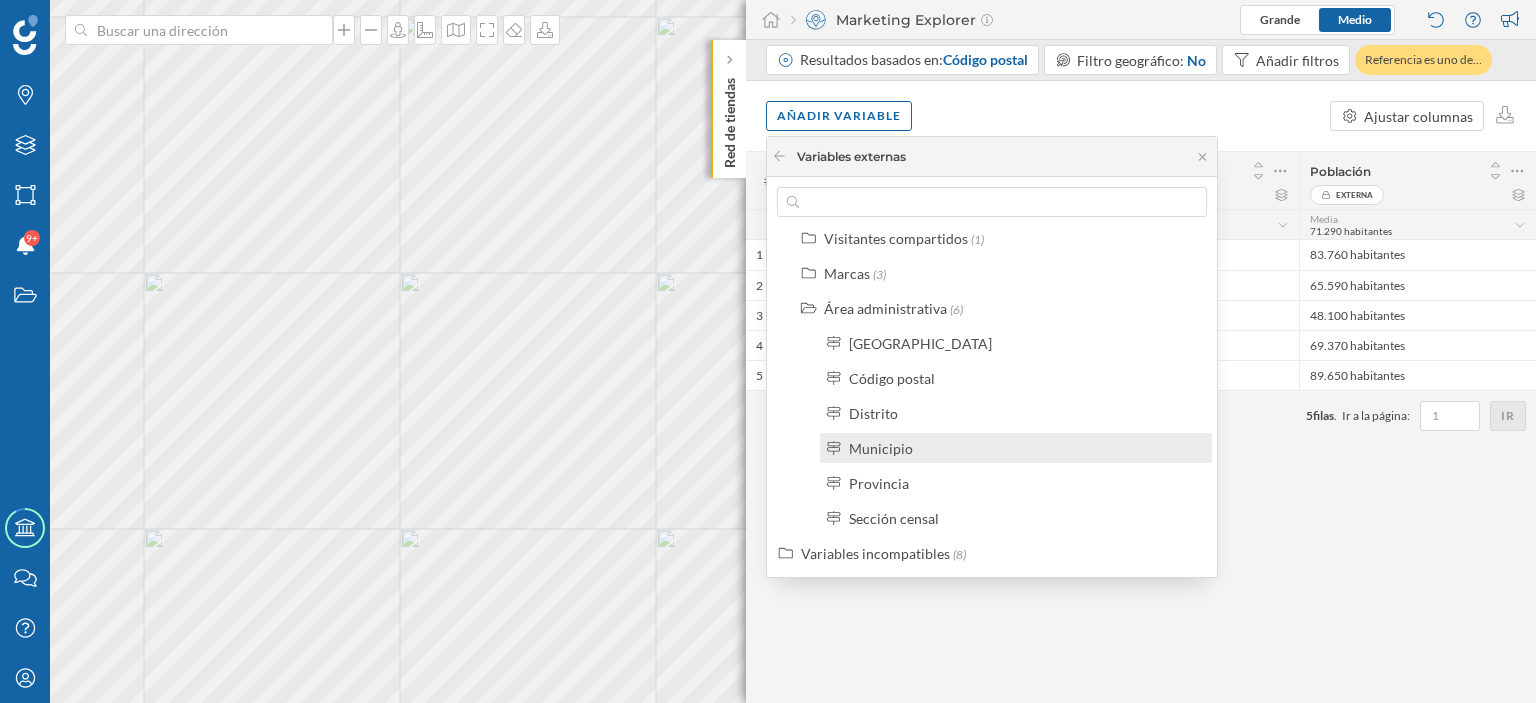 click on "Comunidad autónoma                       Código postal                       Distrito                       Municipio                       Provincia                       Sección censal" at bounding box center (1015, 430) 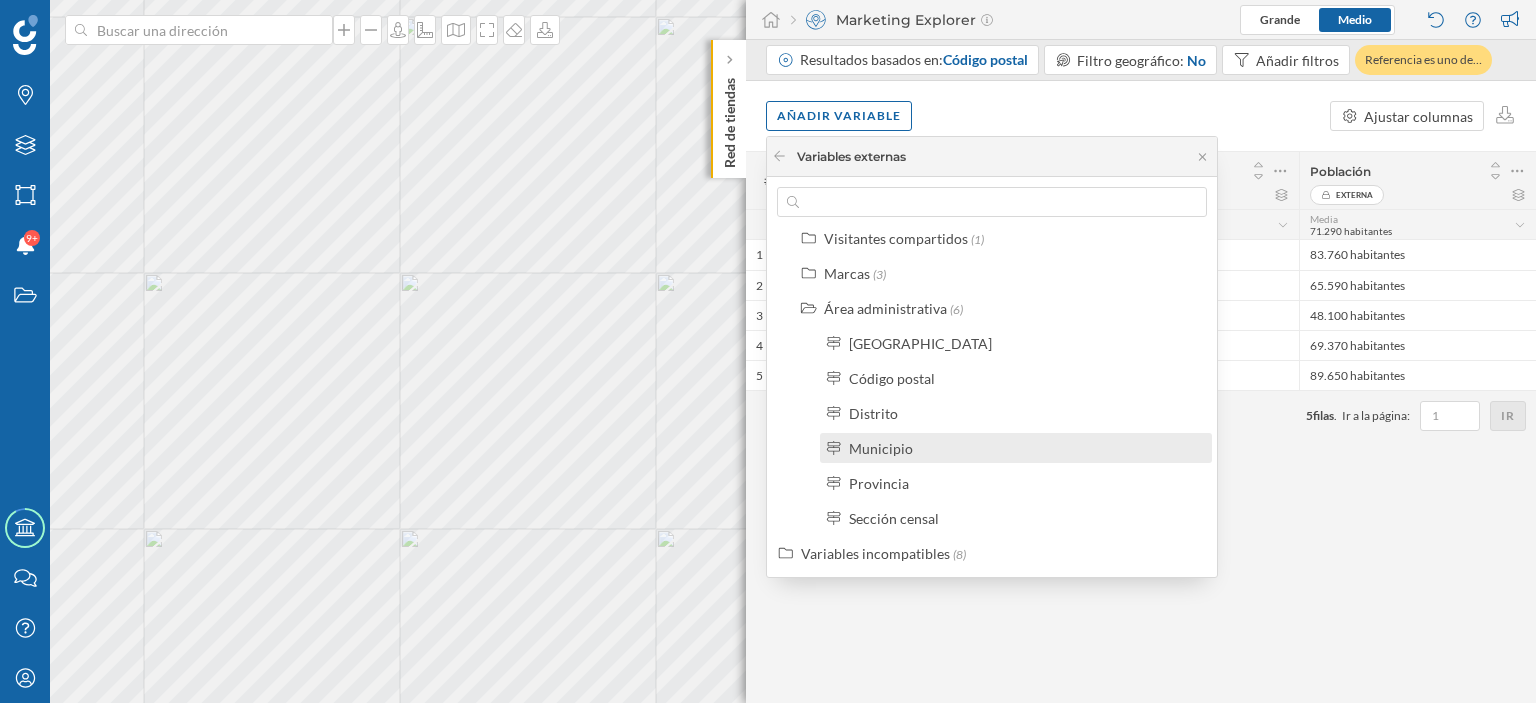click on "Municipio" at bounding box center [881, 448] 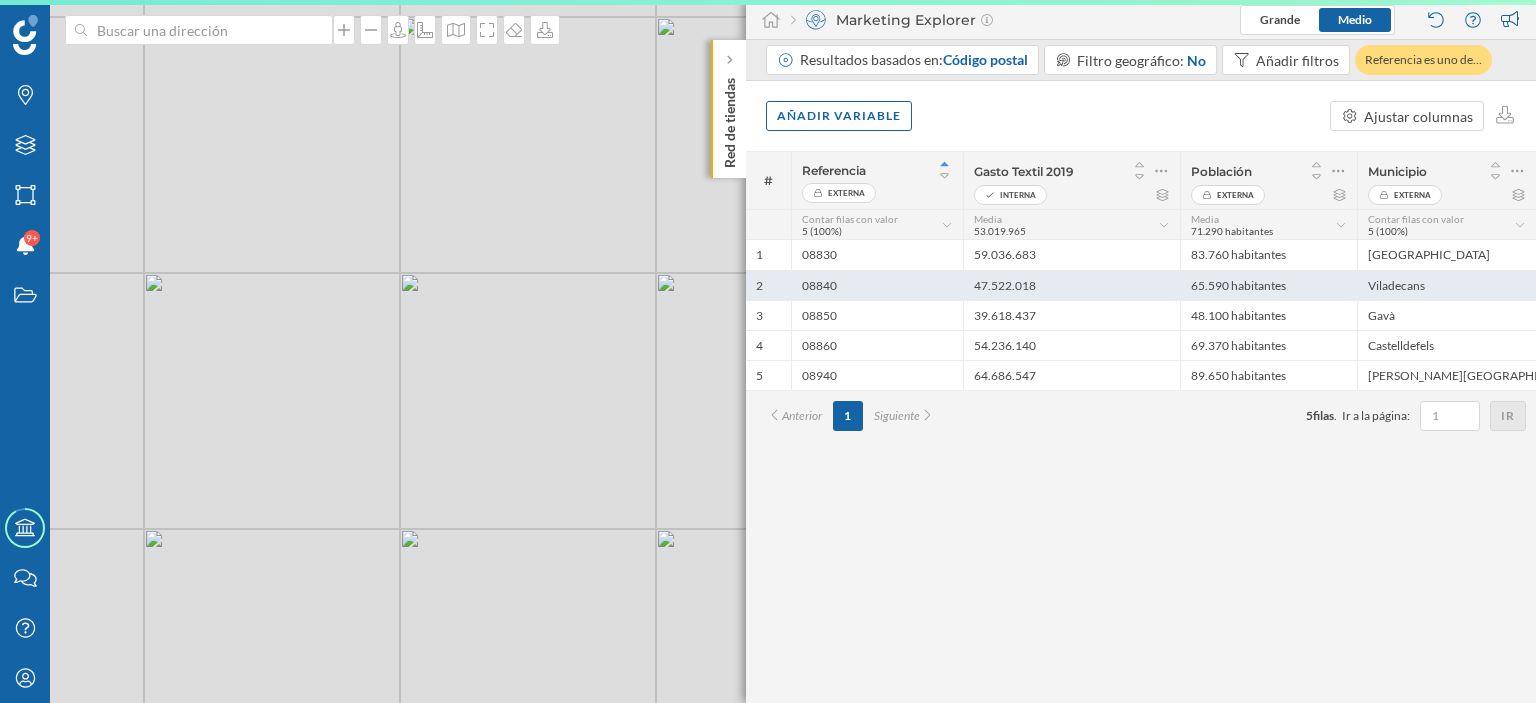 scroll, scrollTop: 0, scrollLeft: 0, axis: both 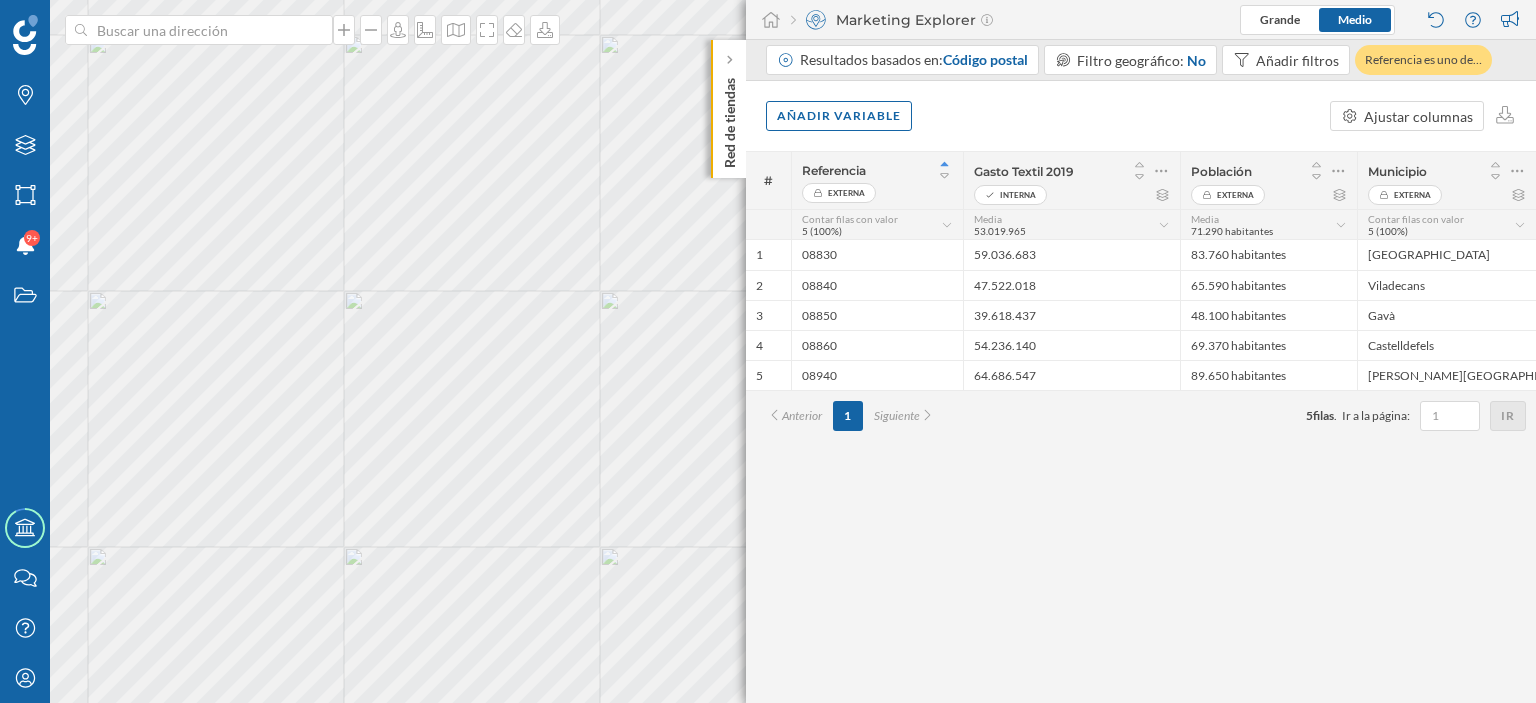 click on "Media
53.019.965" at bounding box center [1066, 225] 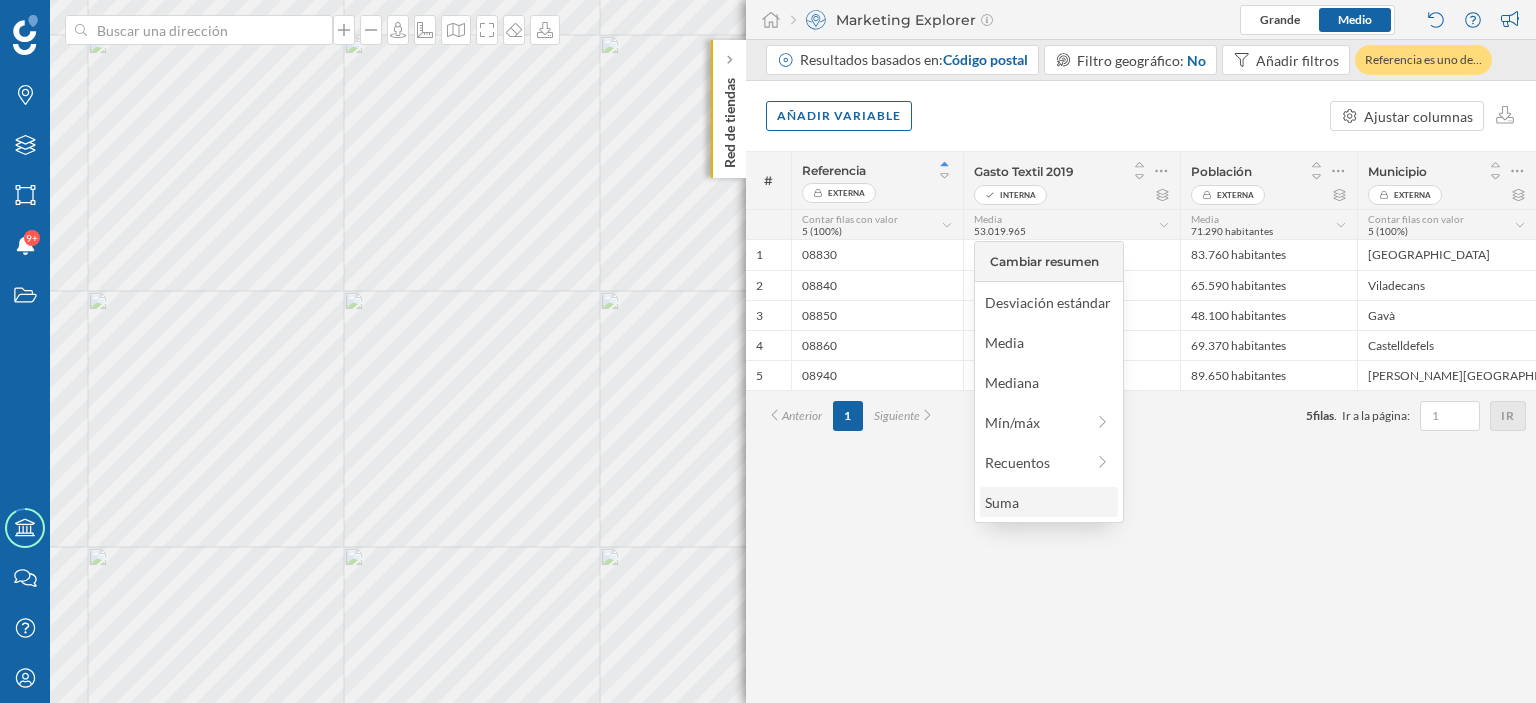 click on "Suma" at bounding box center (1048, 502) 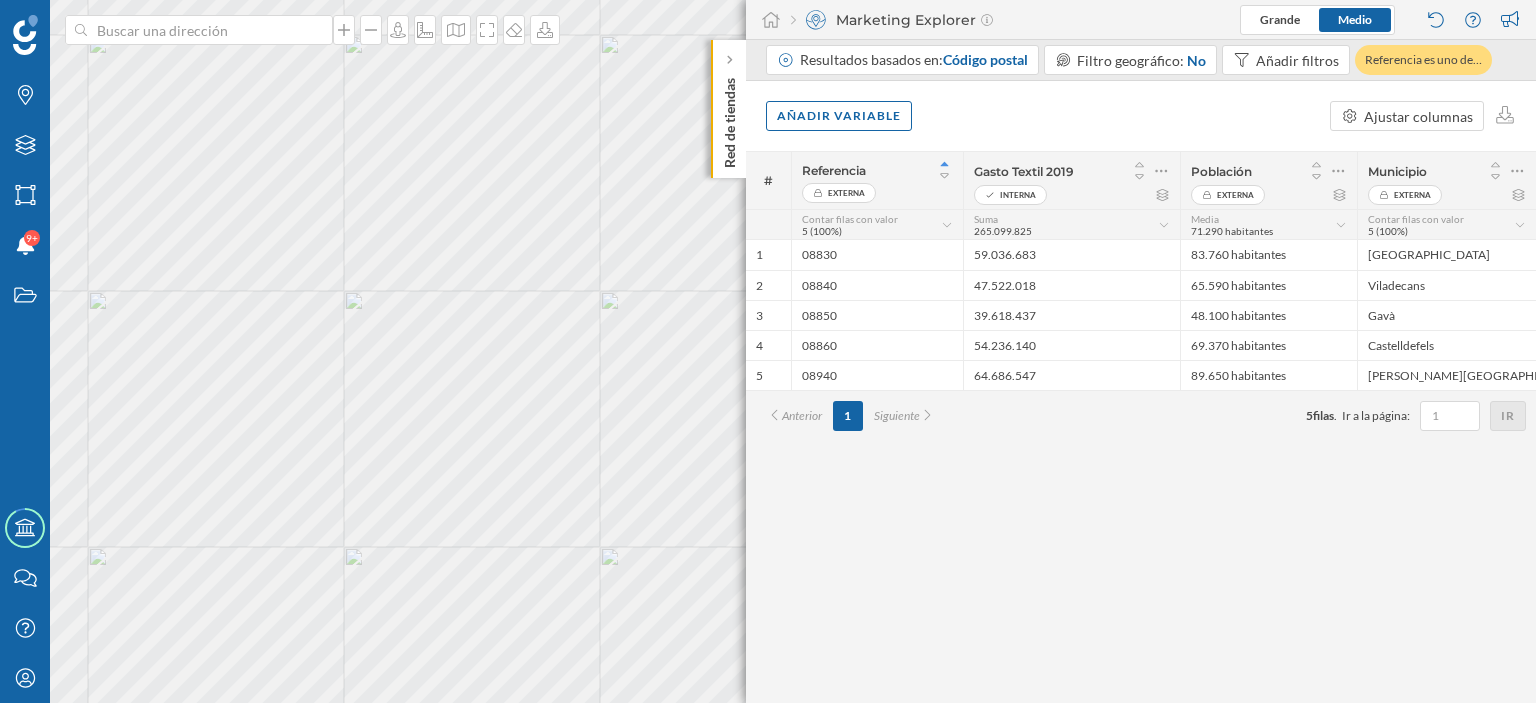 click on "Media
71.290 habitantes" at bounding box center (1263, 225) 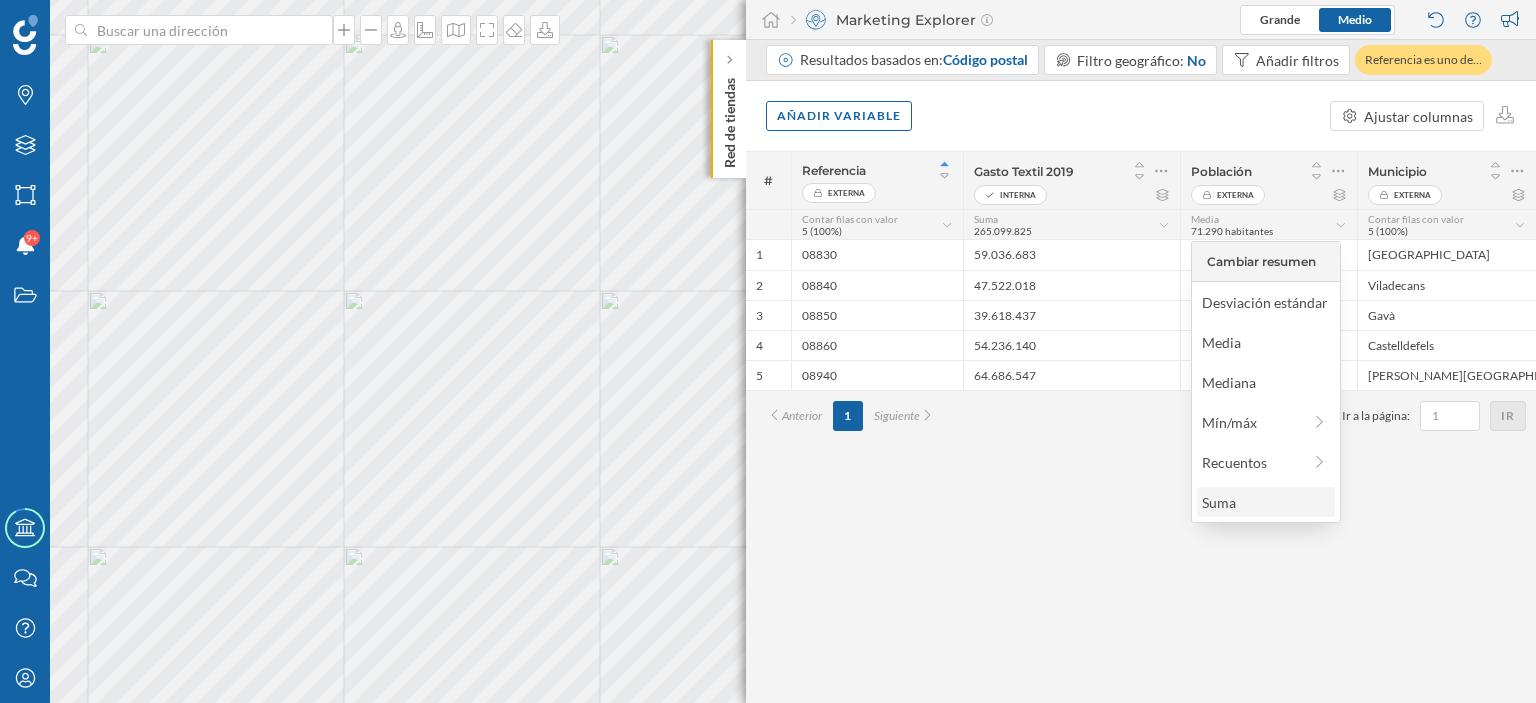 click on "Suma" at bounding box center [1265, 502] 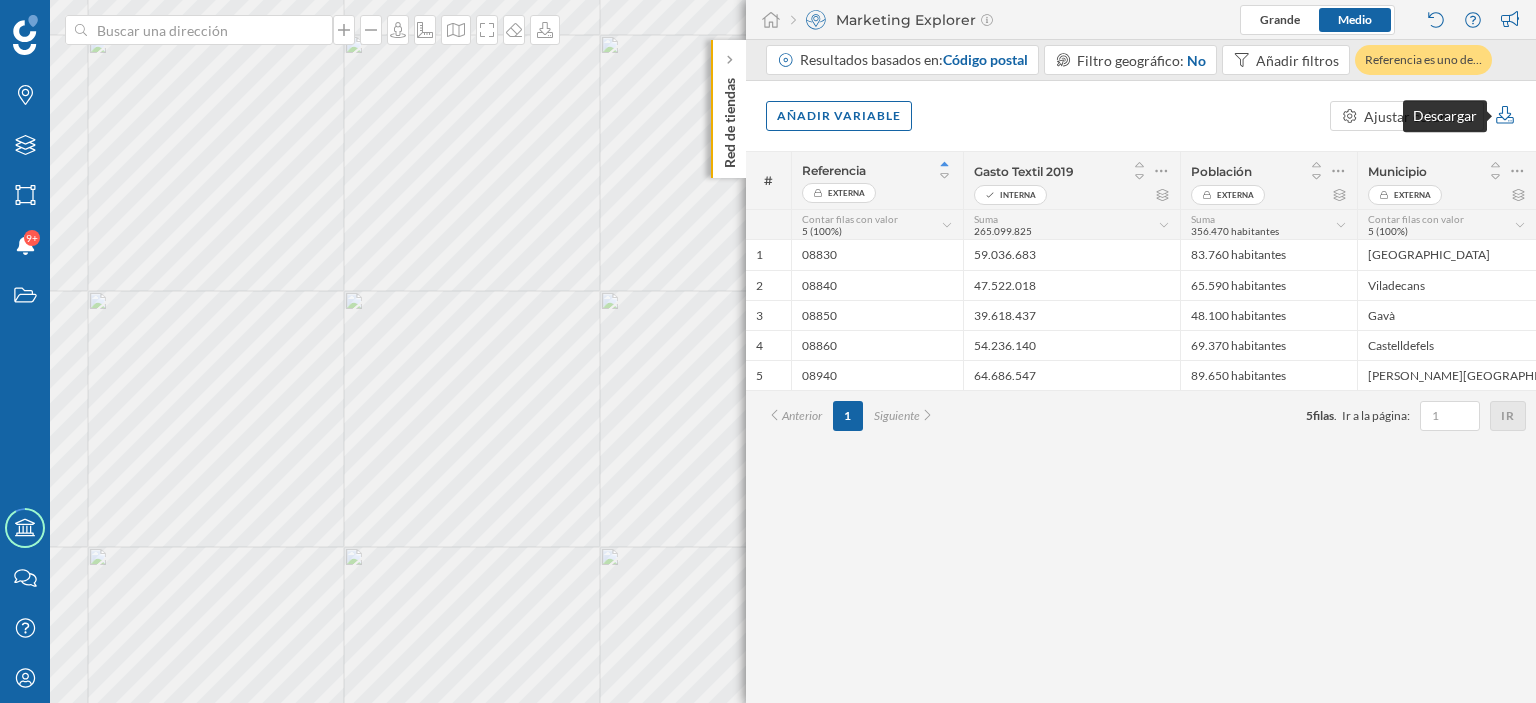 click 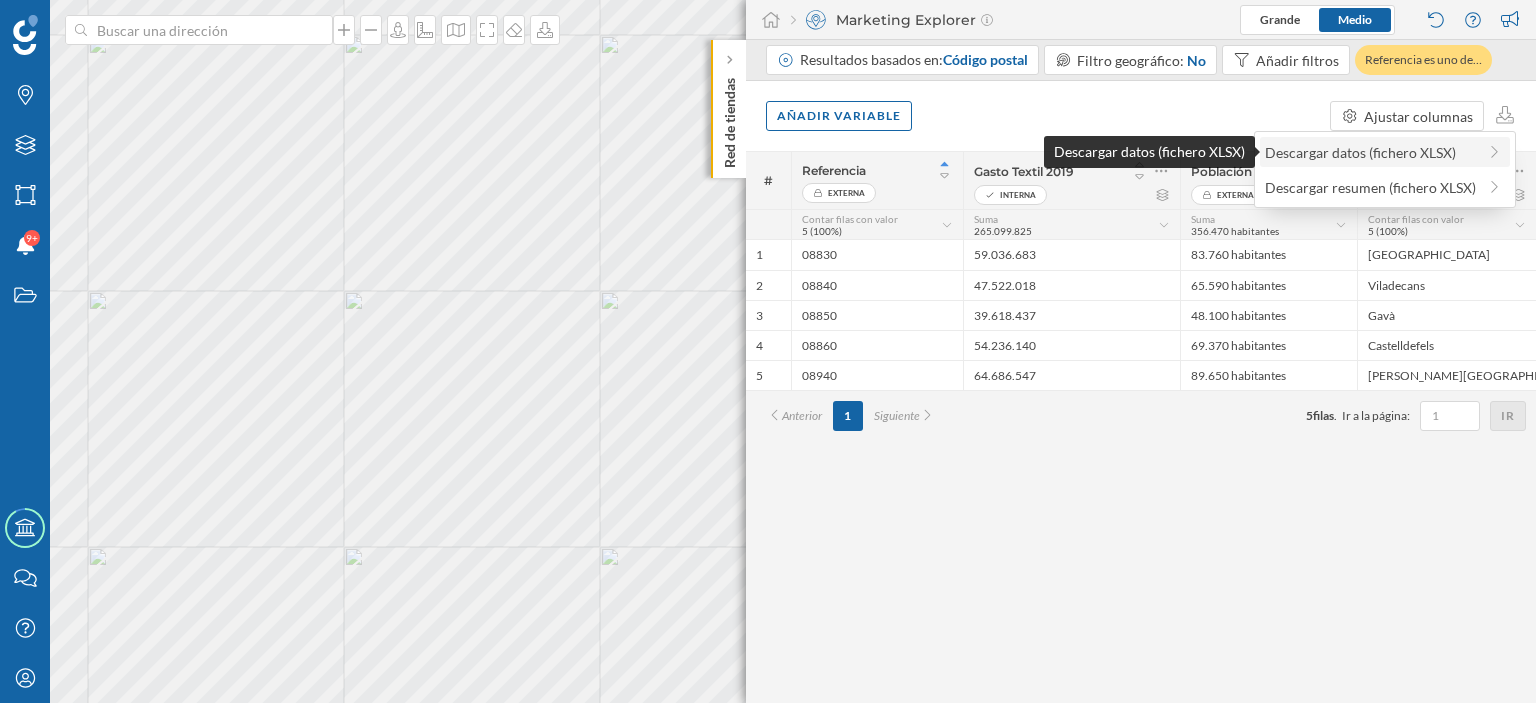 click on "Descargar datos (fichero XLSX)" at bounding box center [1370, 152] 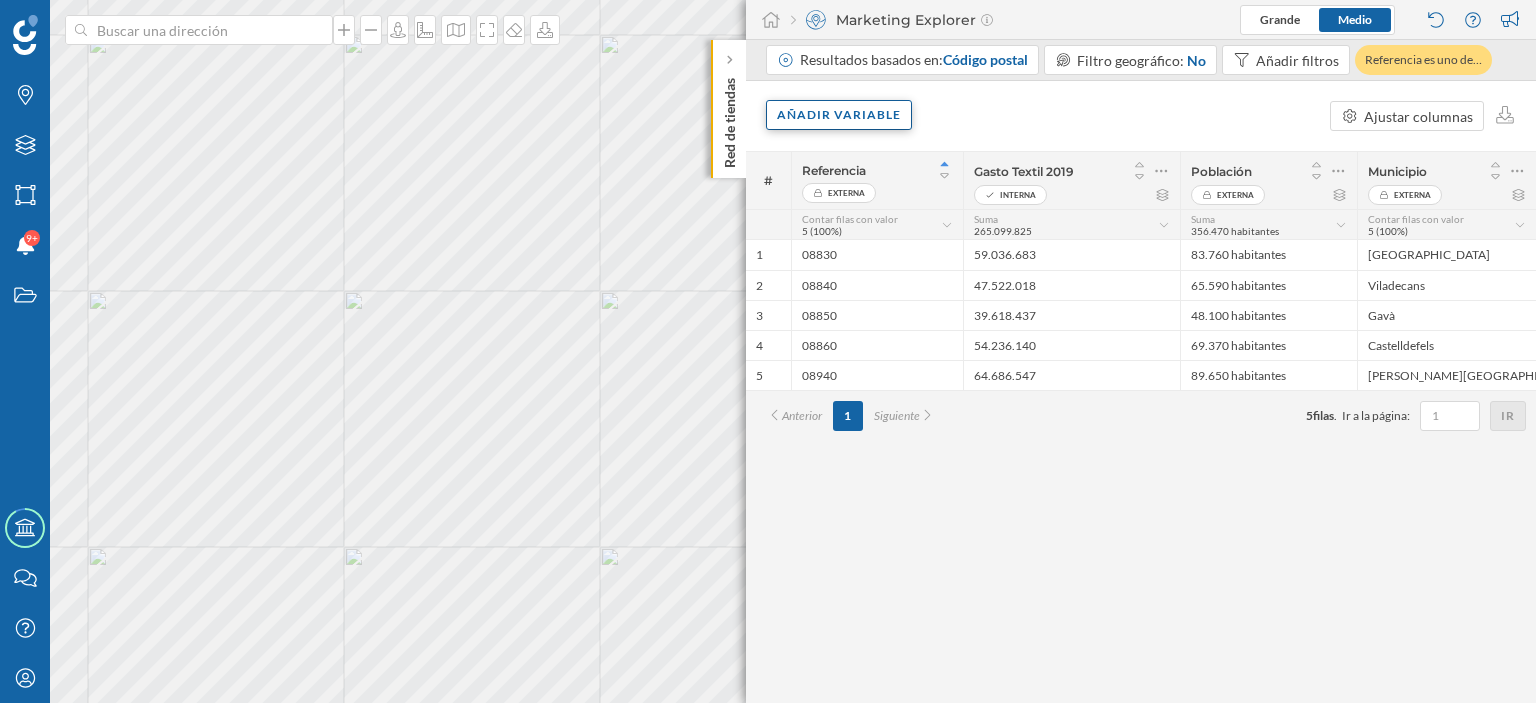 click on "Añadir variable" at bounding box center (839, 115) 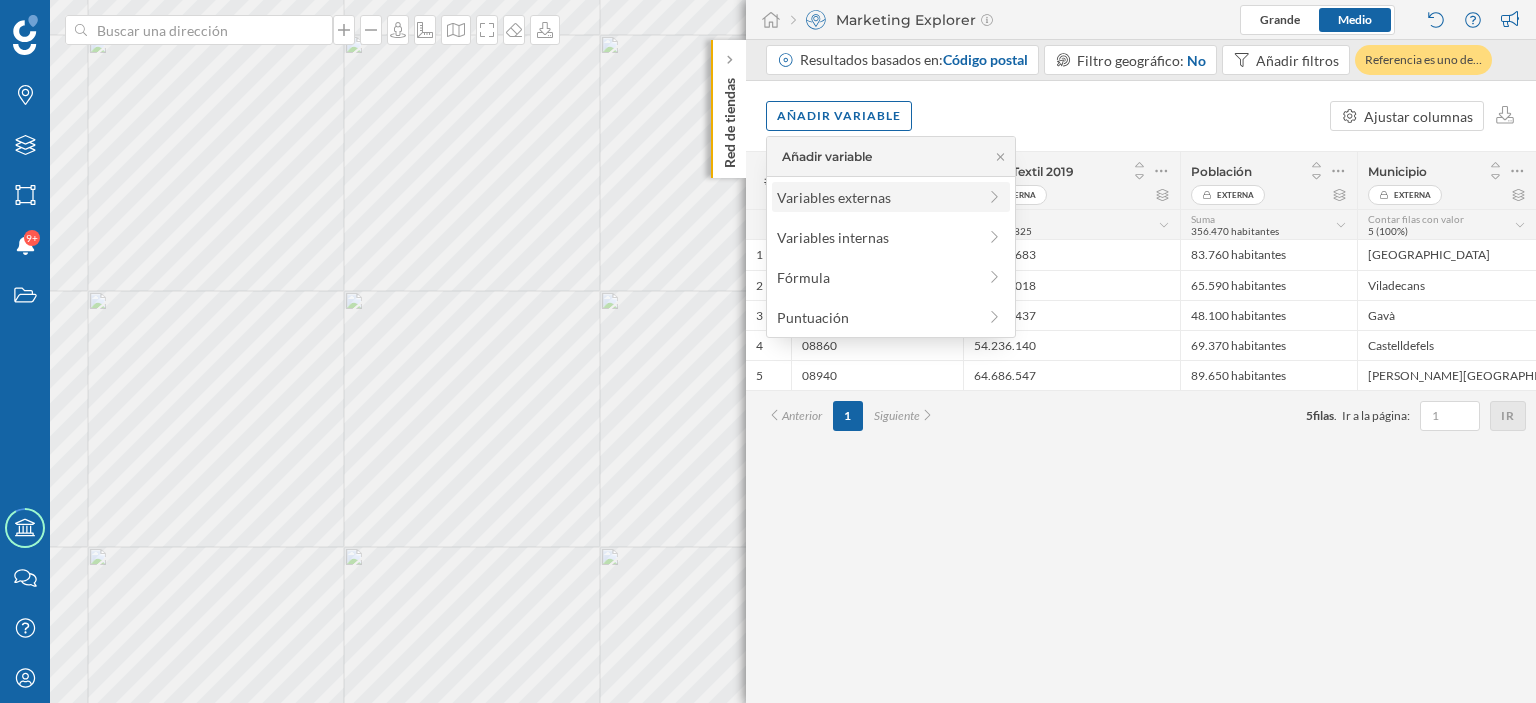 click on "Variables externas" at bounding box center (876, 197) 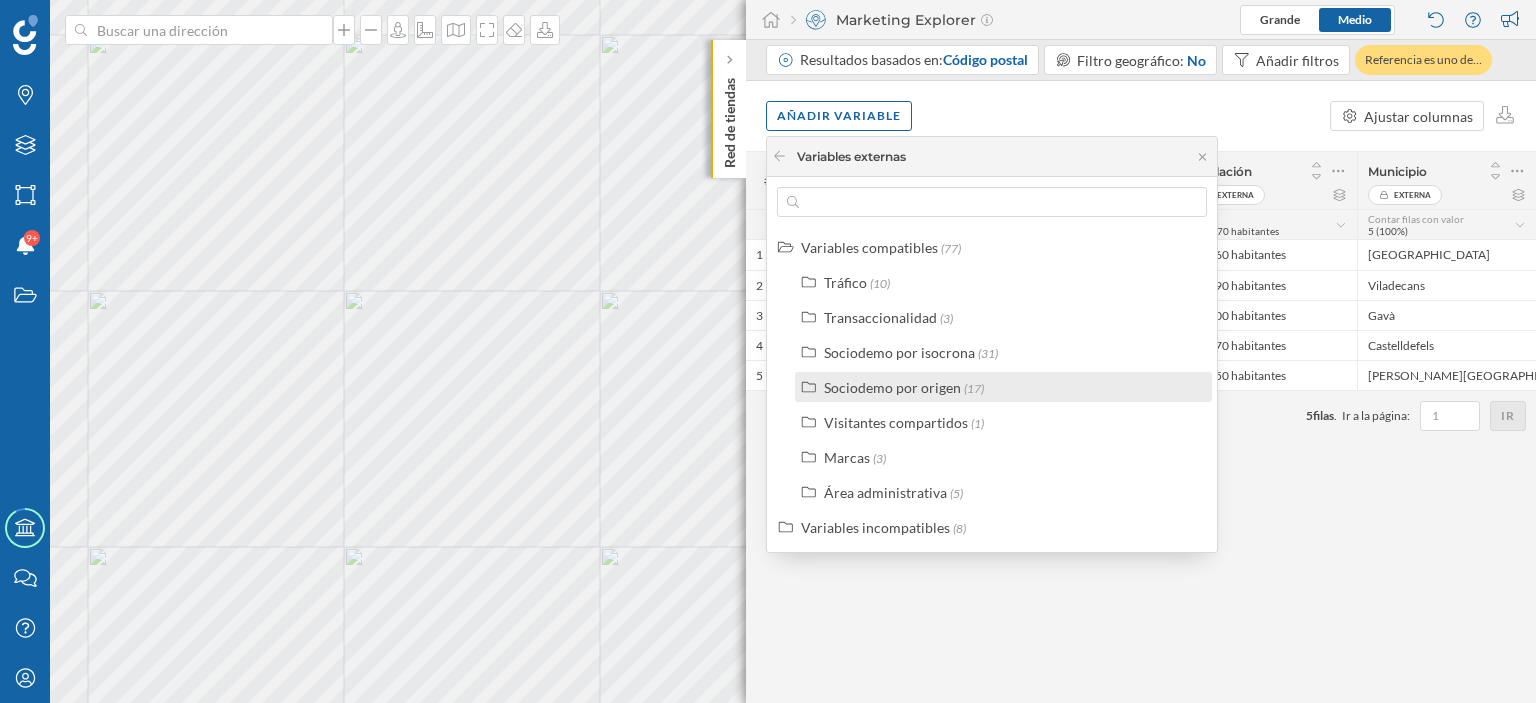click on "Sociodemo por origen" at bounding box center (892, 387) 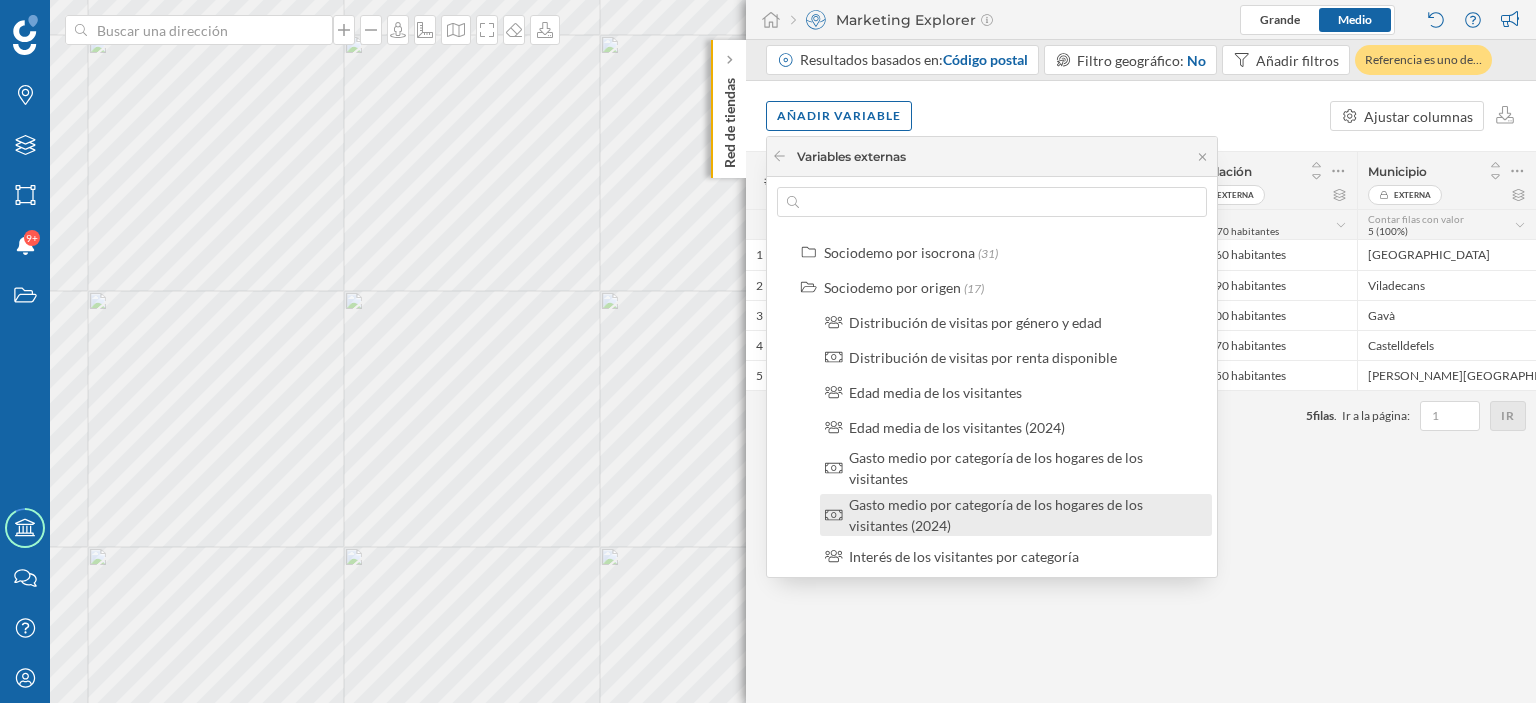 scroll, scrollTop: 0, scrollLeft: 0, axis: both 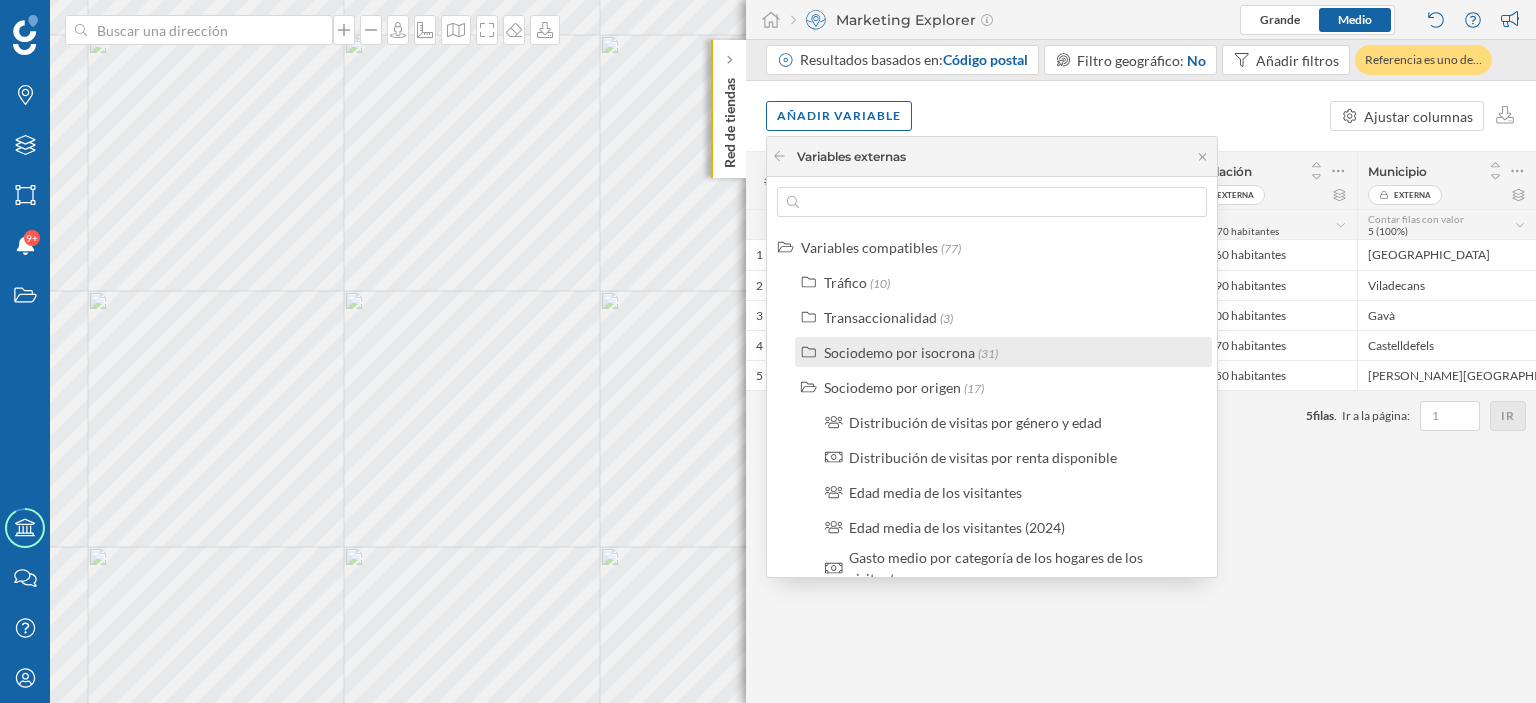 click on "Sociodemo por isocrona" at bounding box center [899, 352] 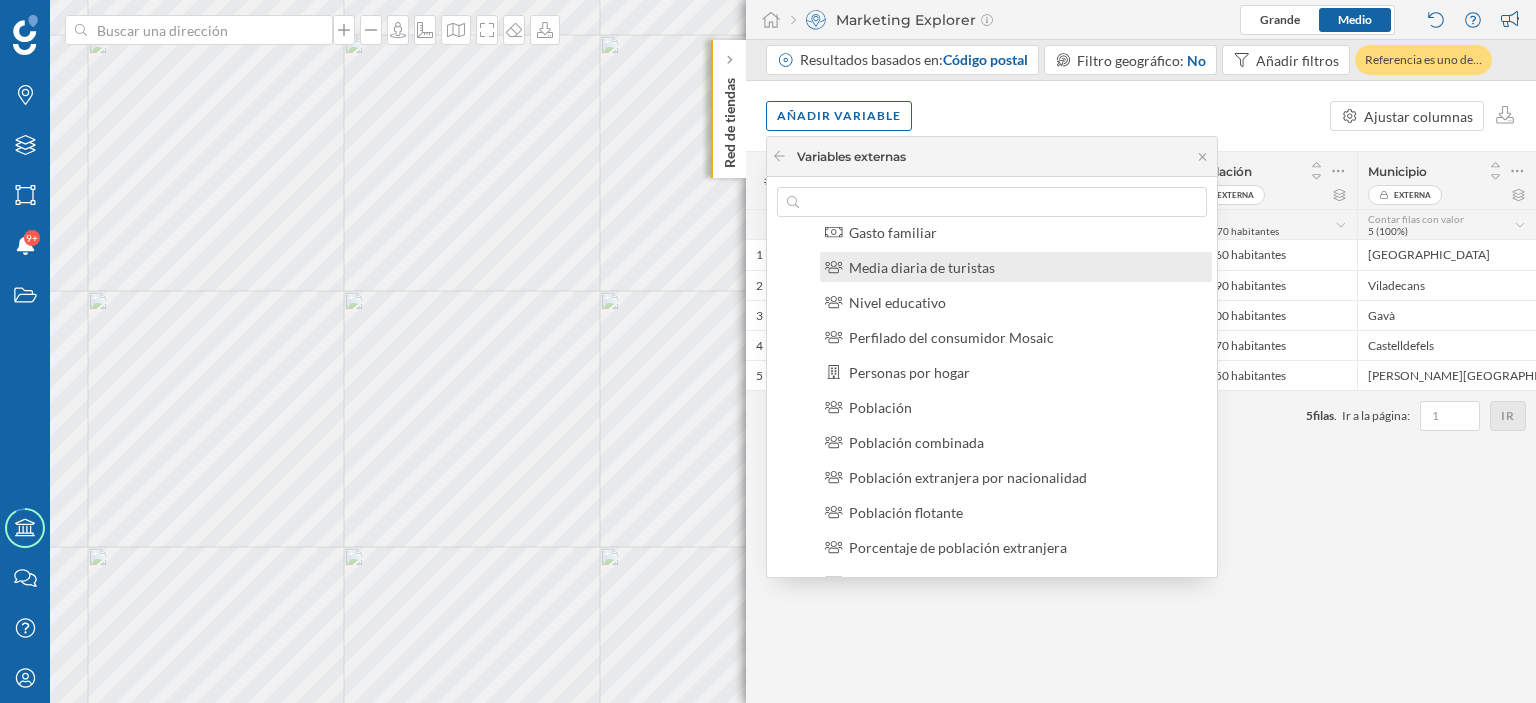 scroll, scrollTop: 300, scrollLeft: 0, axis: vertical 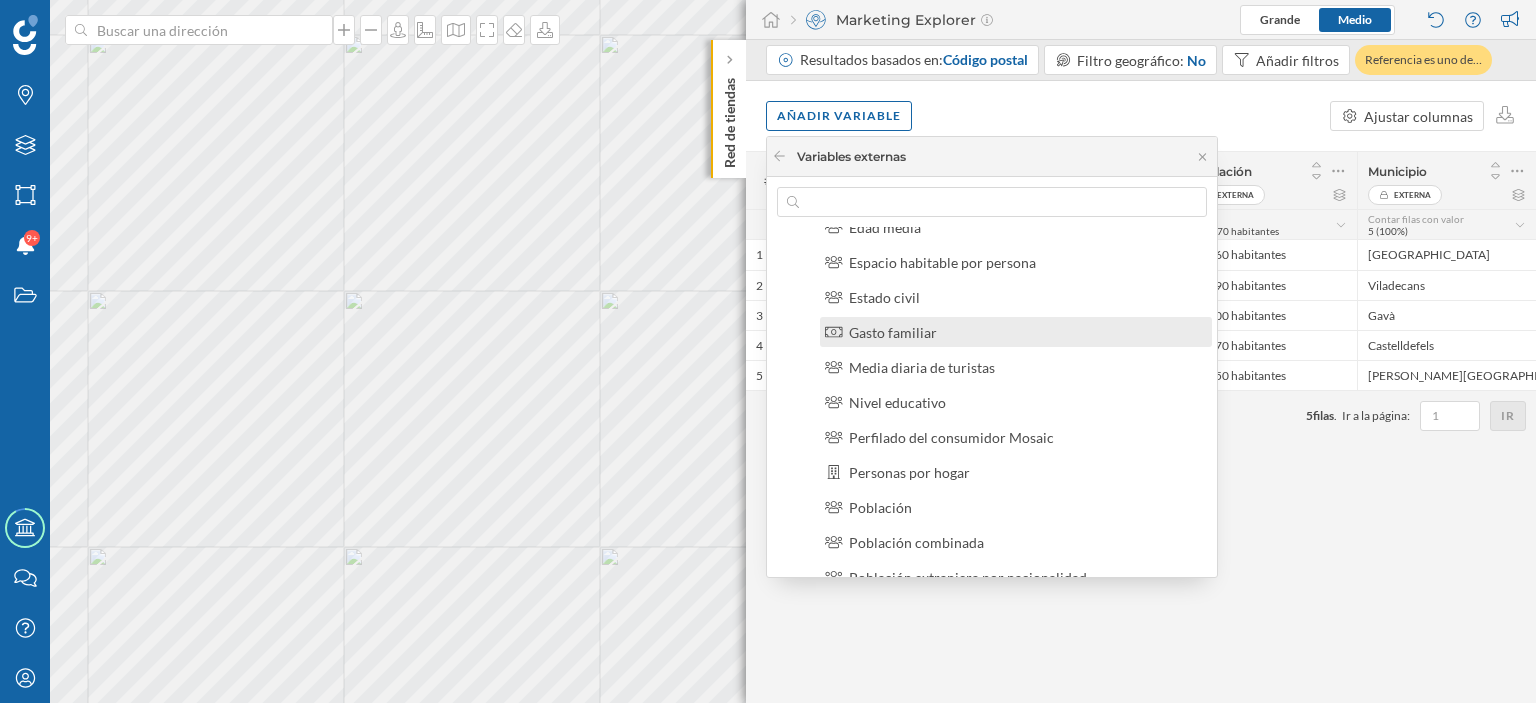 click on "Gasto familiar" at bounding box center [893, 332] 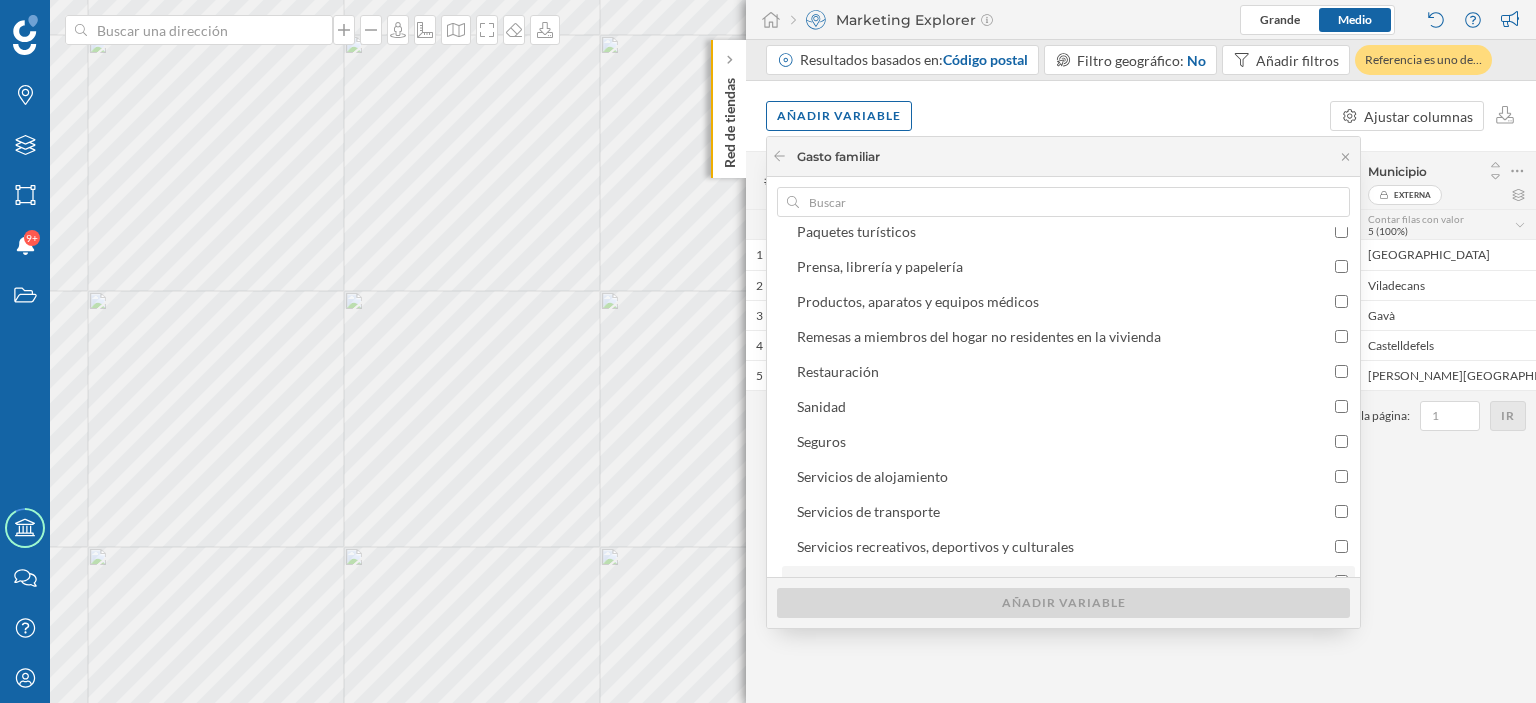 scroll, scrollTop: 580, scrollLeft: 0, axis: vertical 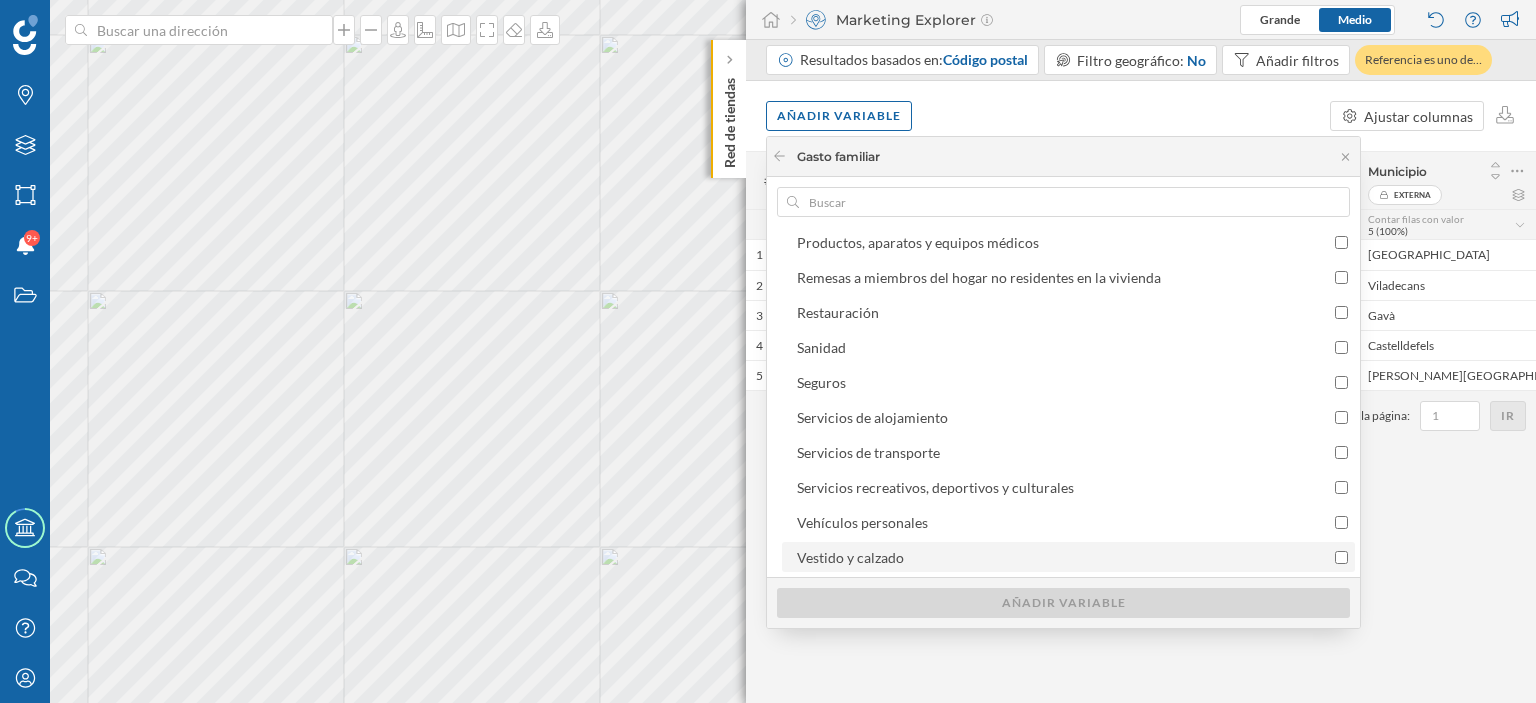 click on "Vestido y calzado" at bounding box center (850, 557) 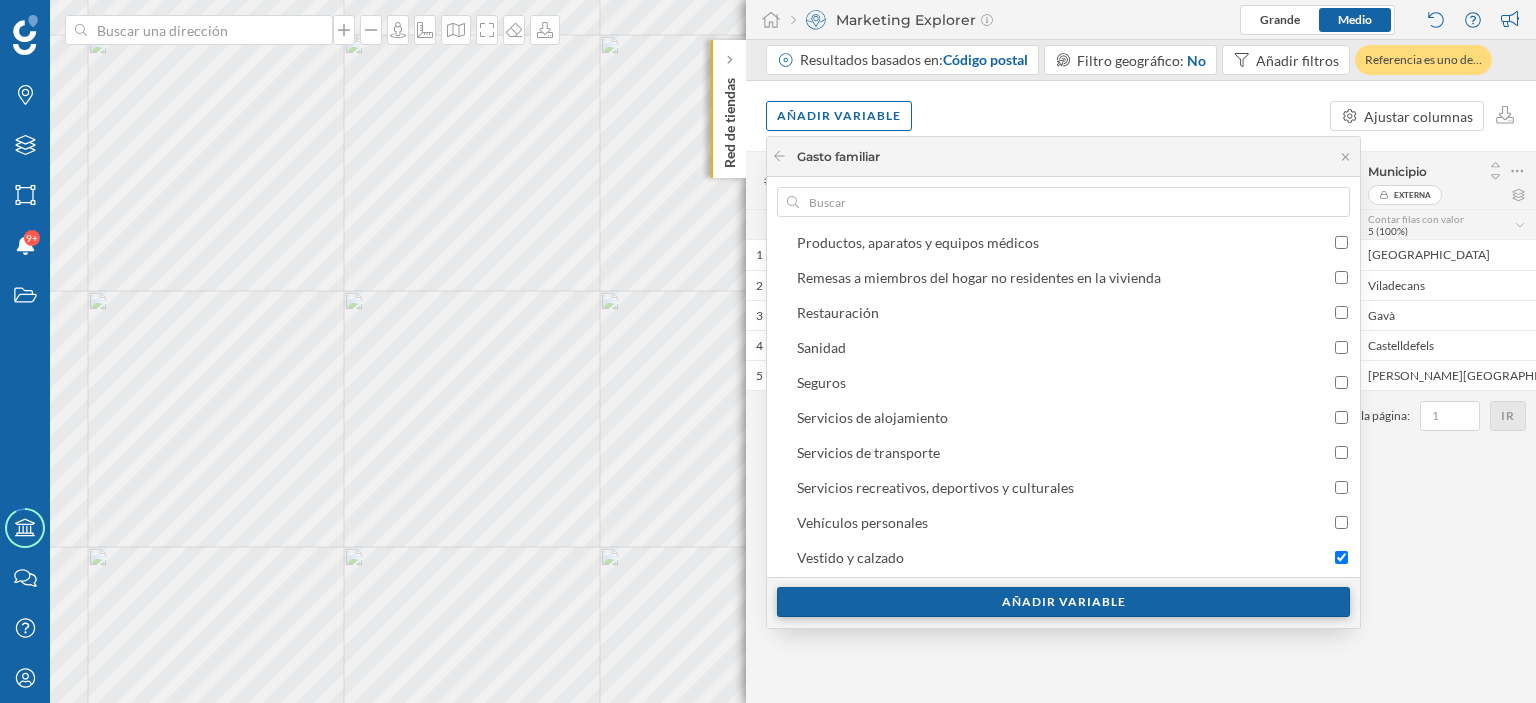 click on "Añadir variable" at bounding box center [1063, 602] 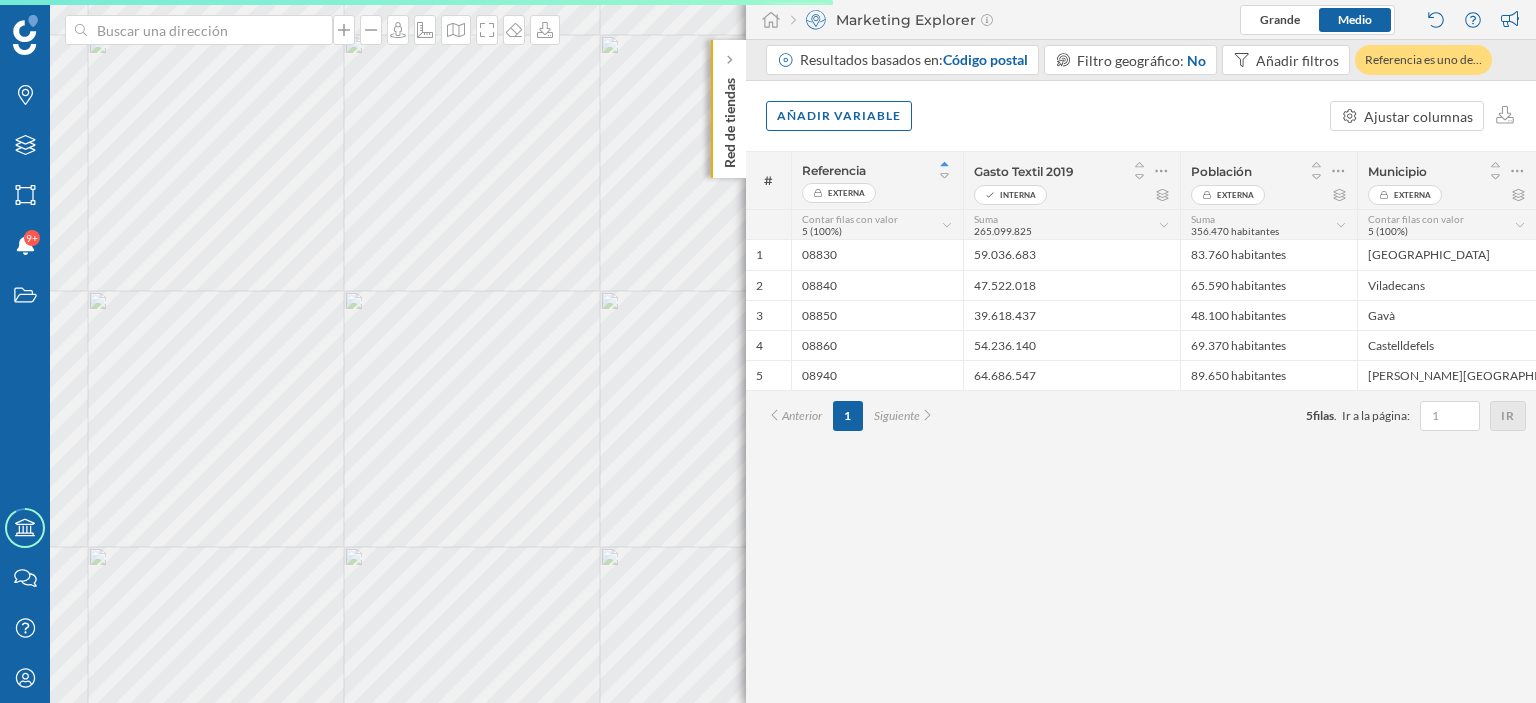 scroll, scrollTop: 0, scrollLeft: 0, axis: both 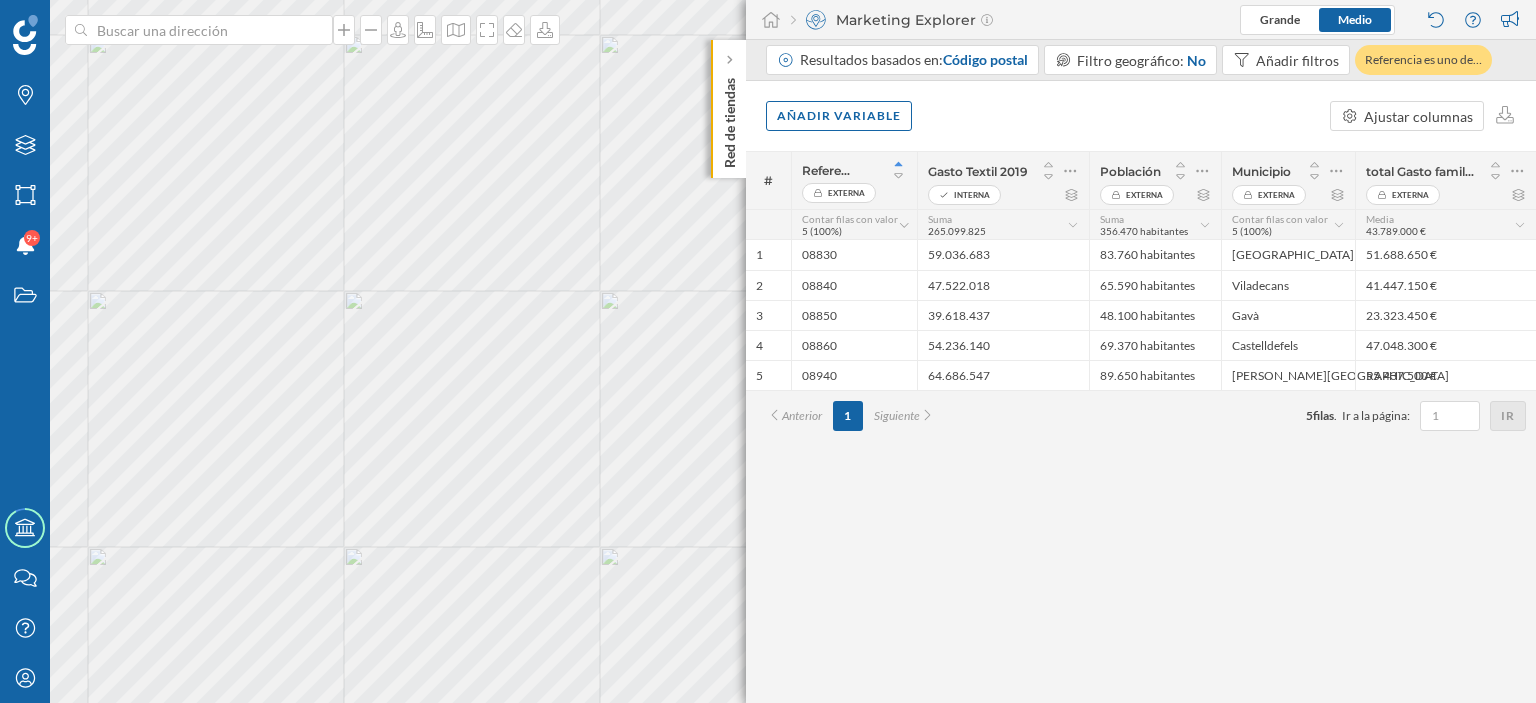 click on "Media
43.789.000 €" at bounding box center (1440, 225) 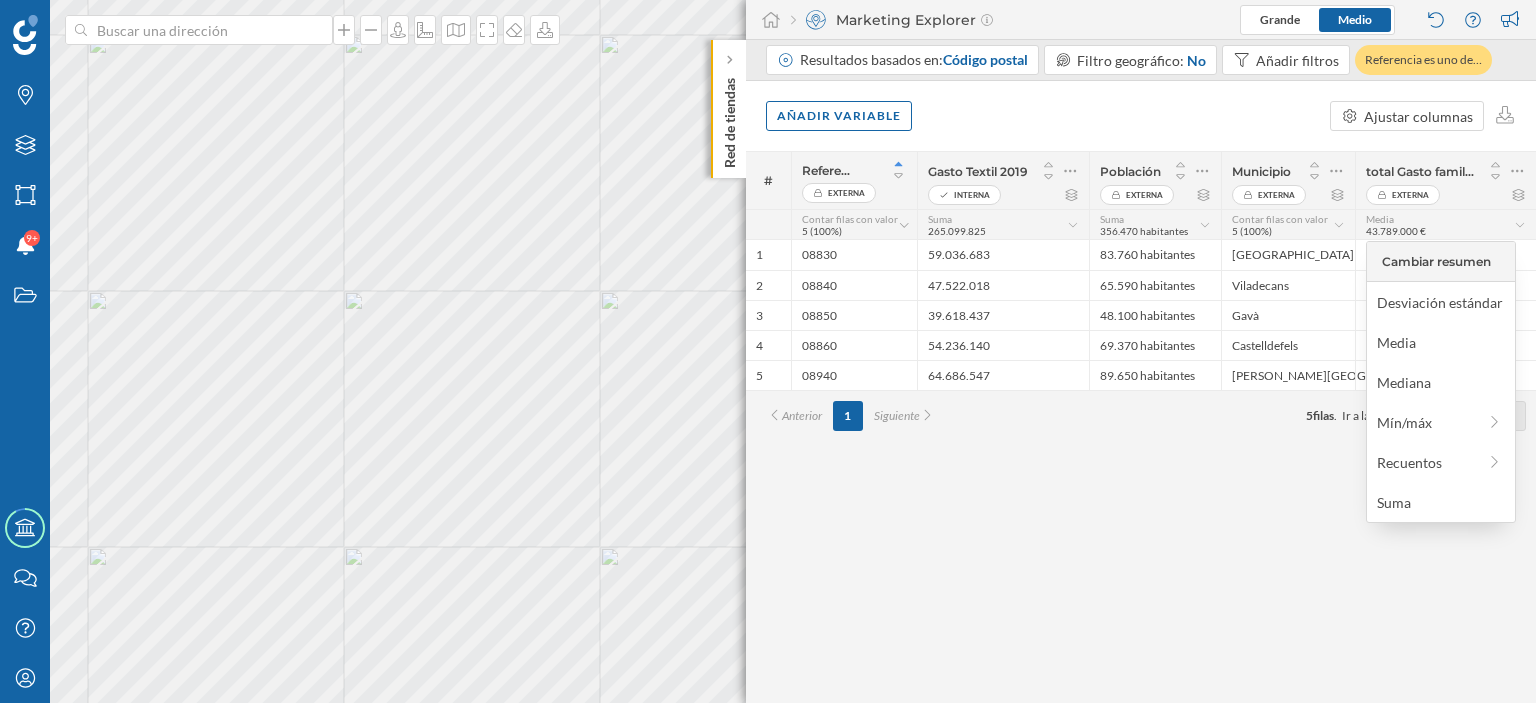 click on "Suma" at bounding box center (1440, 502) 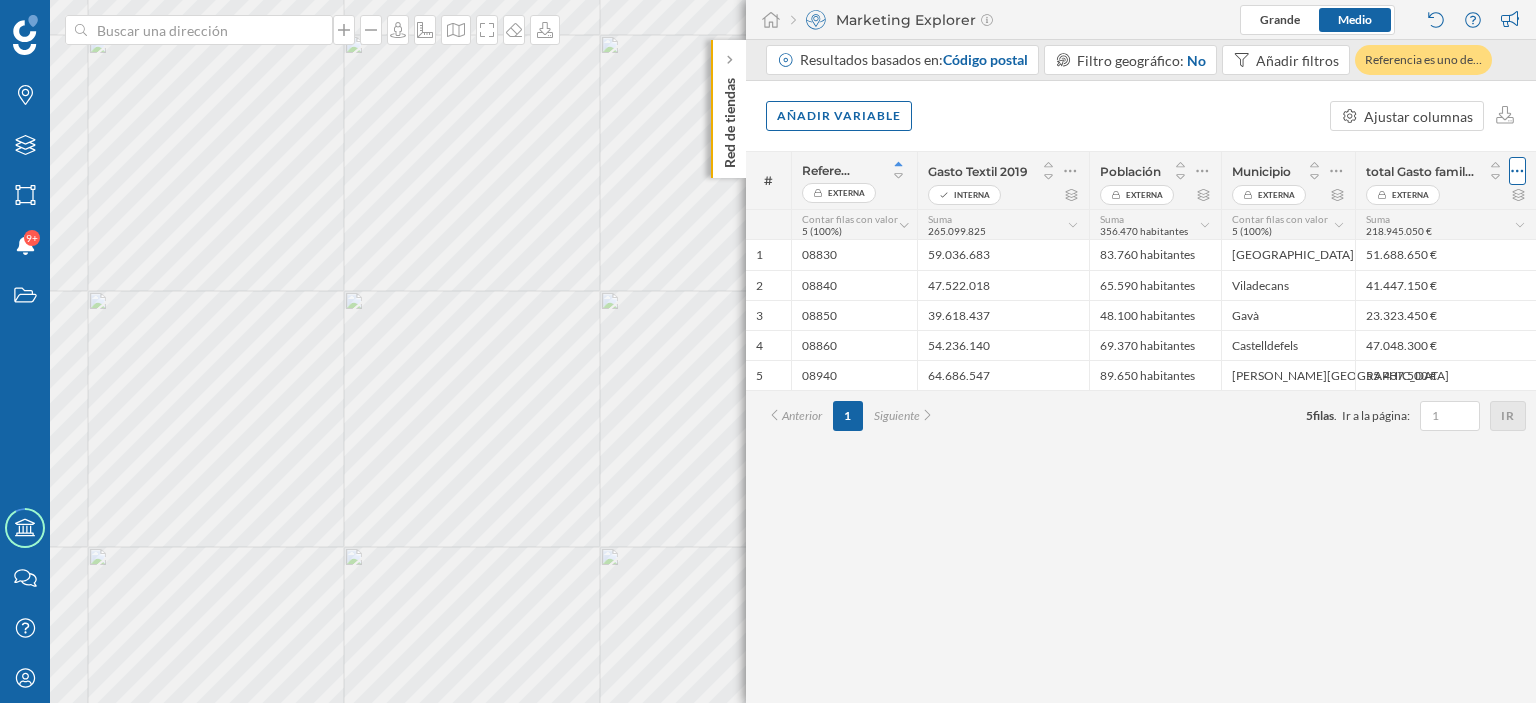 click 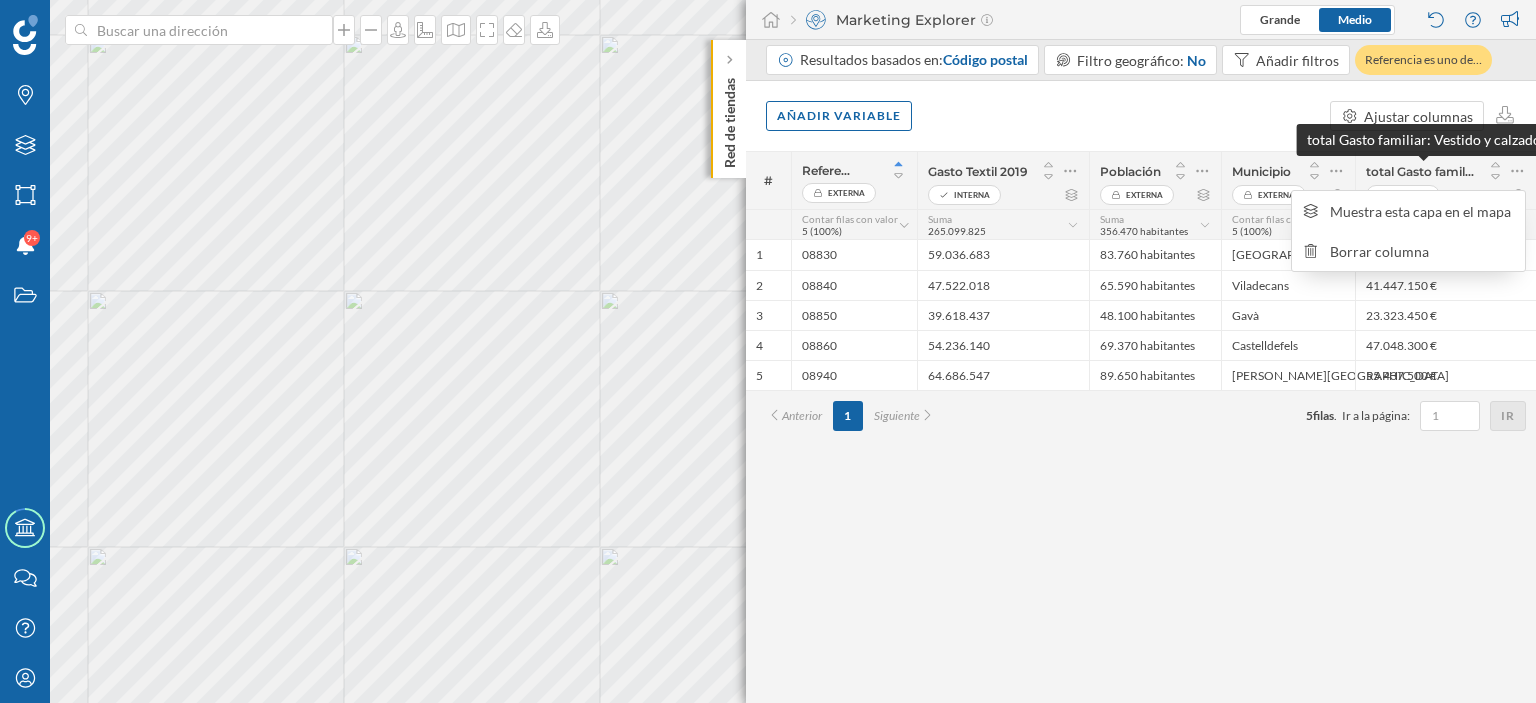 click on "total Gasto familiar: Vestido y calzado" at bounding box center (1421, 171) 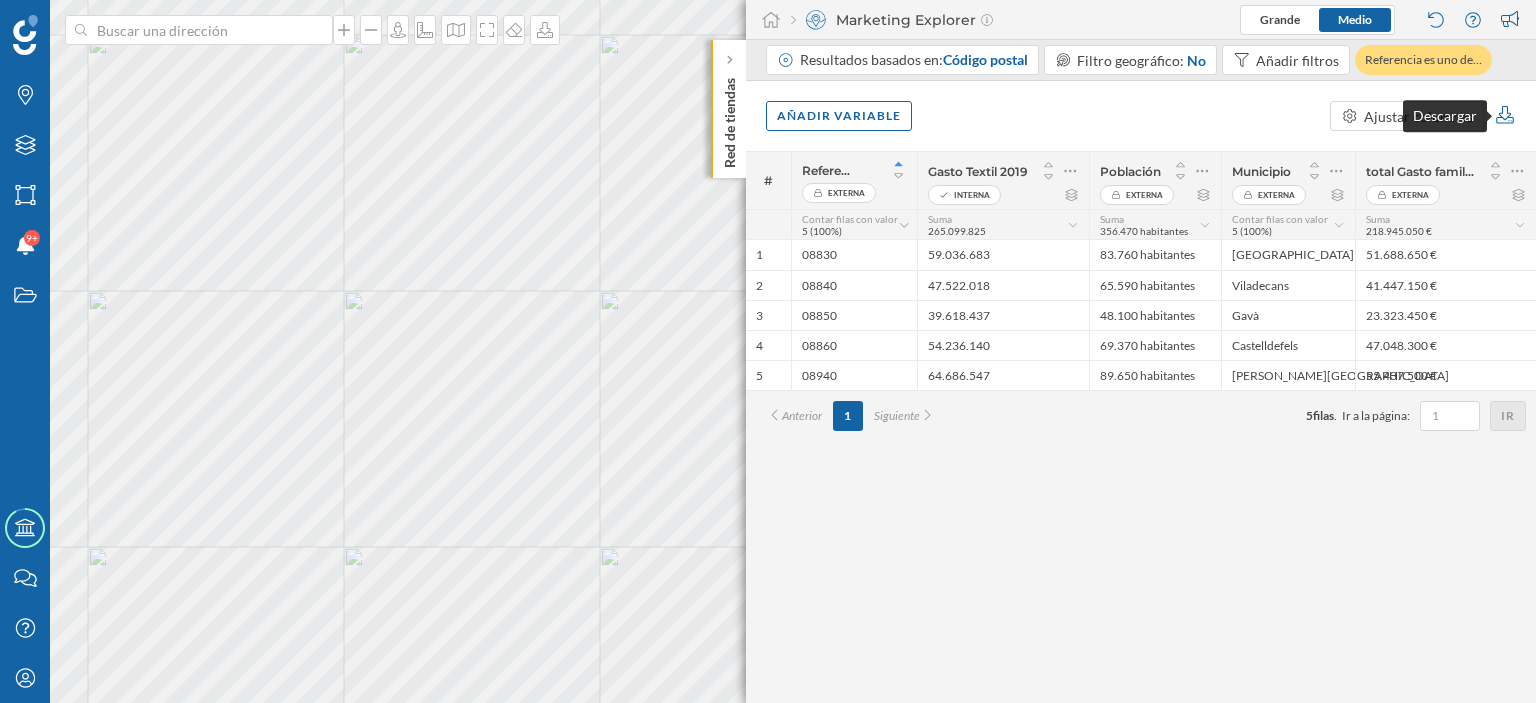 click 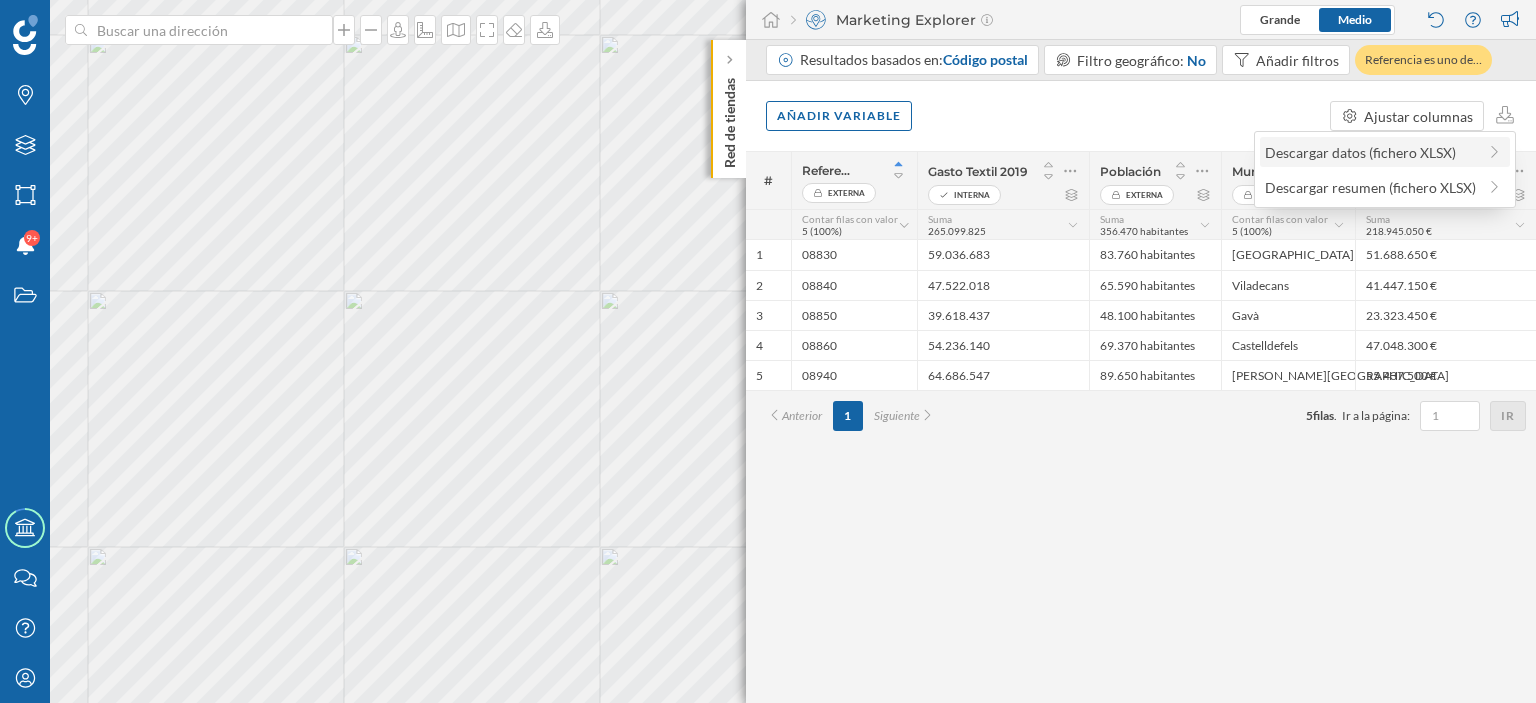 click on "Descargar datos (fichero XLSX)" at bounding box center (1370, 152) 